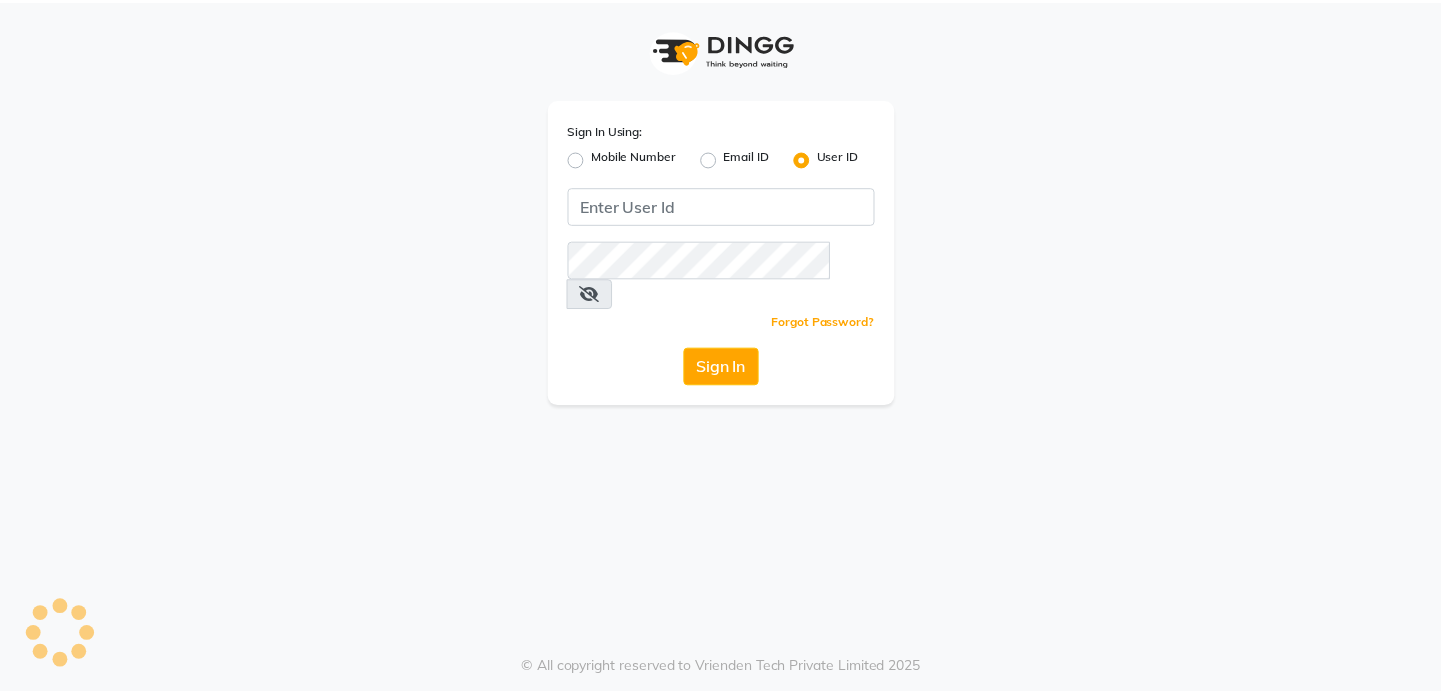 scroll, scrollTop: 0, scrollLeft: 0, axis: both 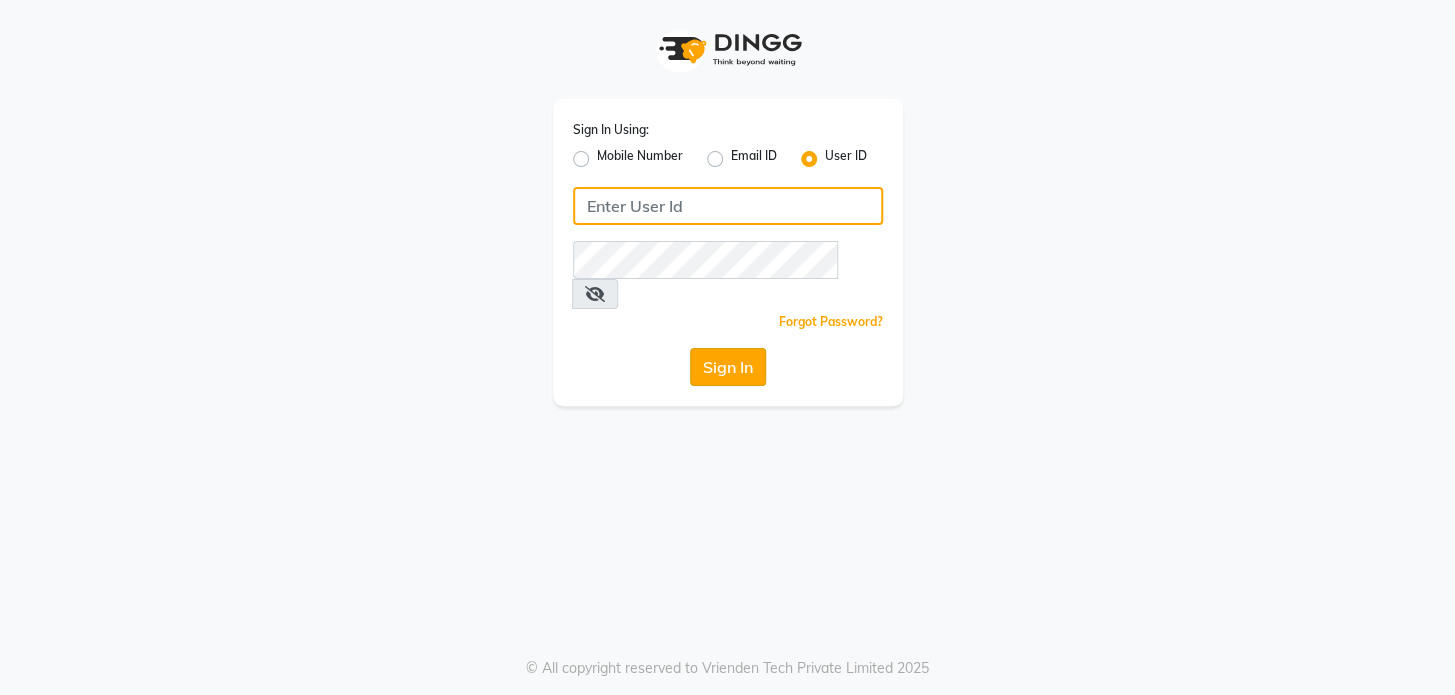 type on "ramya@123" 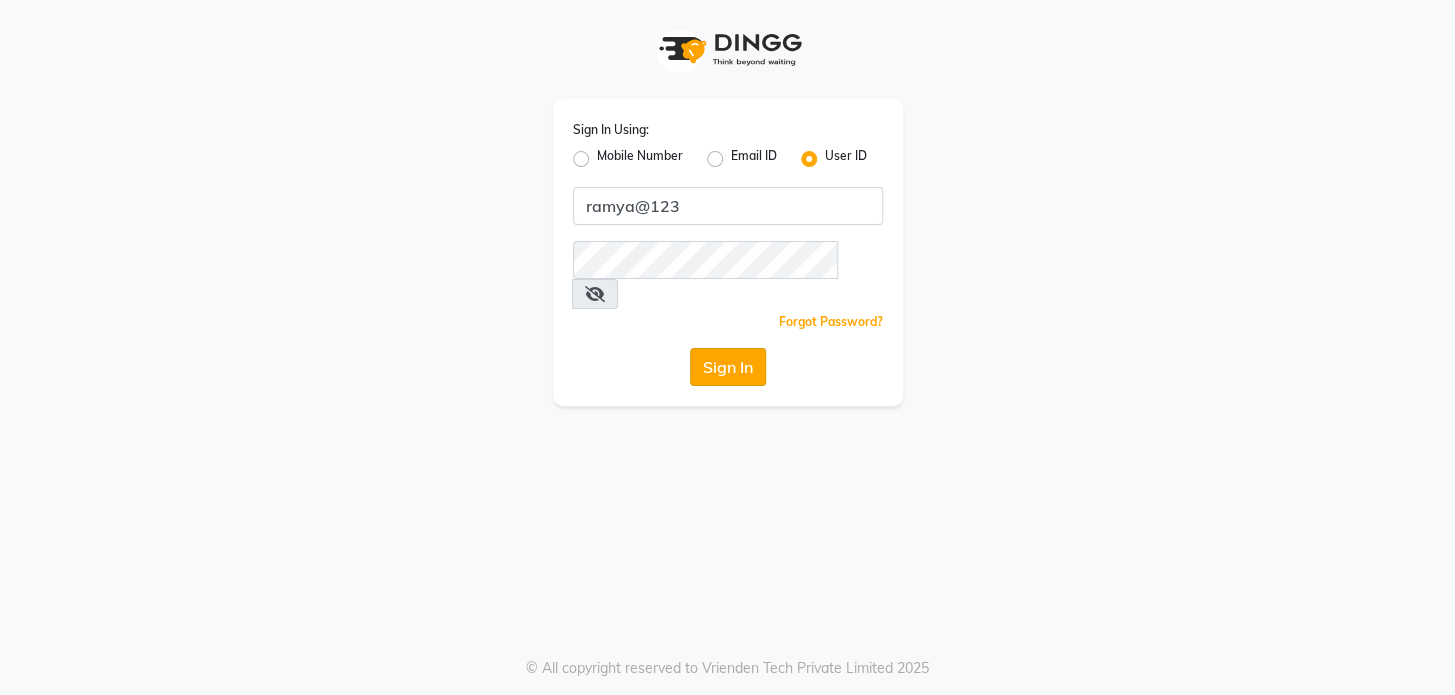 click on "Sign In" 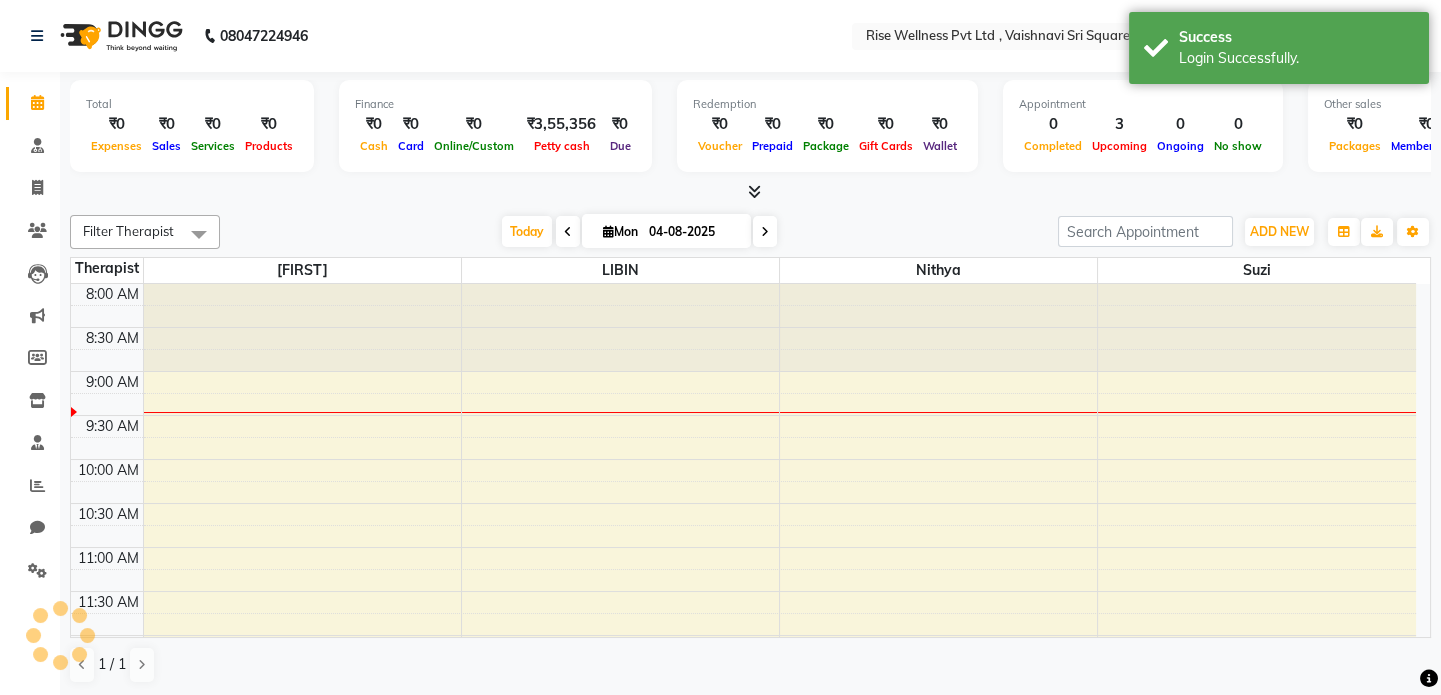 scroll, scrollTop: 0, scrollLeft: 0, axis: both 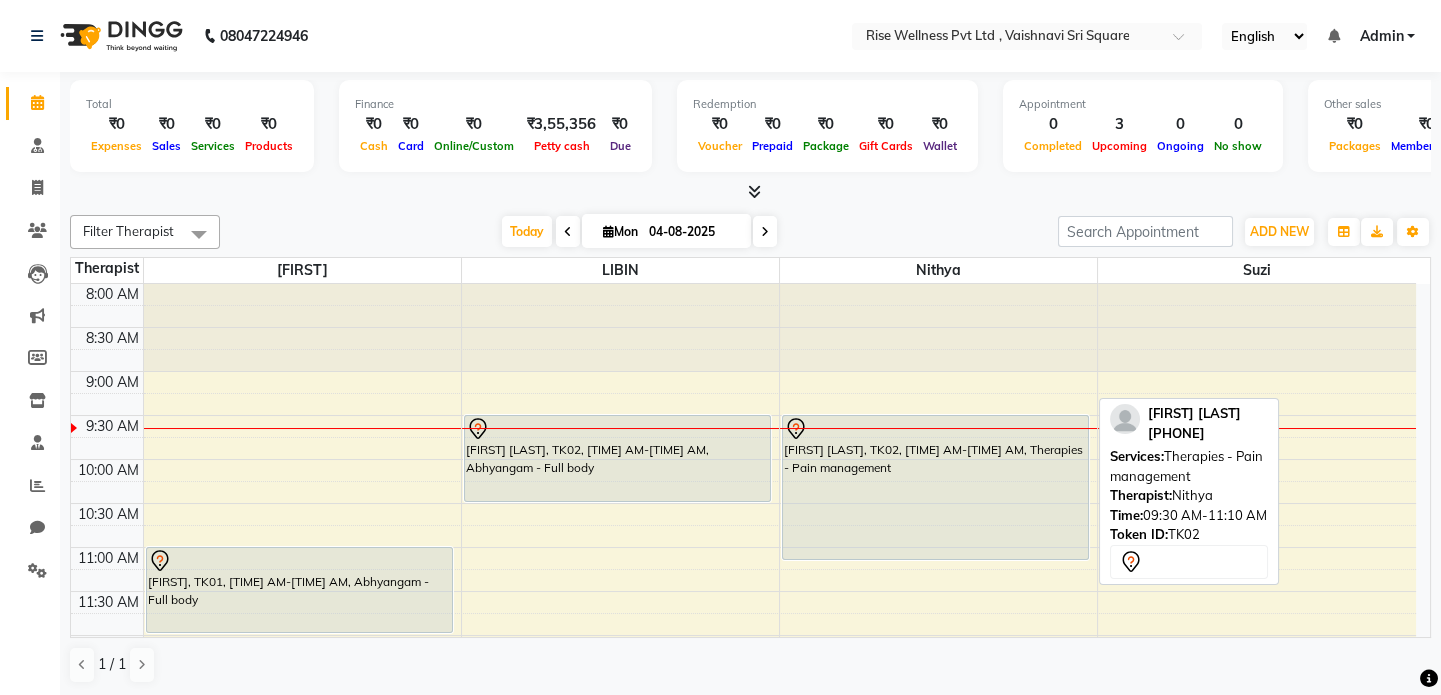click on "[FIRST] [LAST], TK02, [TIME] AM-[TIME] AM, Therapies - Pain management" at bounding box center [935, 487] 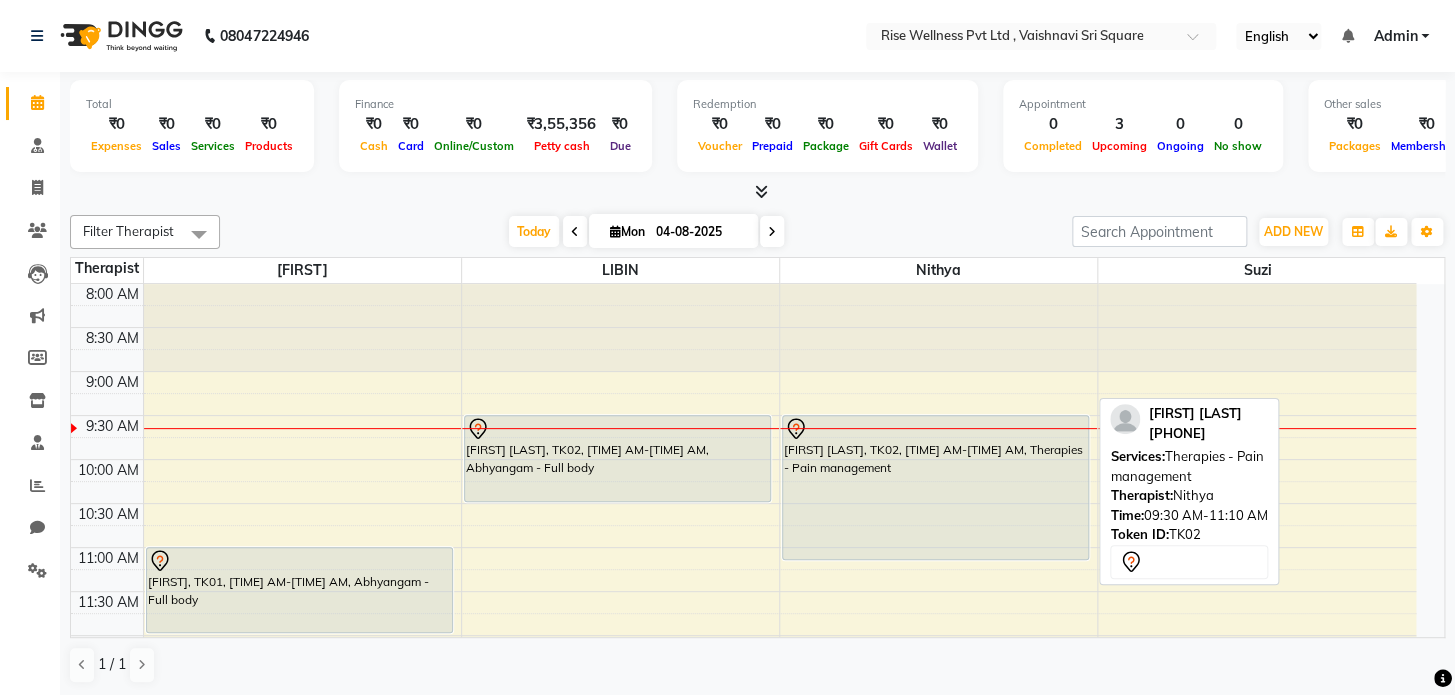 select on "7" 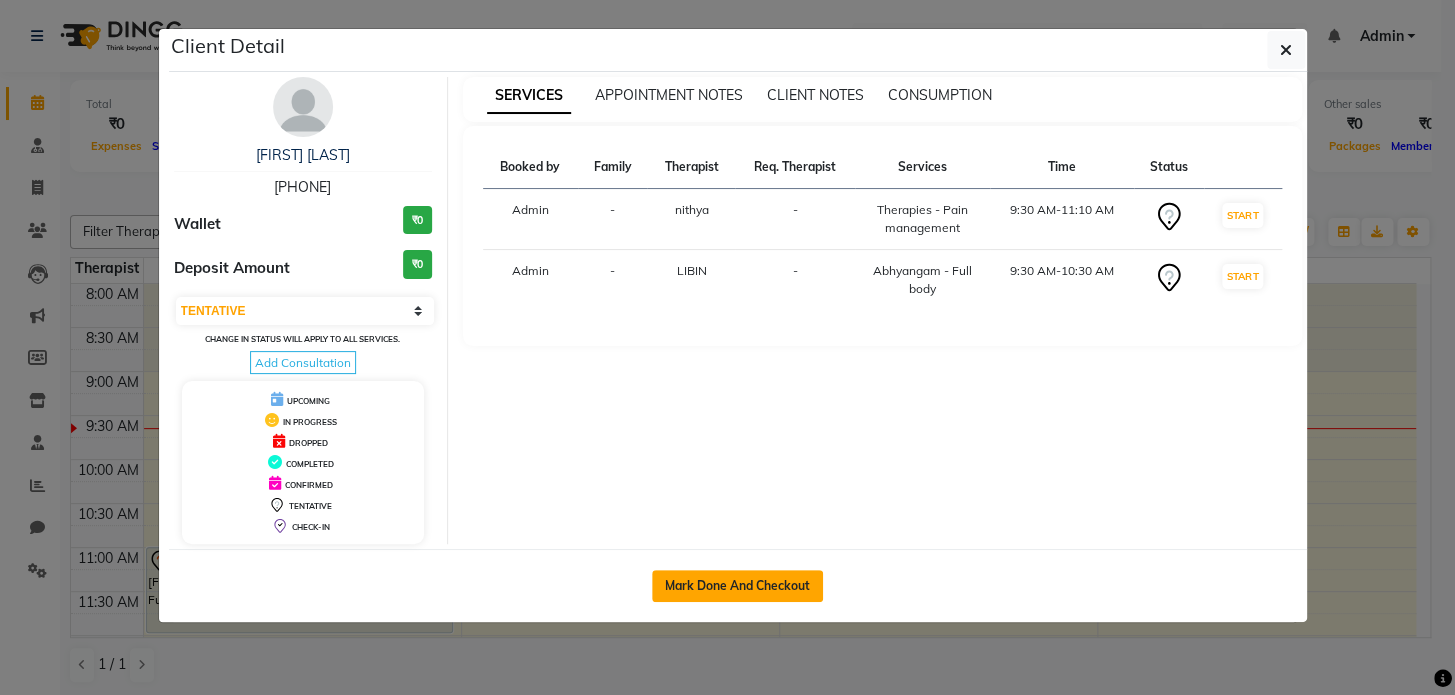 click on "Mark Done And Checkout" 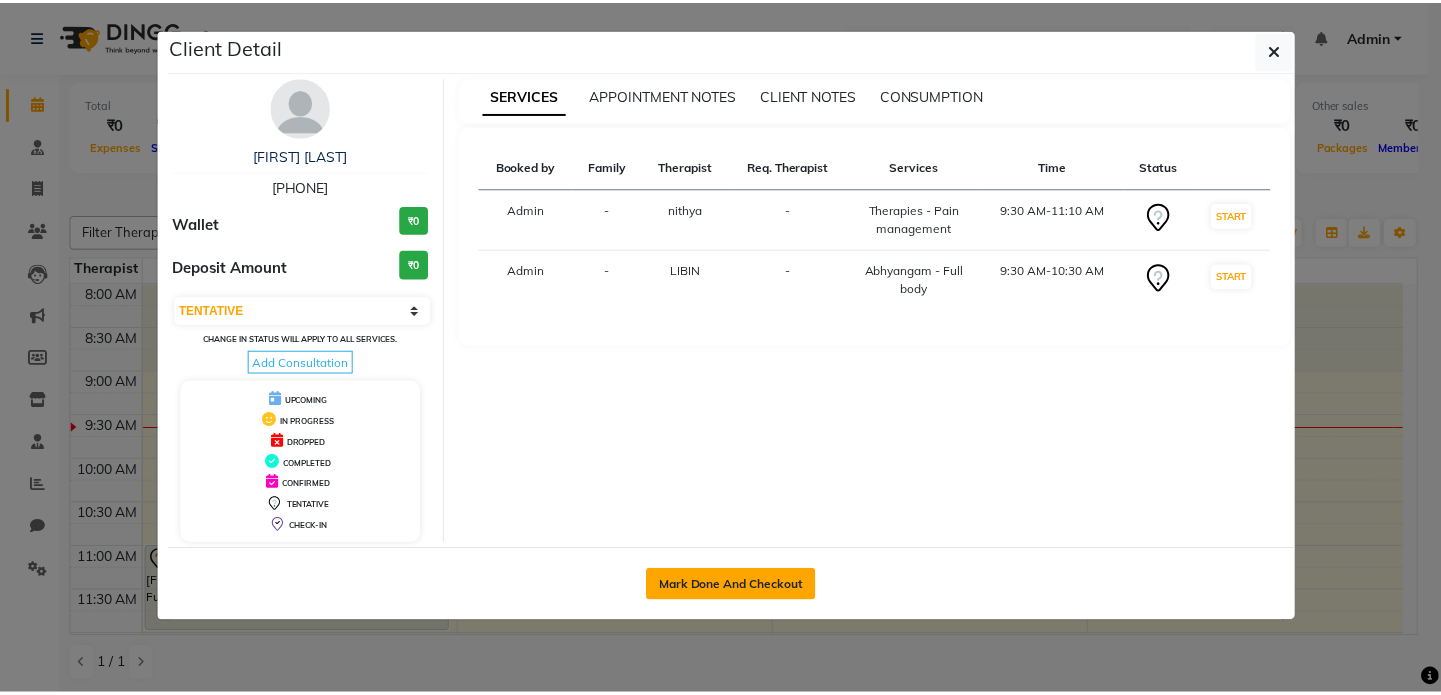 scroll, scrollTop: 0, scrollLeft: 0, axis: both 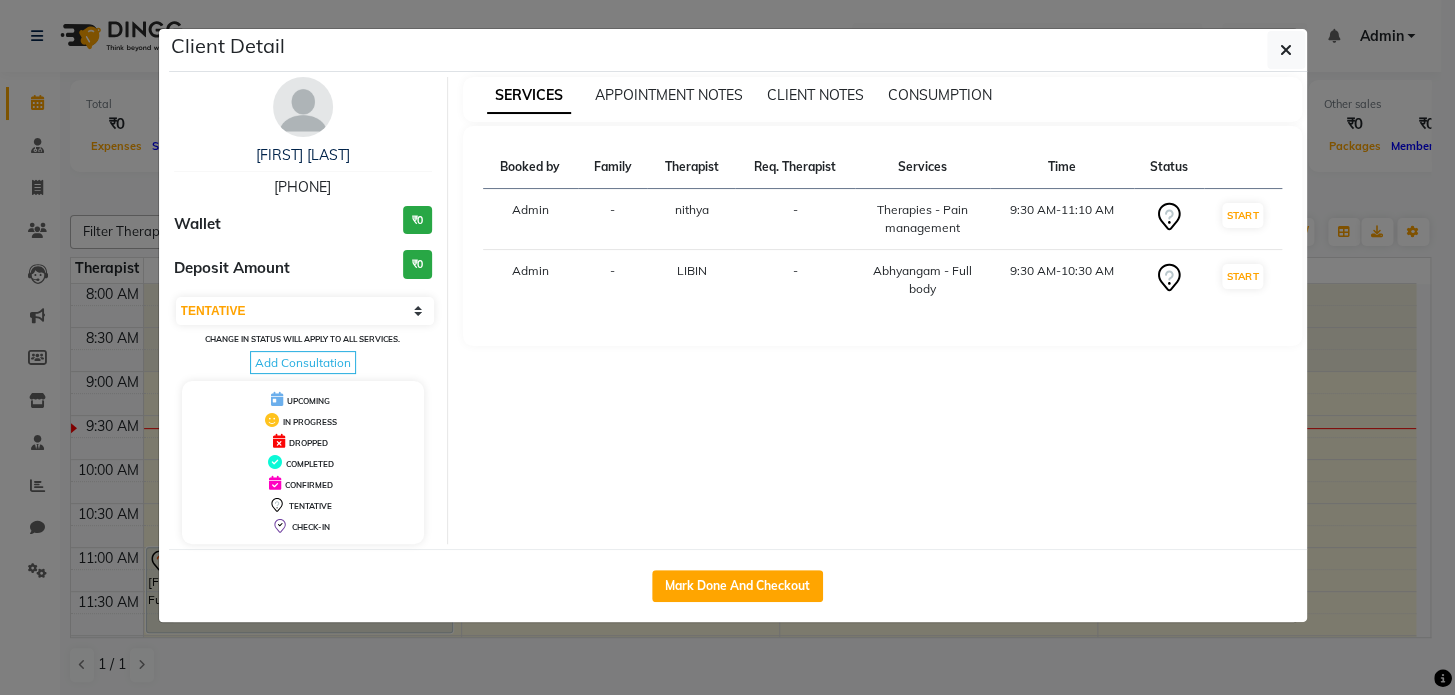 select on "7497" 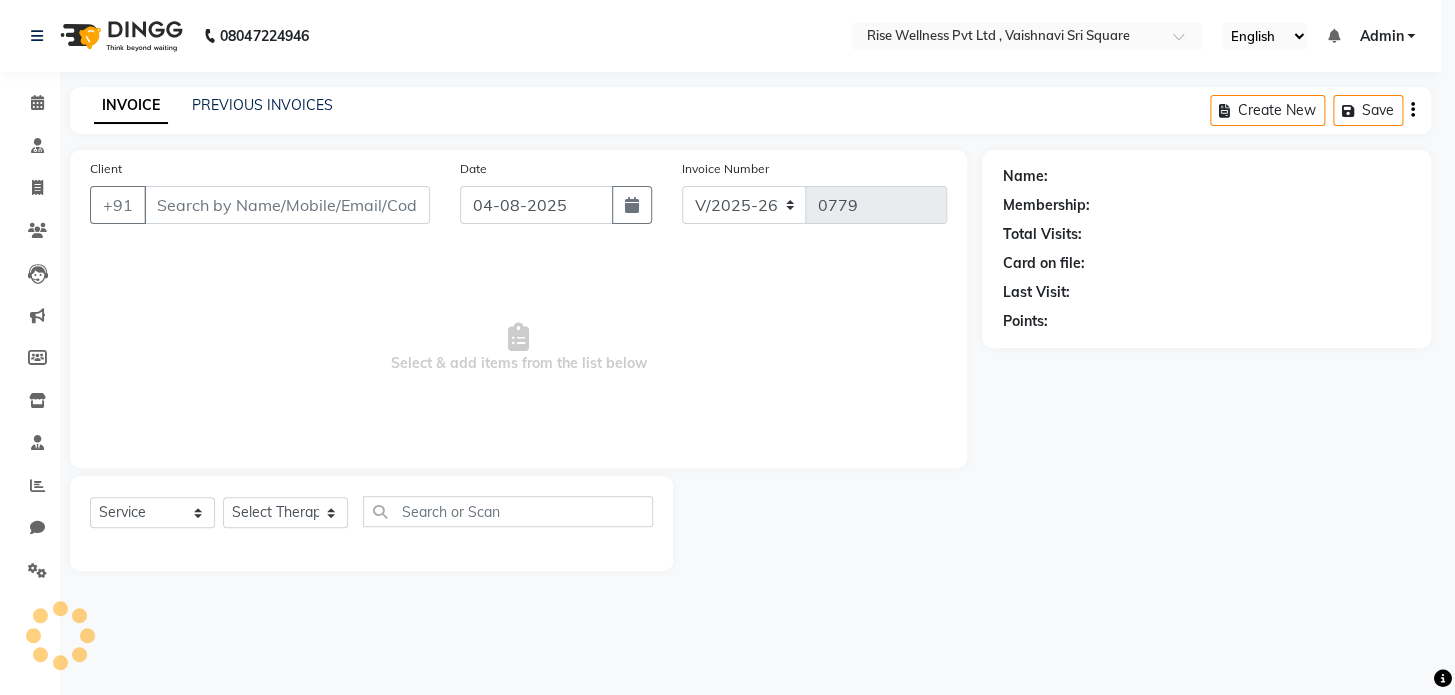 select on "3" 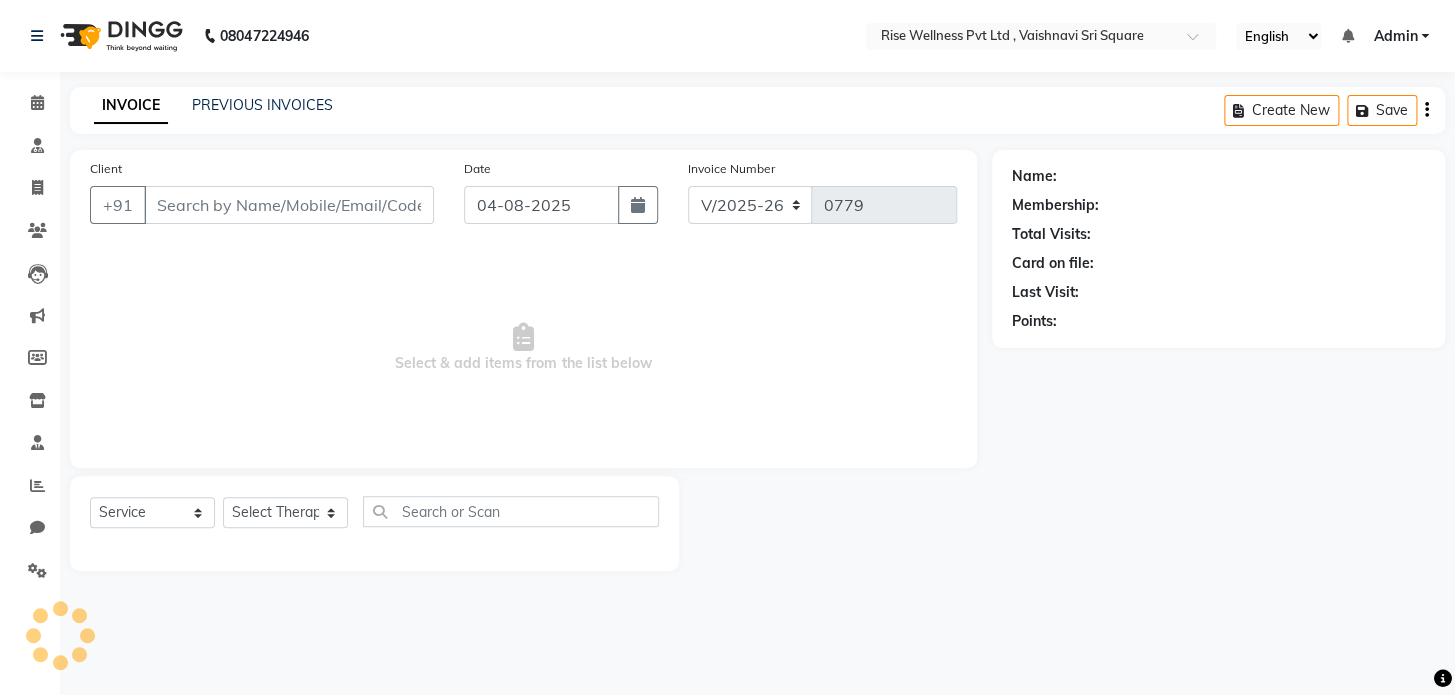 select on "V" 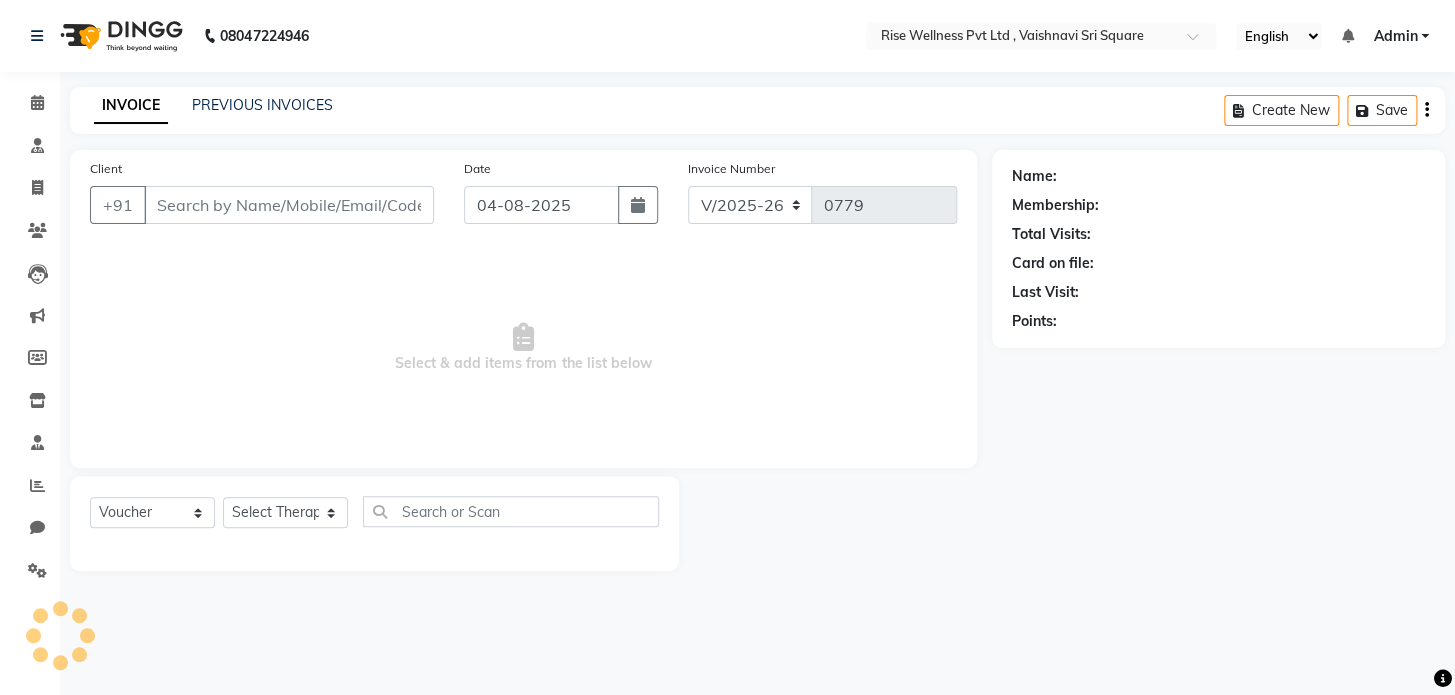 type on "[PHONE]" 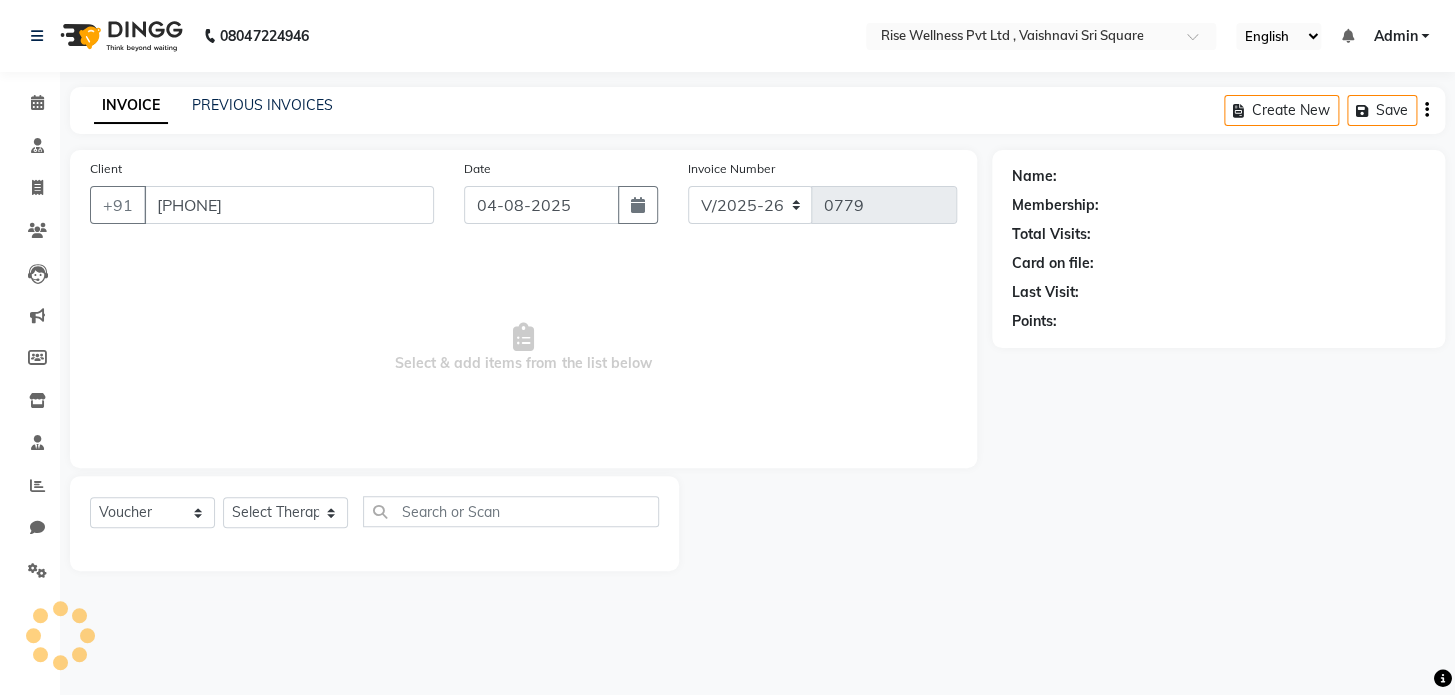 select on "69786" 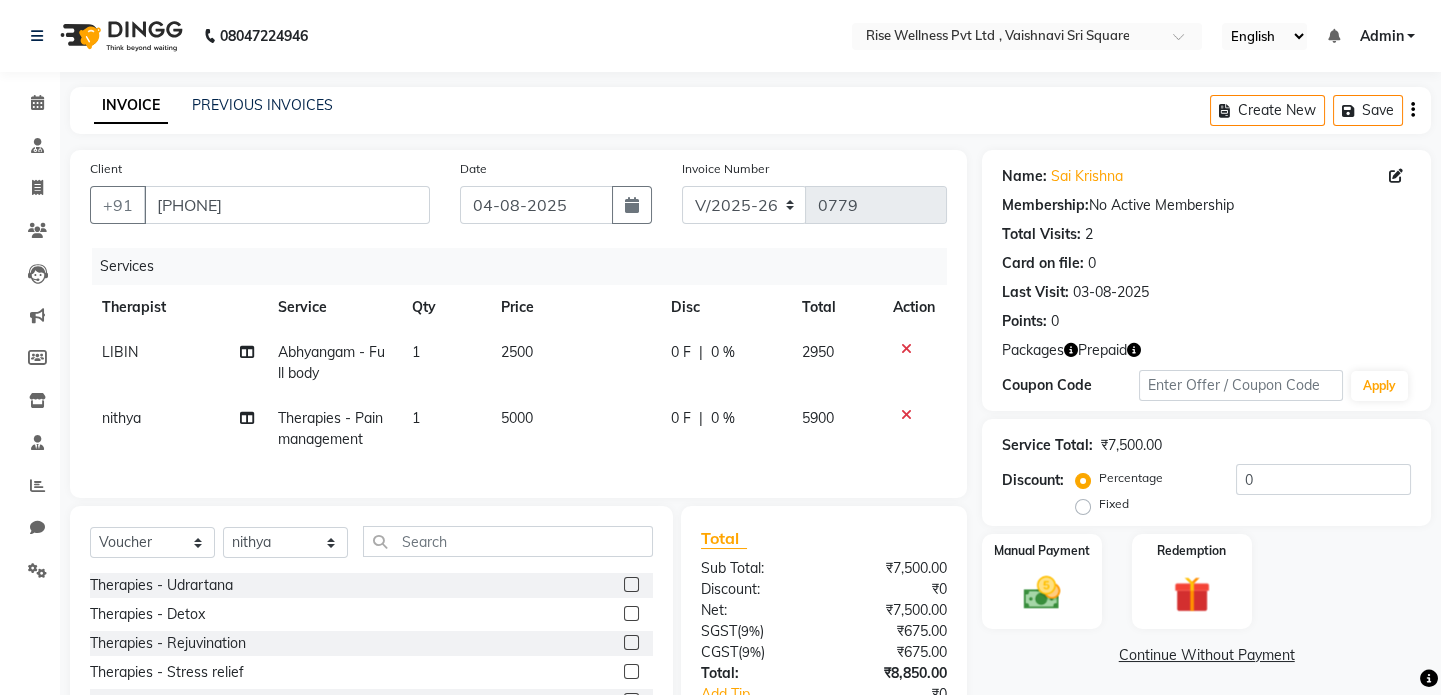 click 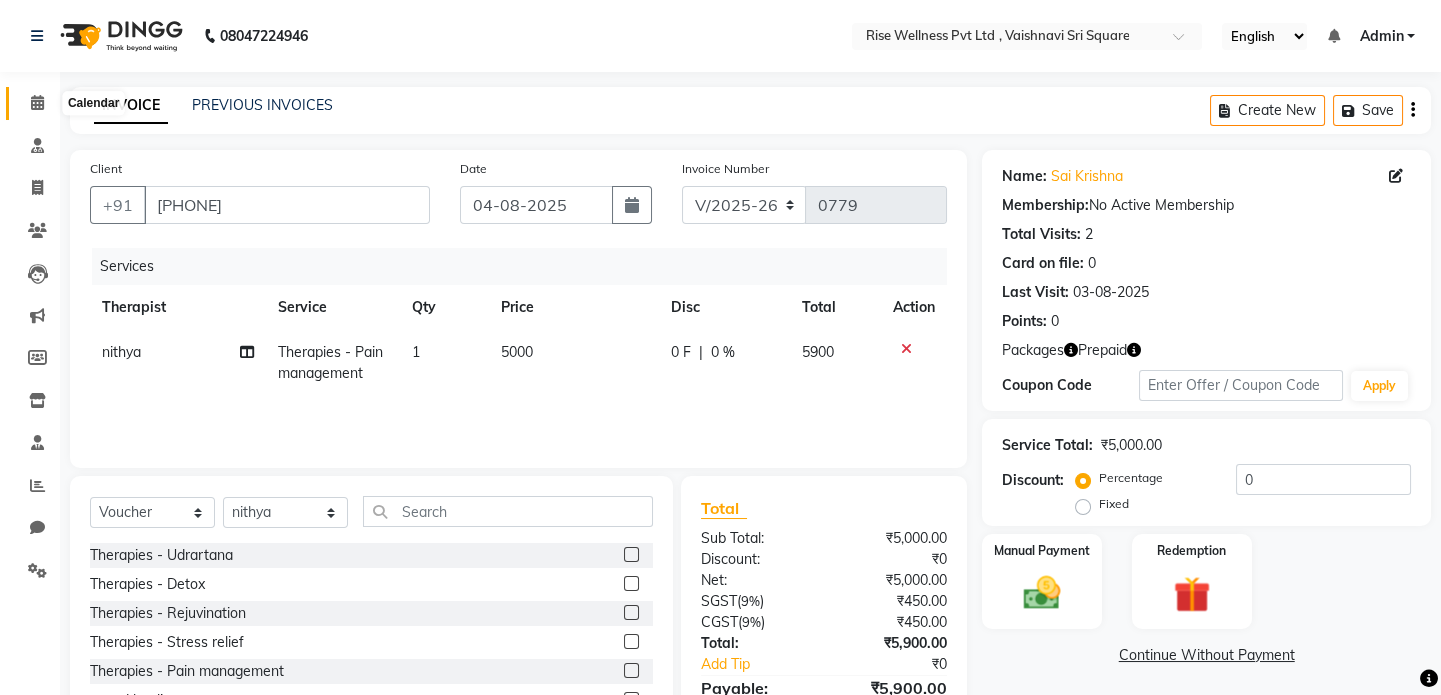 click 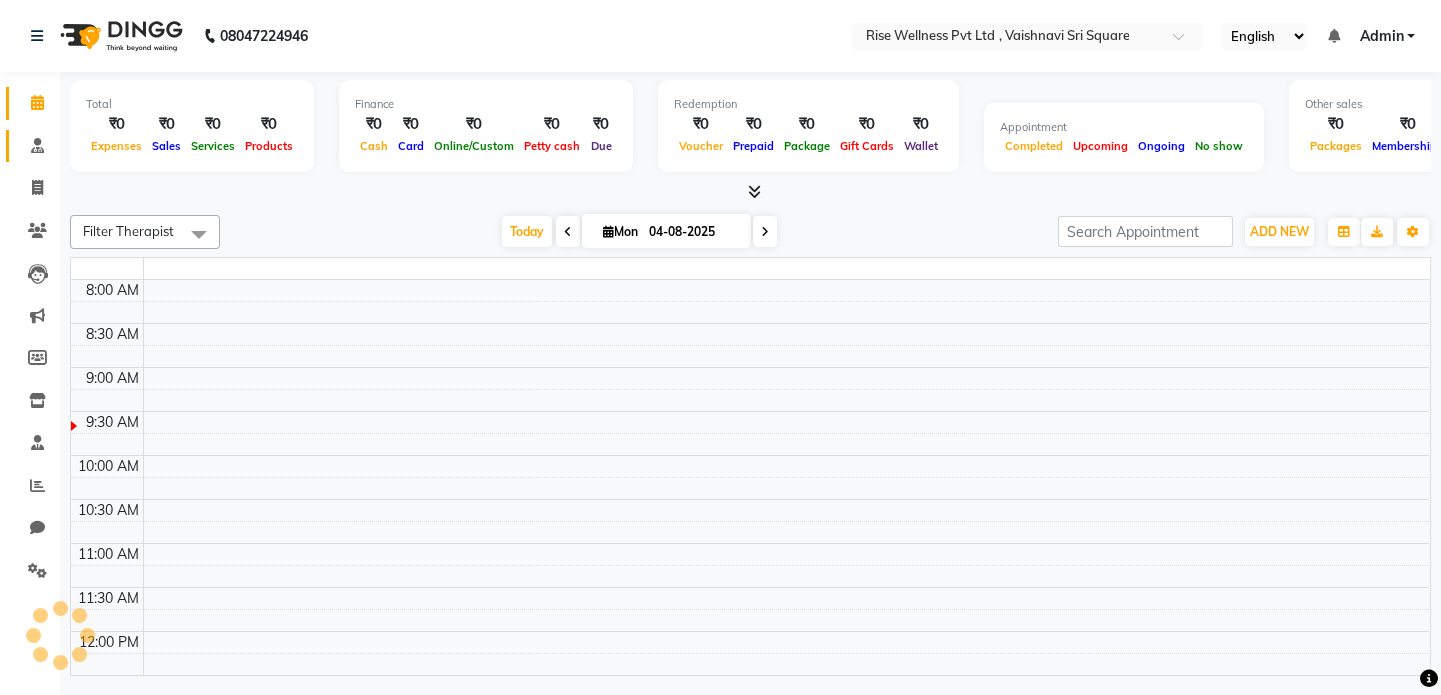 scroll, scrollTop: 0, scrollLeft: 0, axis: both 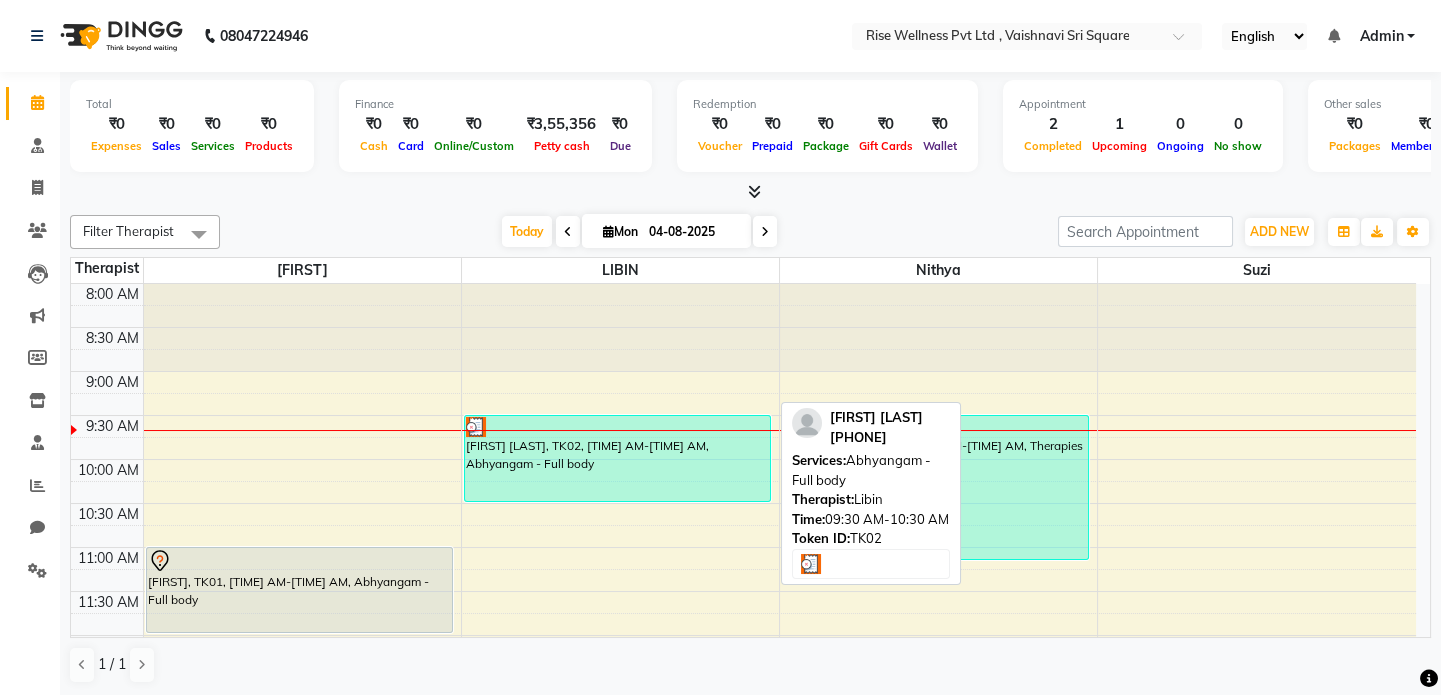 click on "[FIRST] [LAST], TK02, [TIME] AM-[TIME] AM, Abhyangam - Full body" at bounding box center (617, 458) 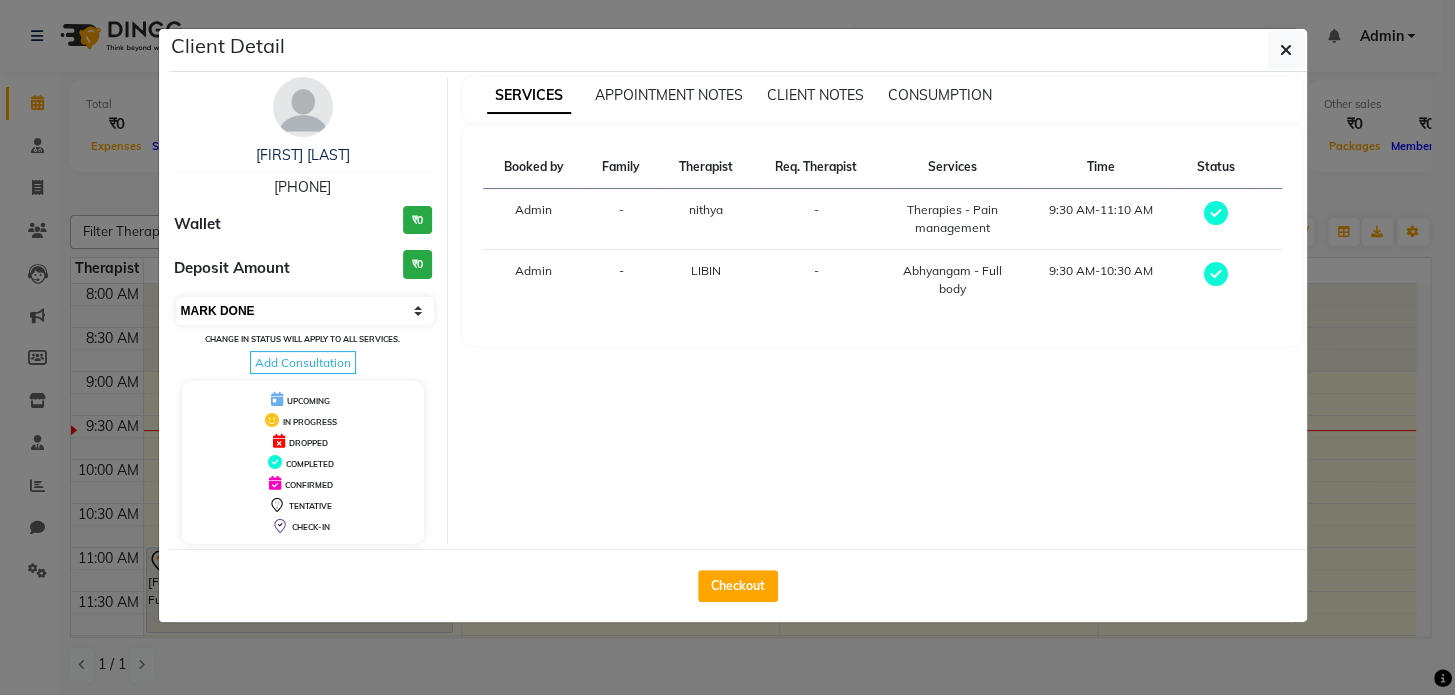 click on "Select MARK DONE UPCOMING" at bounding box center [305, 311] 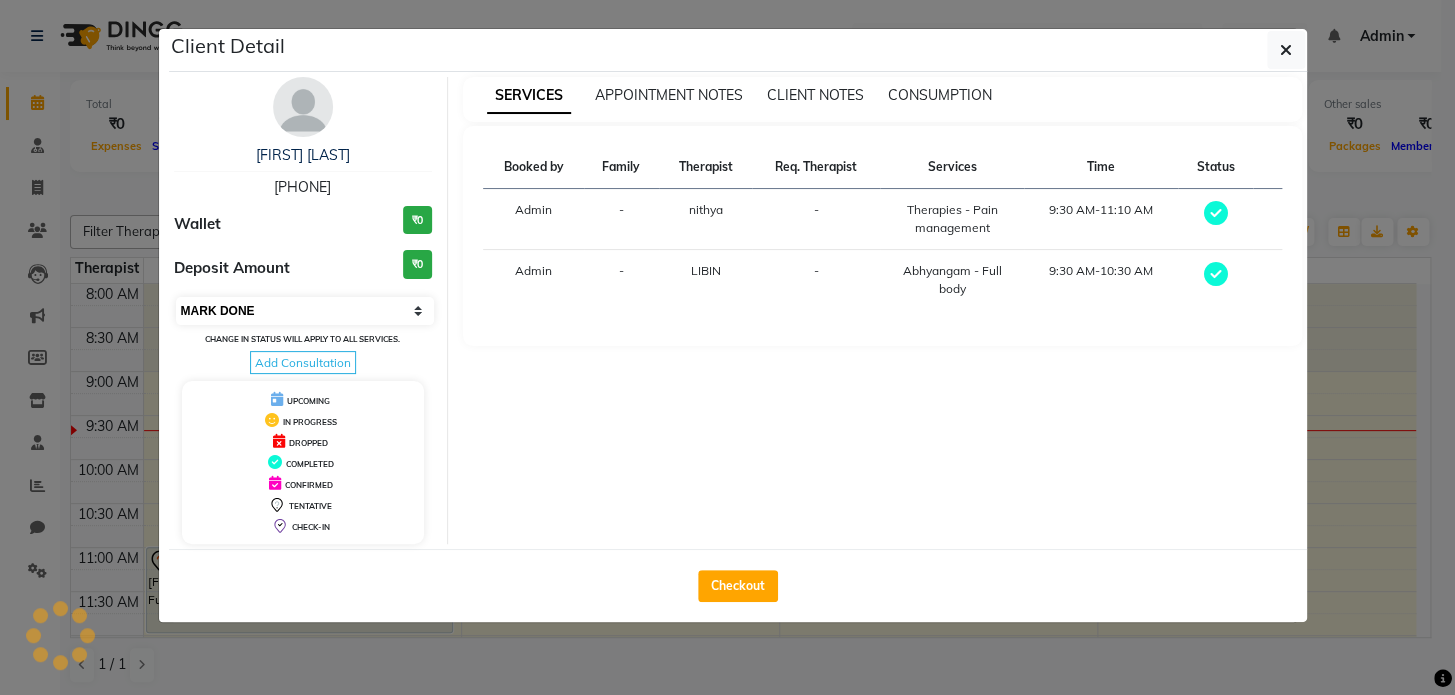 select on "5" 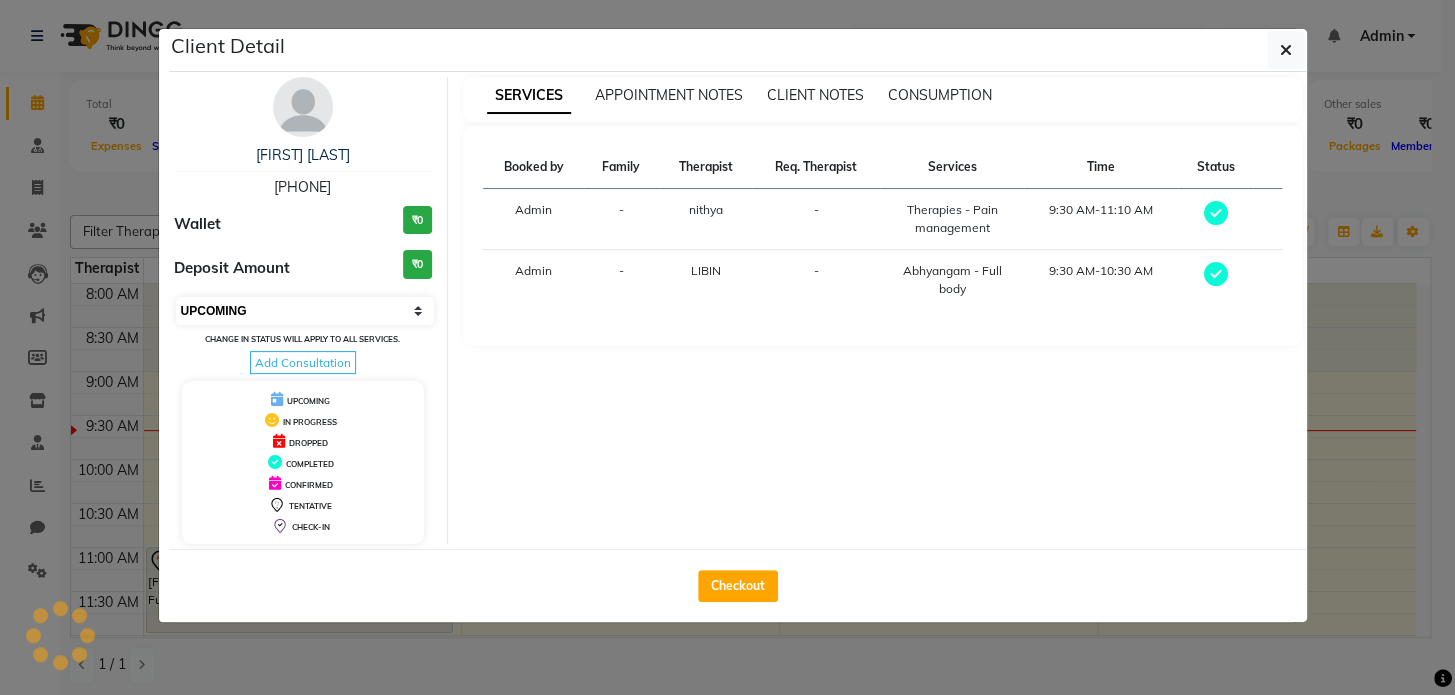 click on "Select MARK DONE UPCOMING" at bounding box center [305, 311] 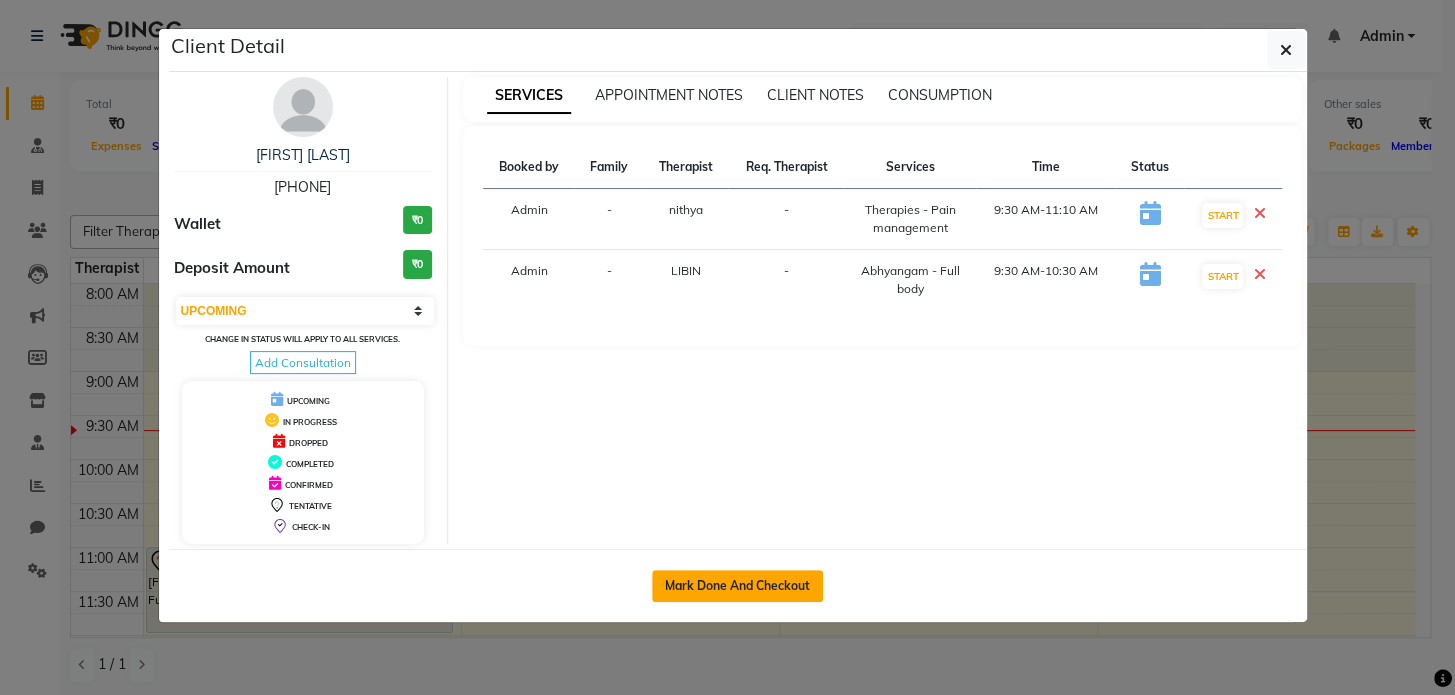 click on "Mark Done And Checkout" 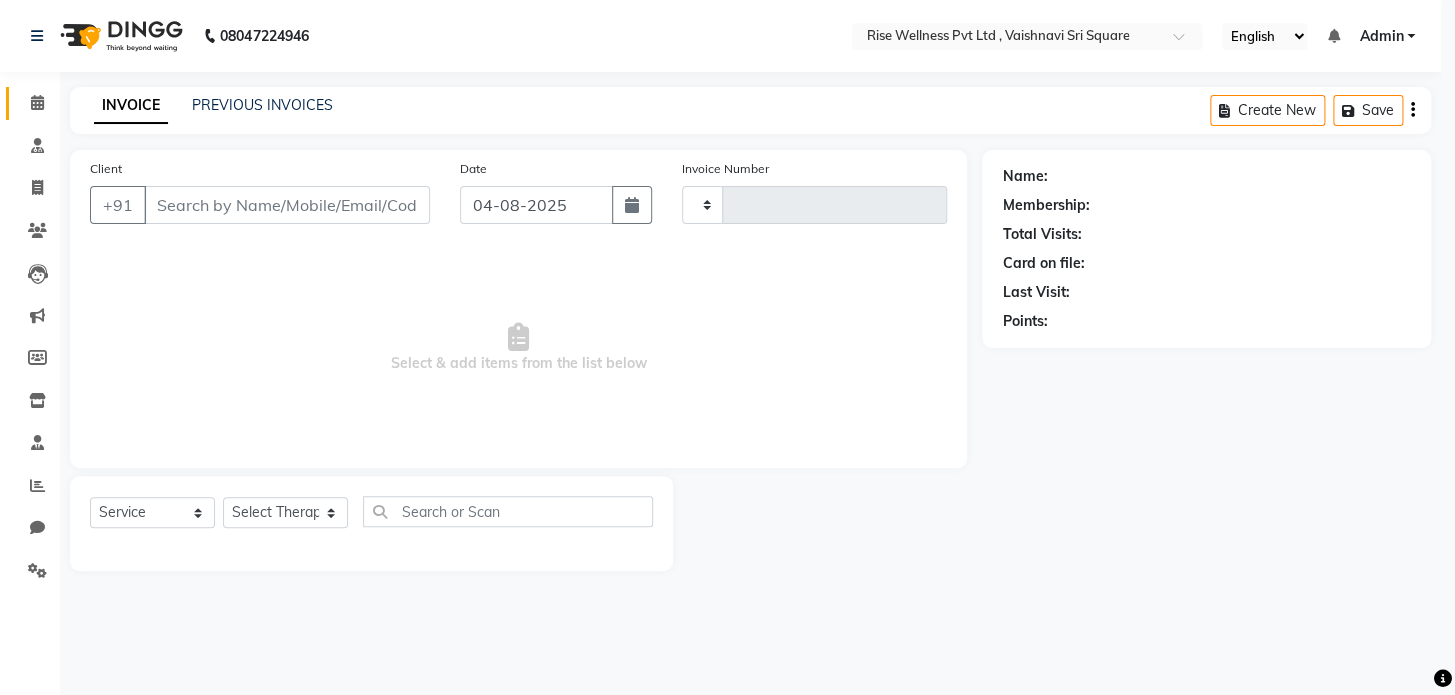 type on "0779" 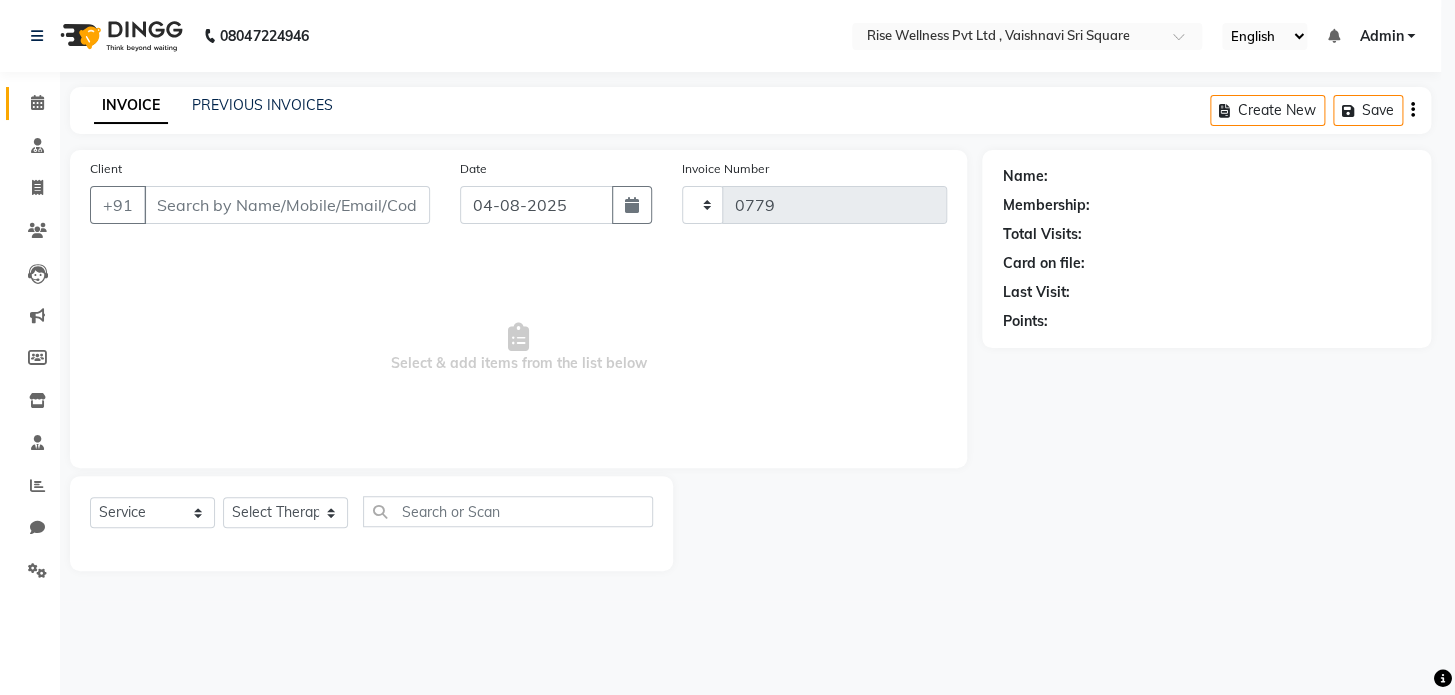 select on "7497" 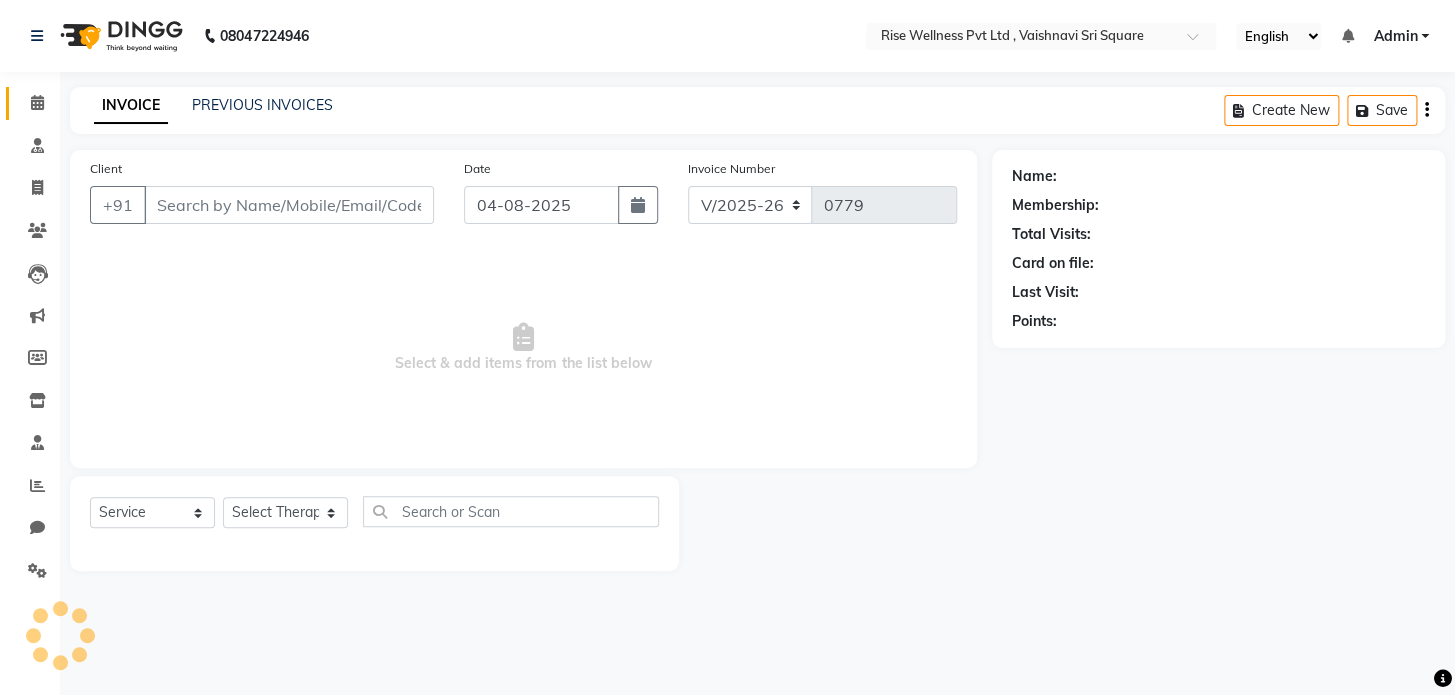 select on "V" 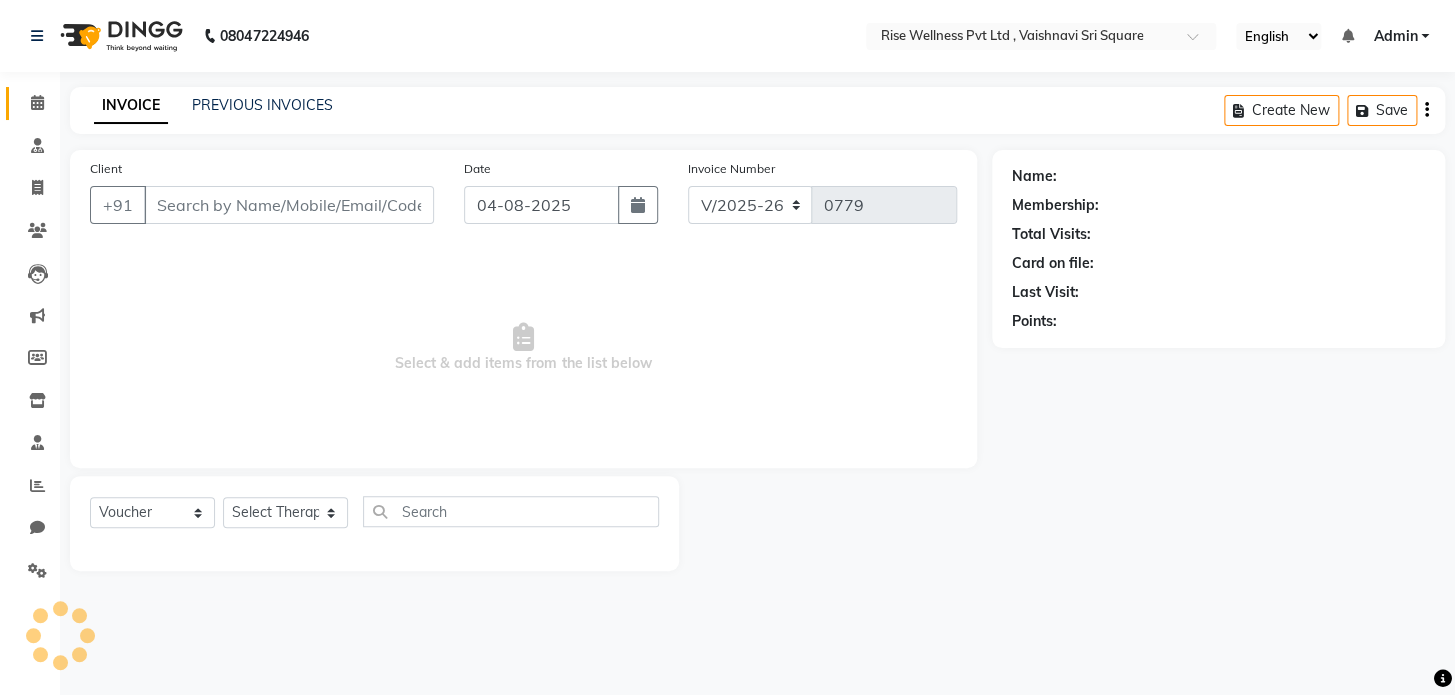 type on "[PHONE]" 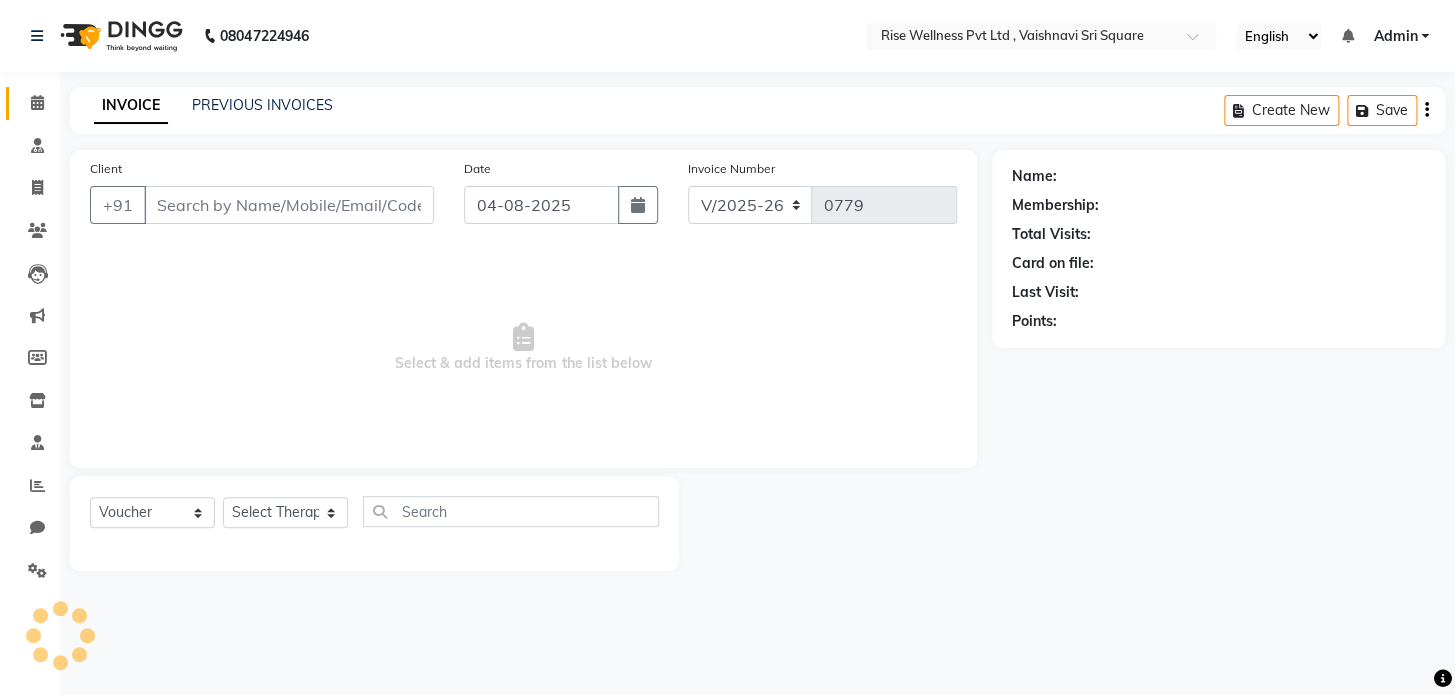select on "69786" 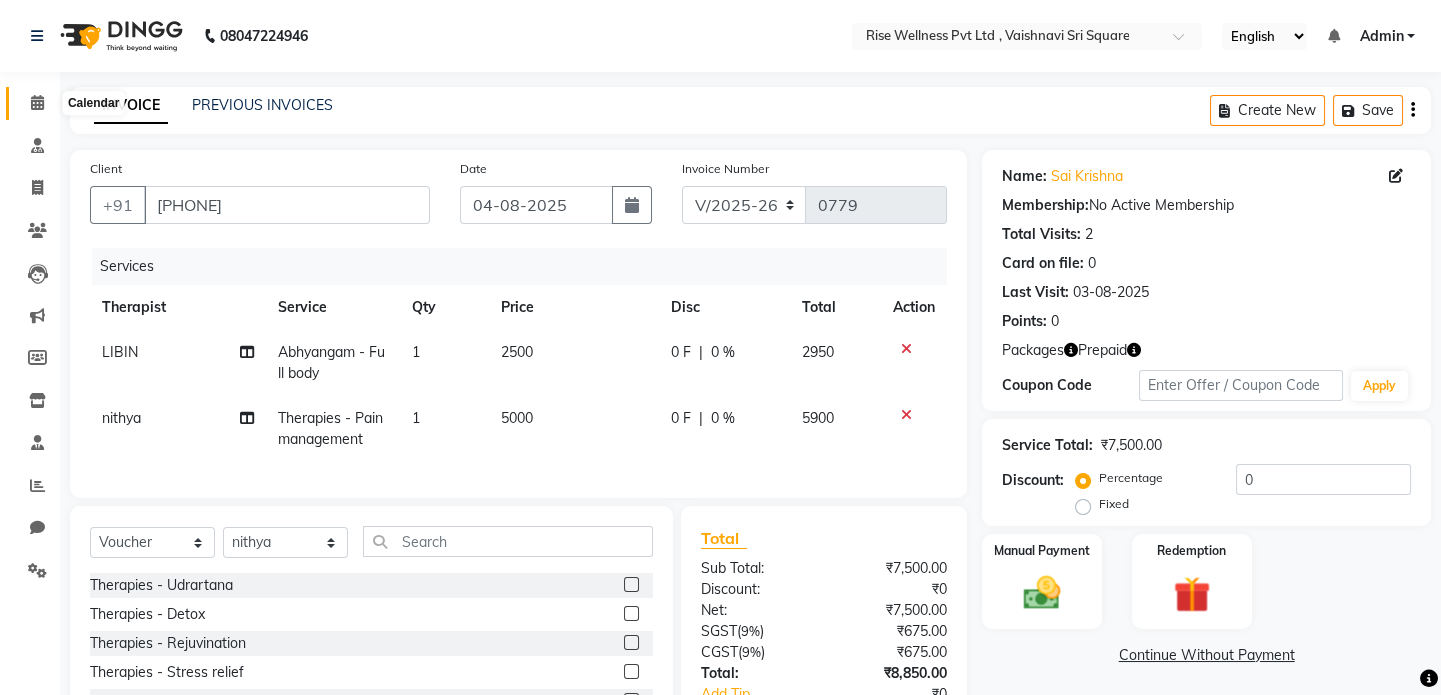 click 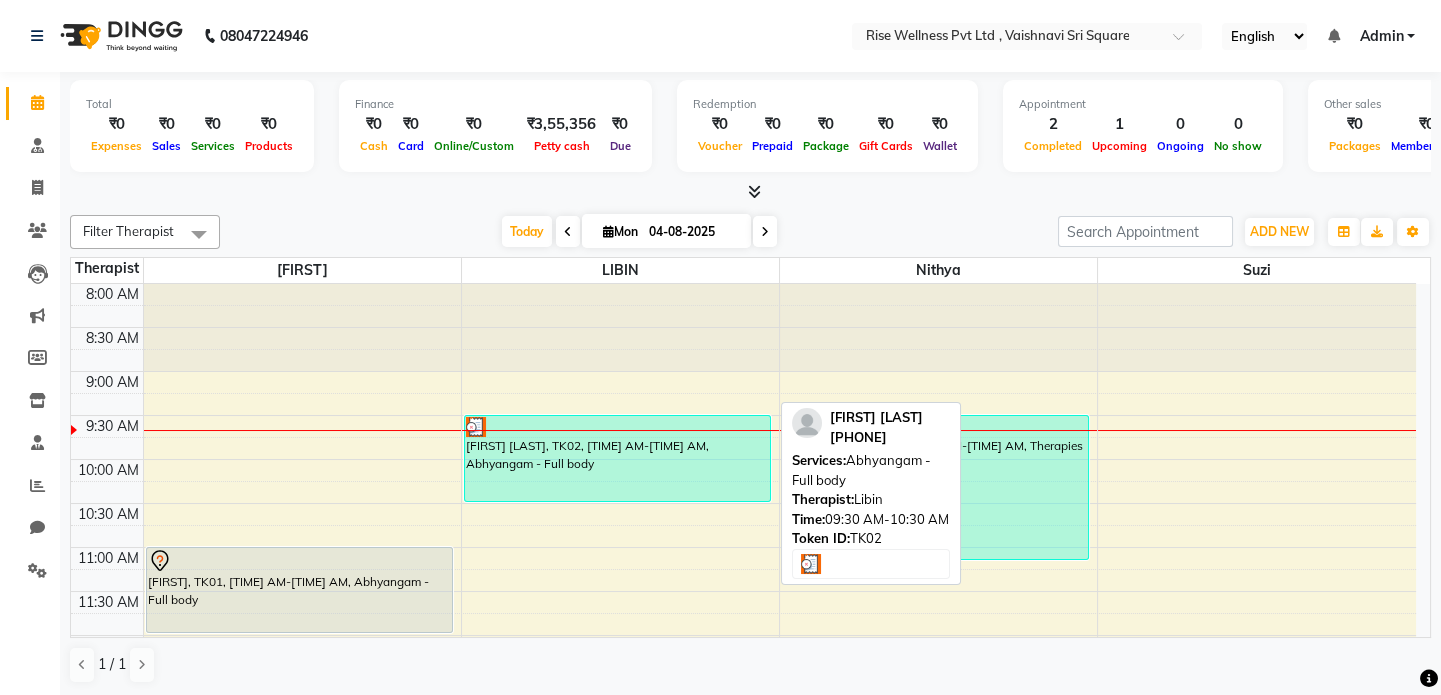 click on "[FIRST] [LAST], TK02, [TIME] AM-[TIME] AM, Abhyangam - Full body" at bounding box center [617, 458] 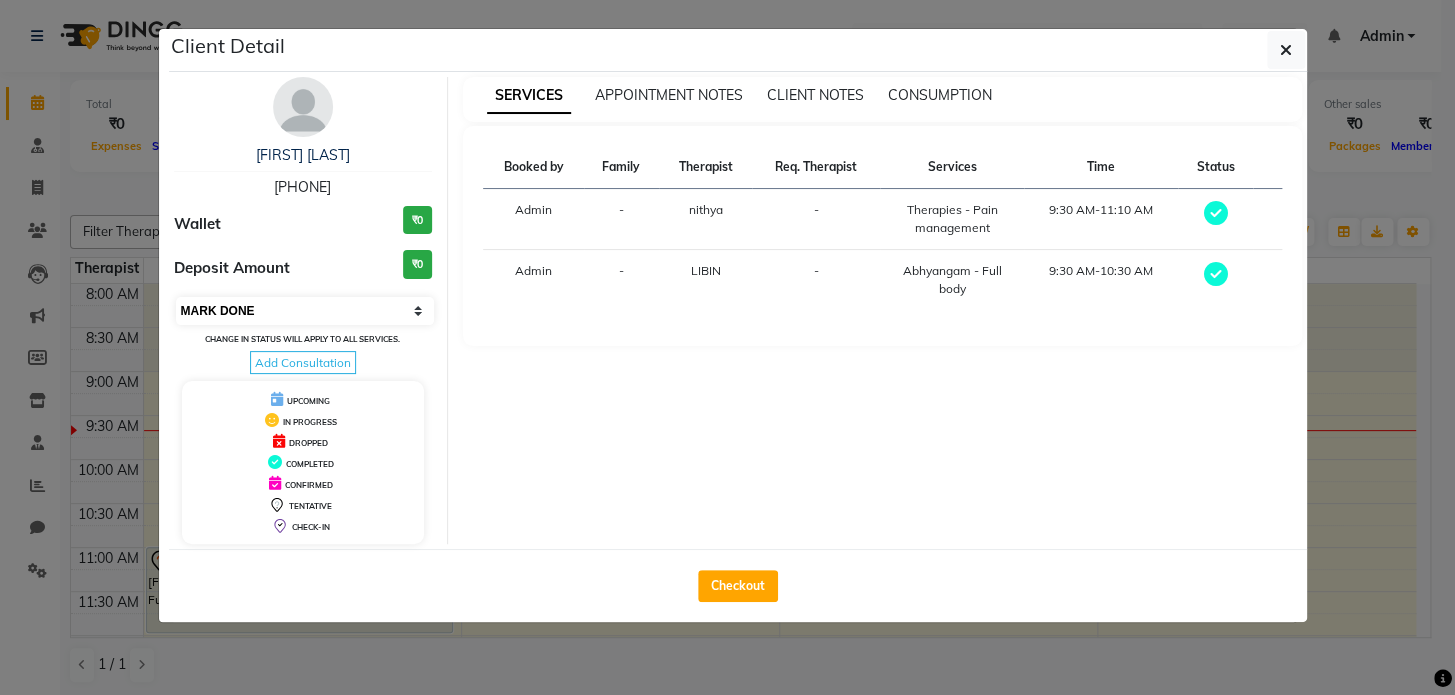 click on "Select MARK DONE UPCOMING" at bounding box center (305, 311) 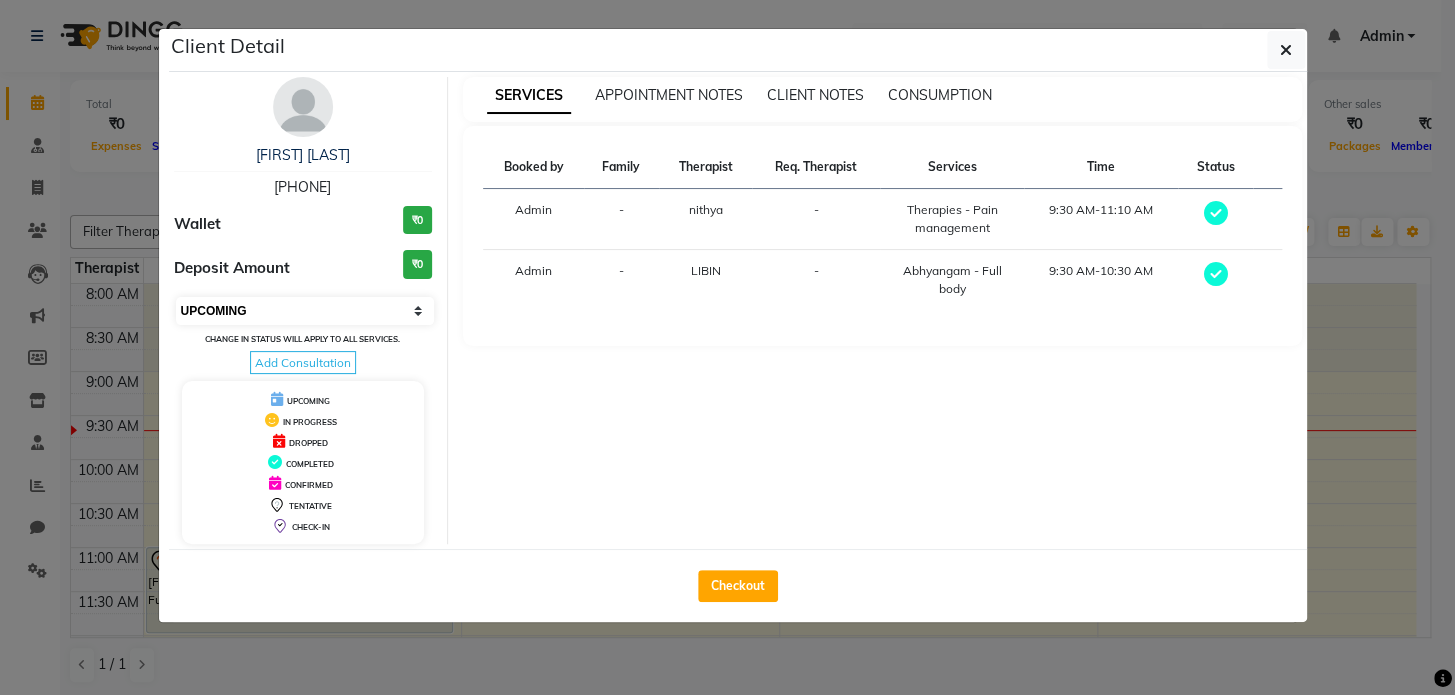click on "Select MARK DONE UPCOMING" at bounding box center (305, 311) 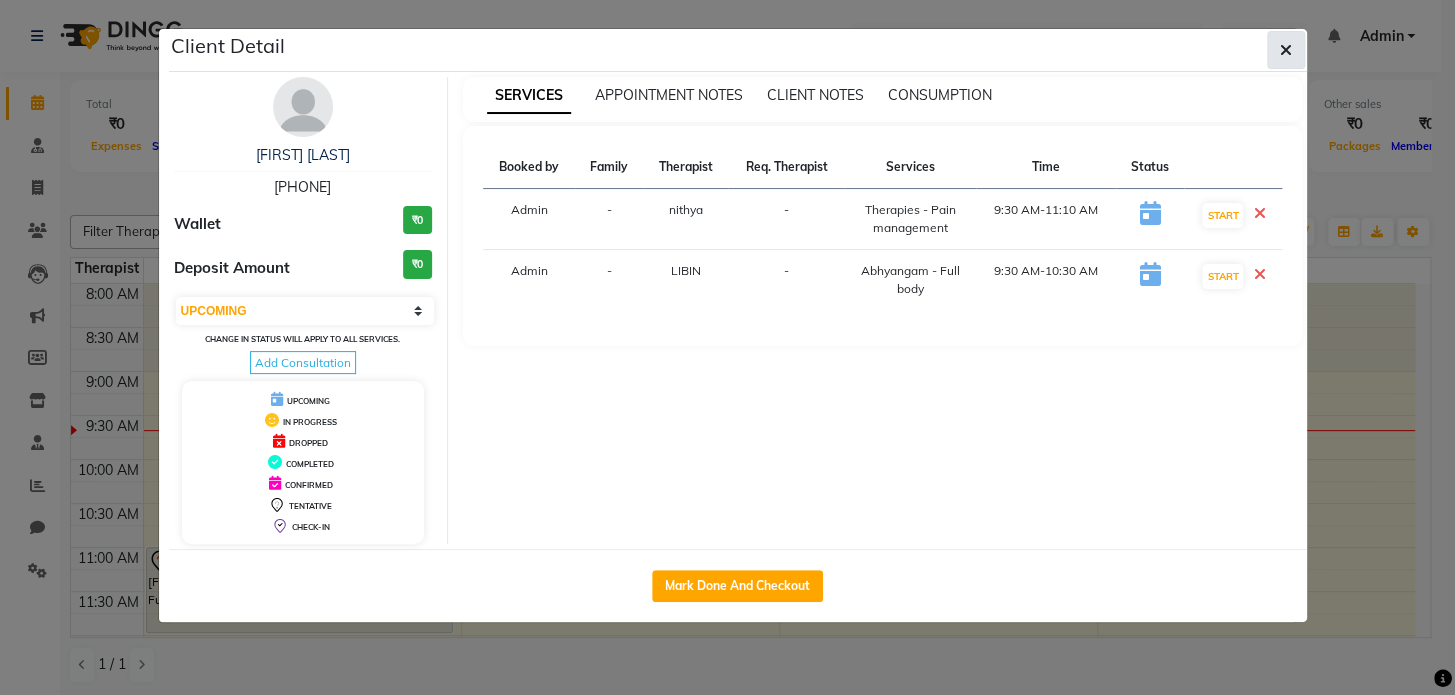 click 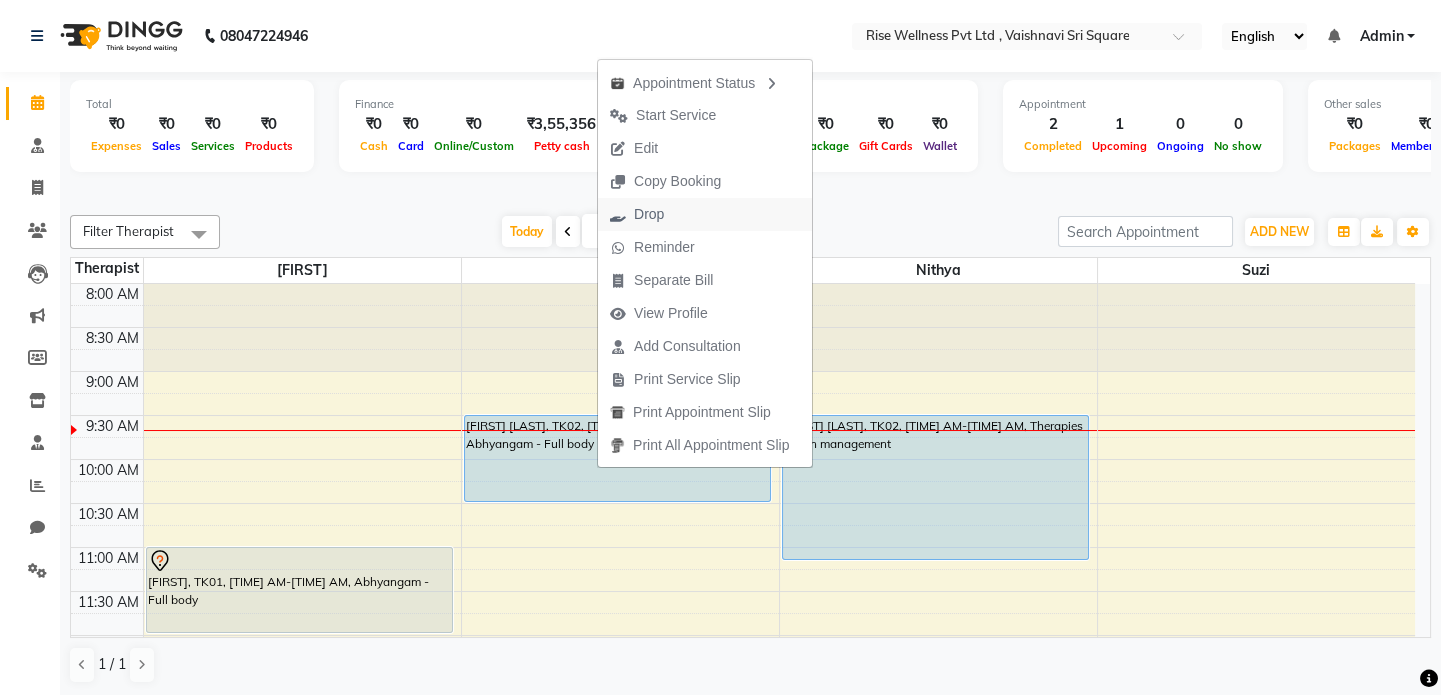 click on "Drop" at bounding box center (649, 214) 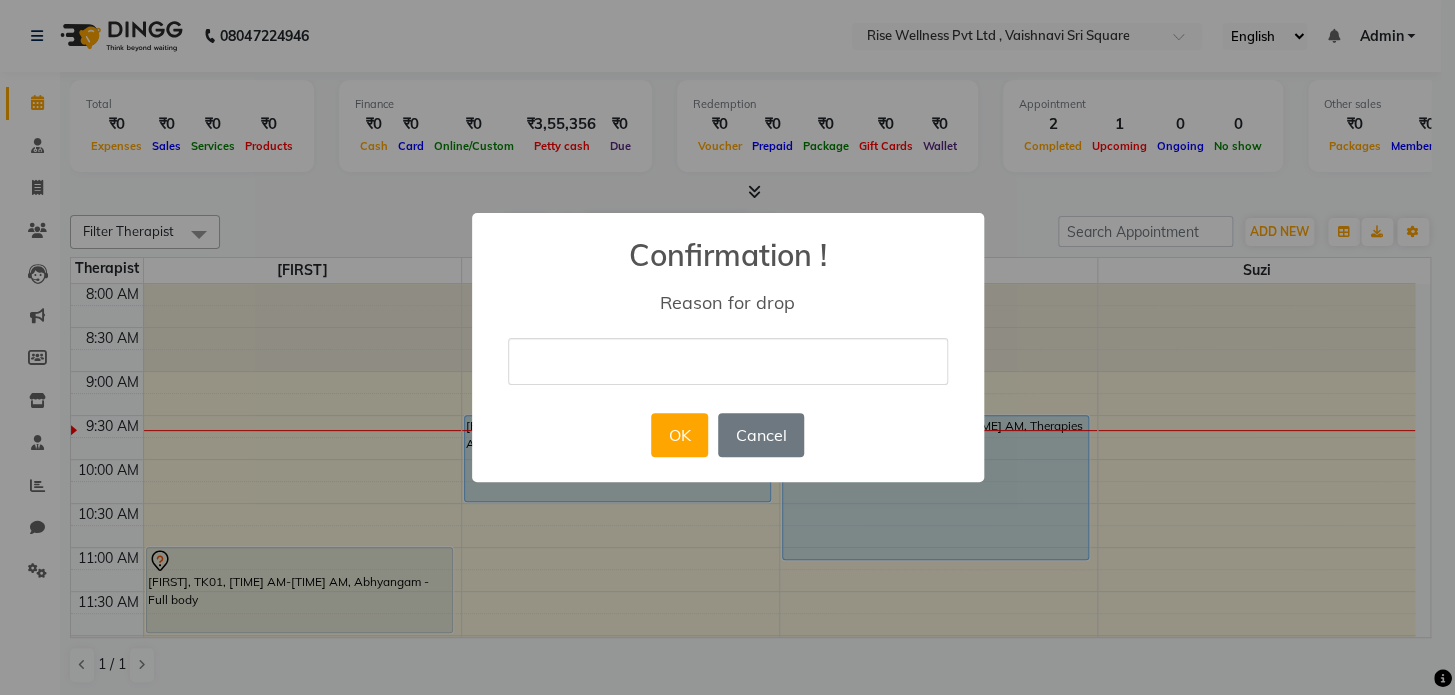 click on "× Confirmation ! Reason for drop OK No Cancel" at bounding box center [728, 347] 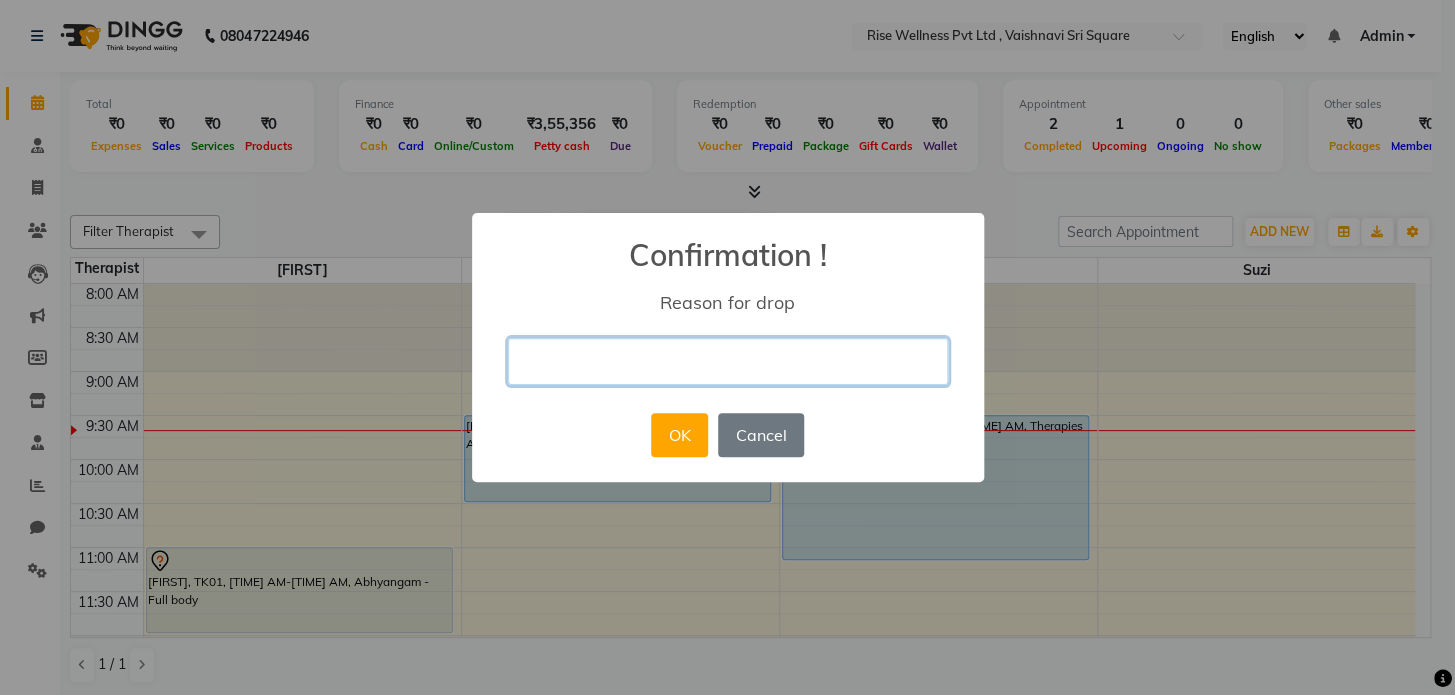click at bounding box center [728, 361] 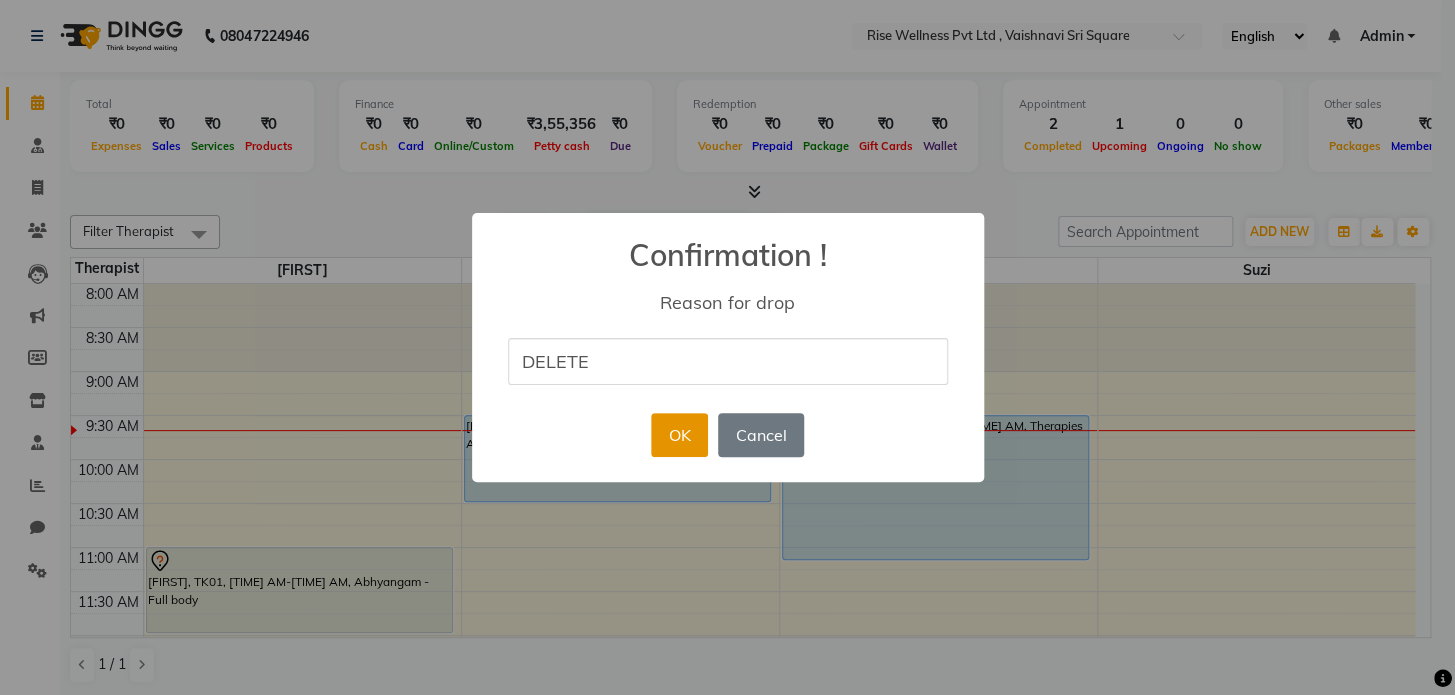 click on "OK" at bounding box center (679, 435) 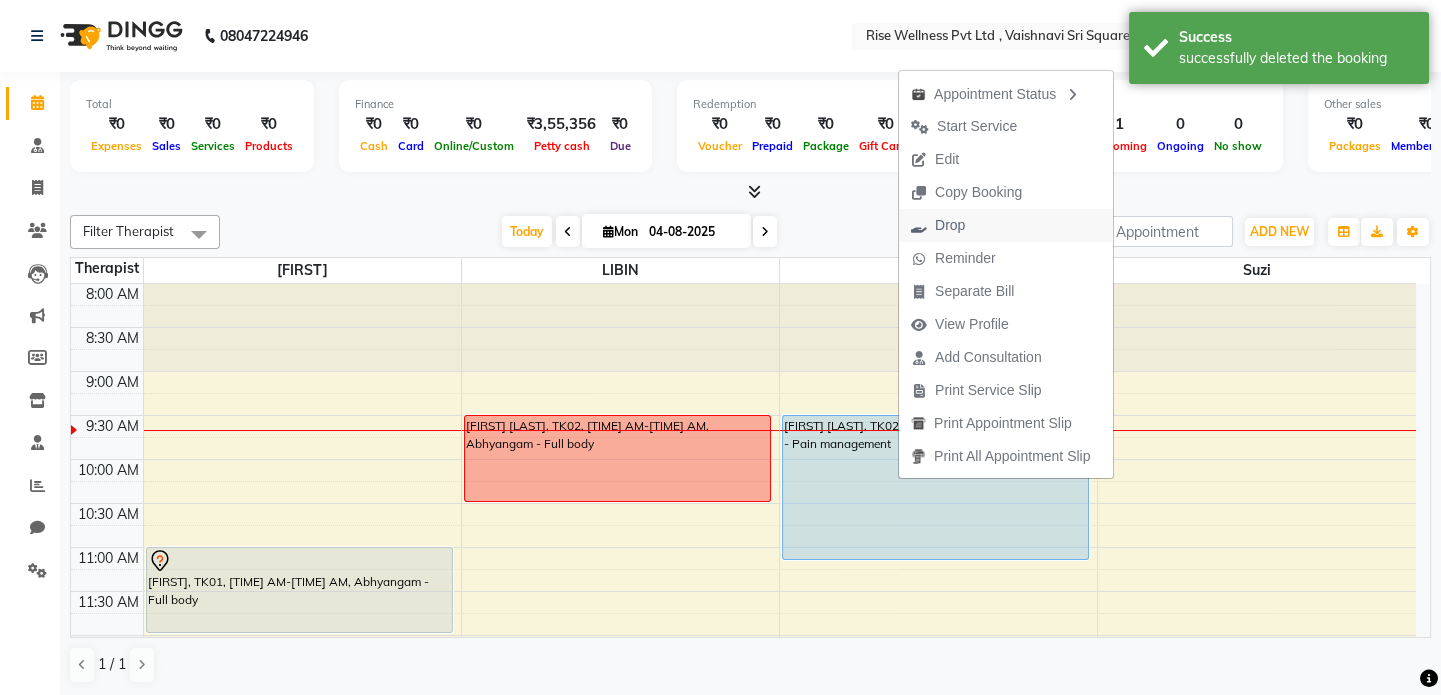 click on "Drop" at bounding box center (938, 225) 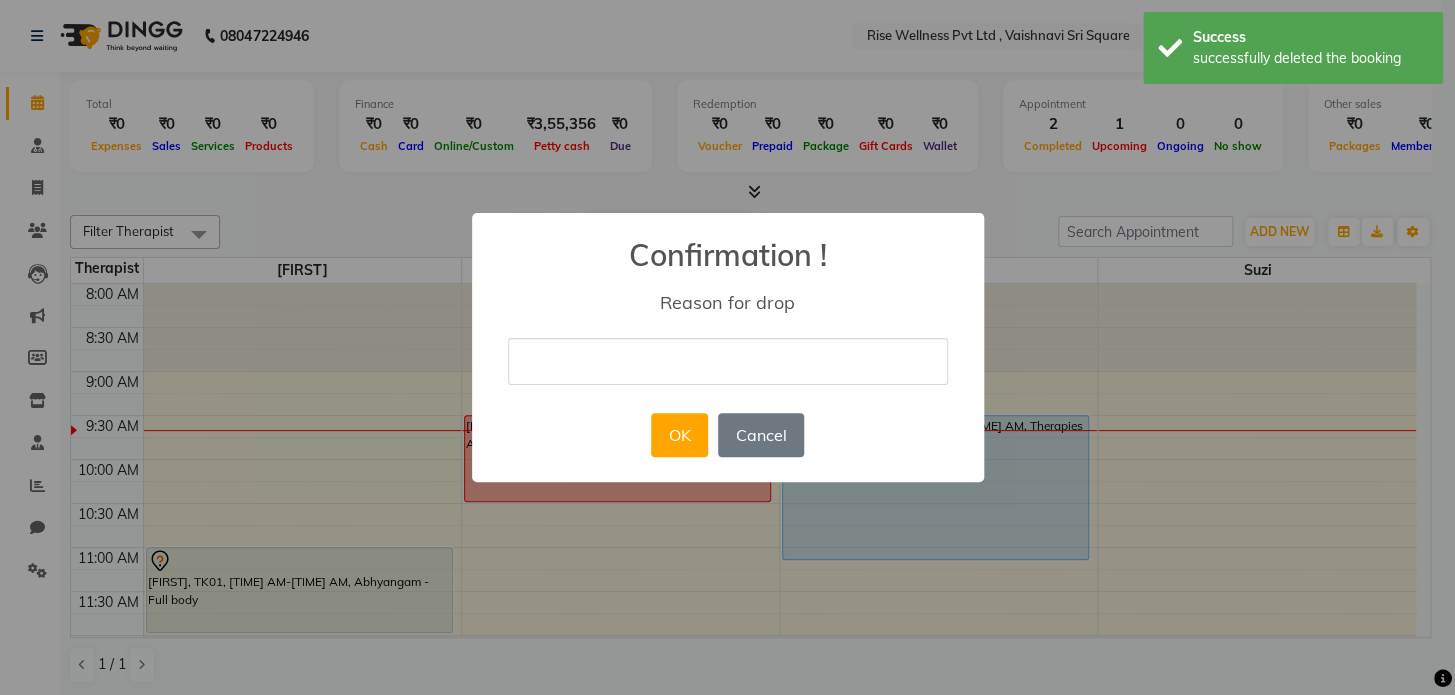 click at bounding box center [728, 361] 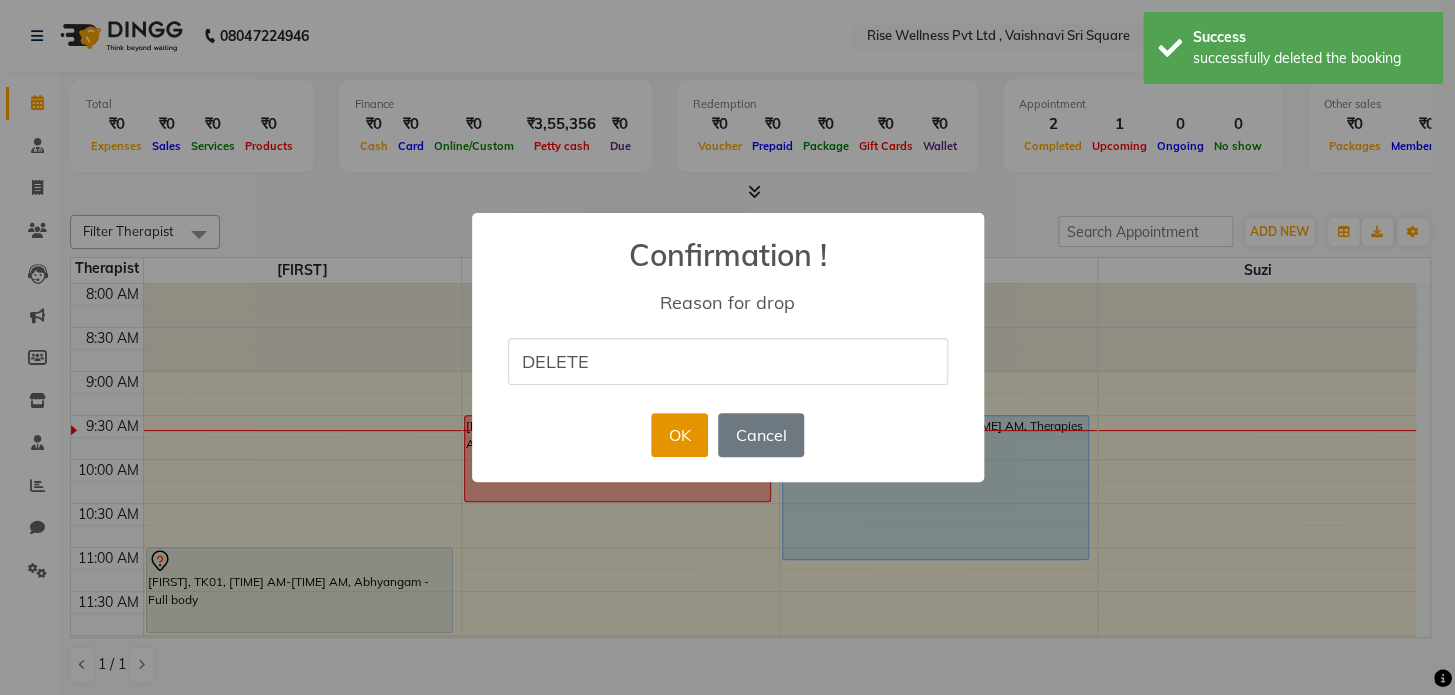 click on "OK" at bounding box center [679, 435] 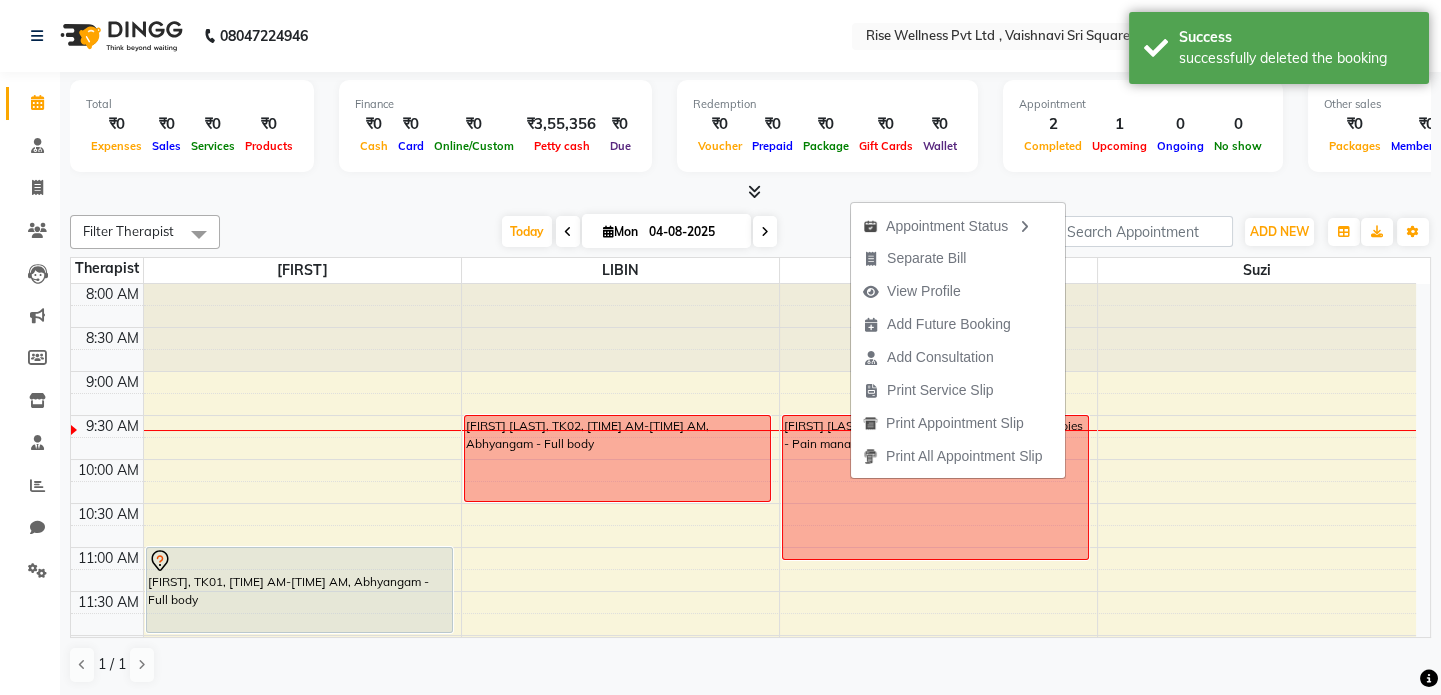 click on "08047224946" 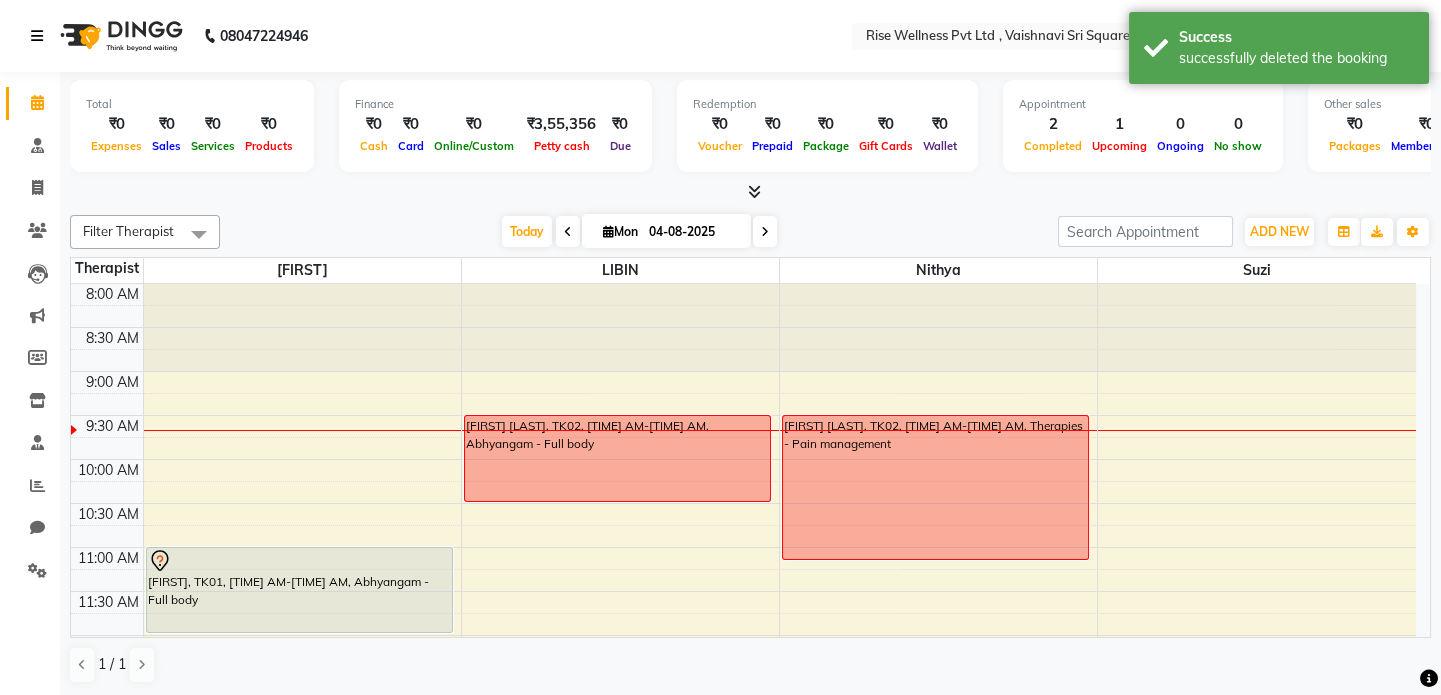 click at bounding box center [37, 36] 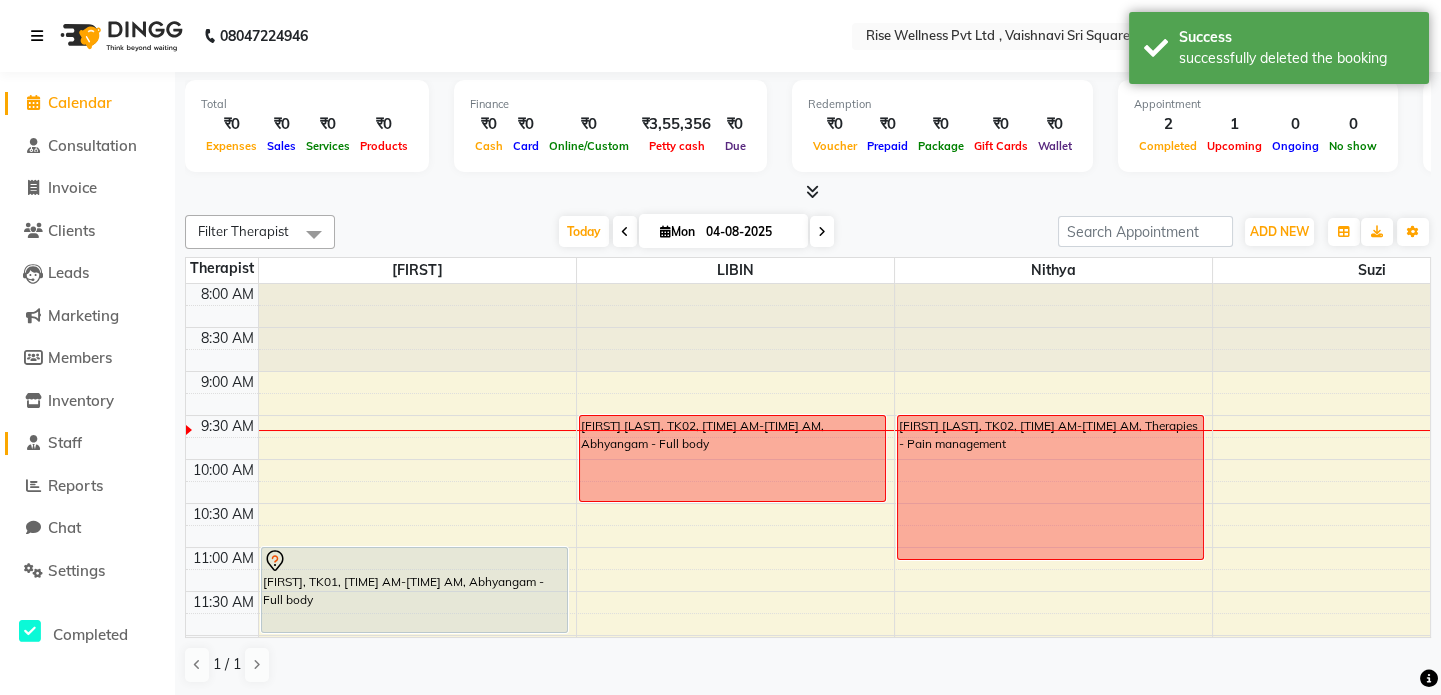 scroll, scrollTop: 454, scrollLeft: 0, axis: vertical 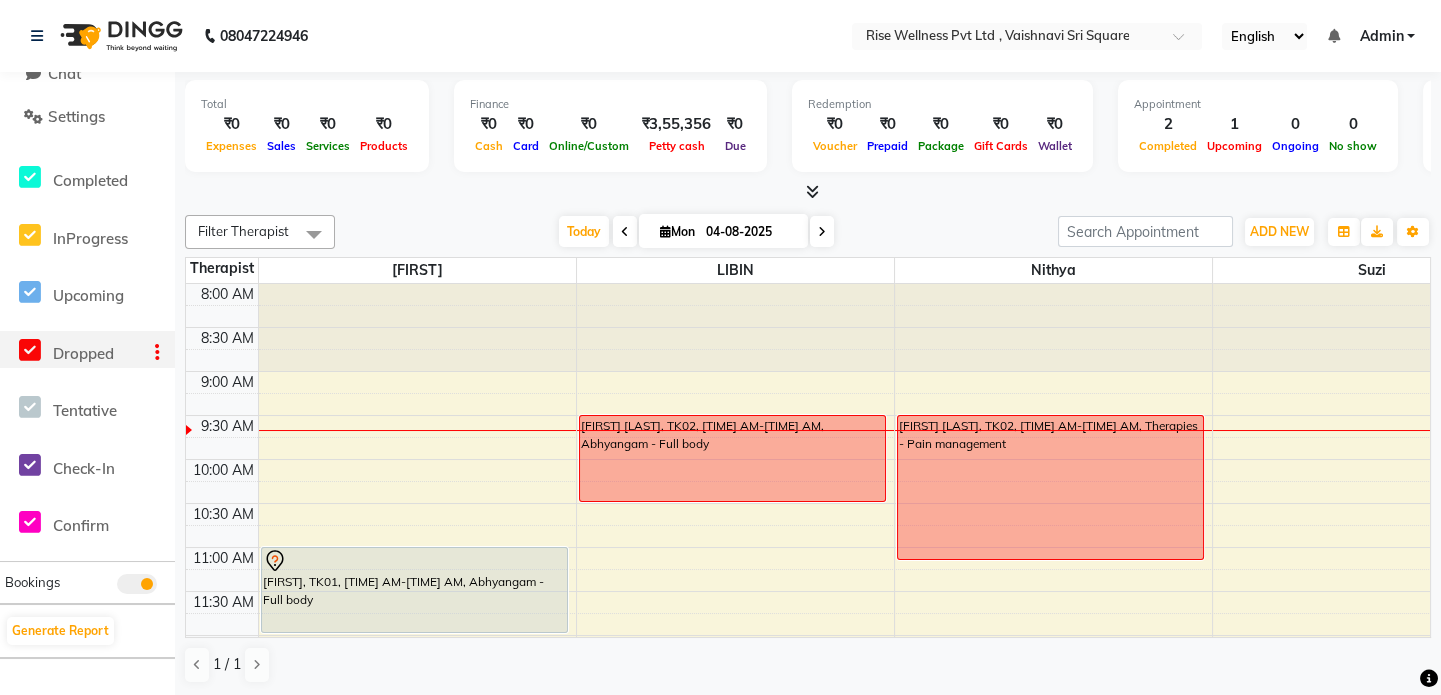 click on "Dropped" 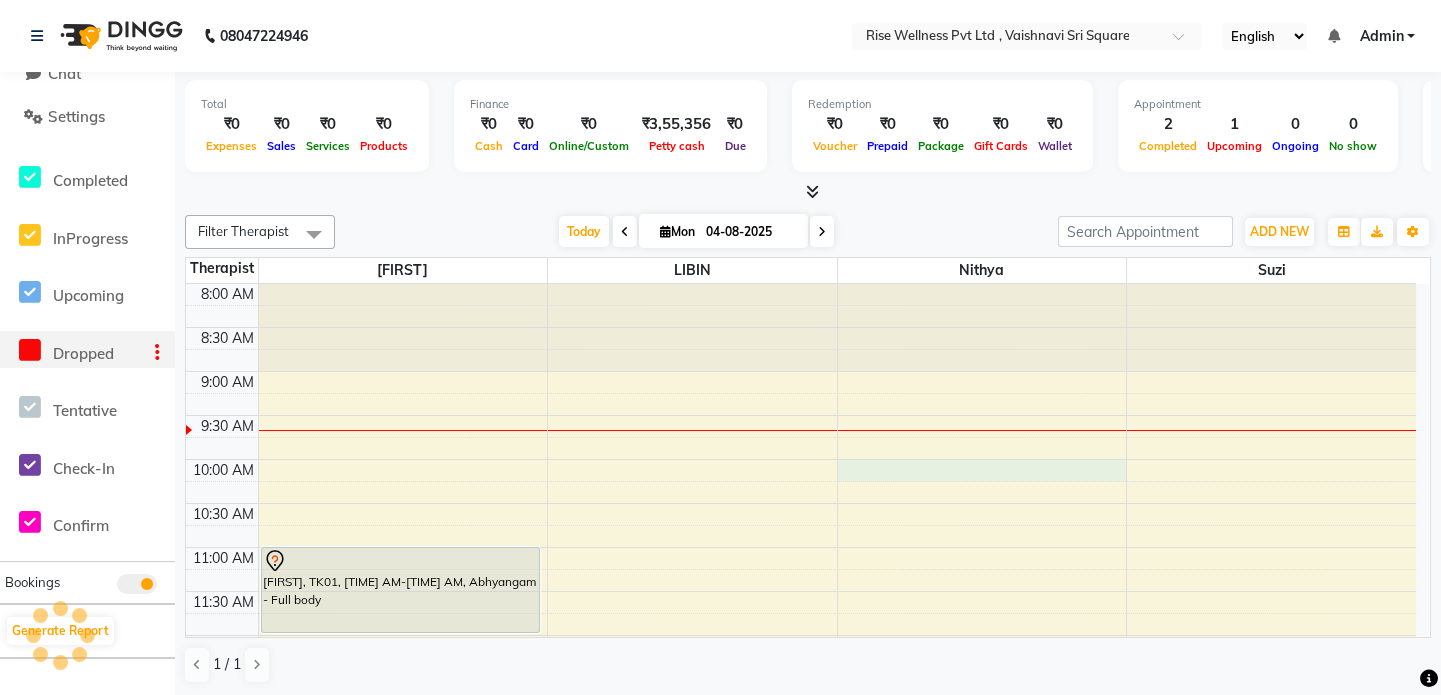 click on "[TIME] AM [TIME] AM [TIME] AM [TIME] AM [TIME] AM [TIME] AM [TIME] AM [TIME] AM [TIME] AM [TIME] AM [TIME] PM [TIME] PM [TIME] PM [TIME] PM [TIME] PM [TIME] PM [TIME] PM [TIME] PM [TIME] PM [TIME] PM [TIME] PM [TIME] PM [TIME] PM [TIME] PM             [FIRST], TK01, [TIME] AM-[TIME] AM, Abhyangam - Full body  imp   imp" at bounding box center [801, 855] 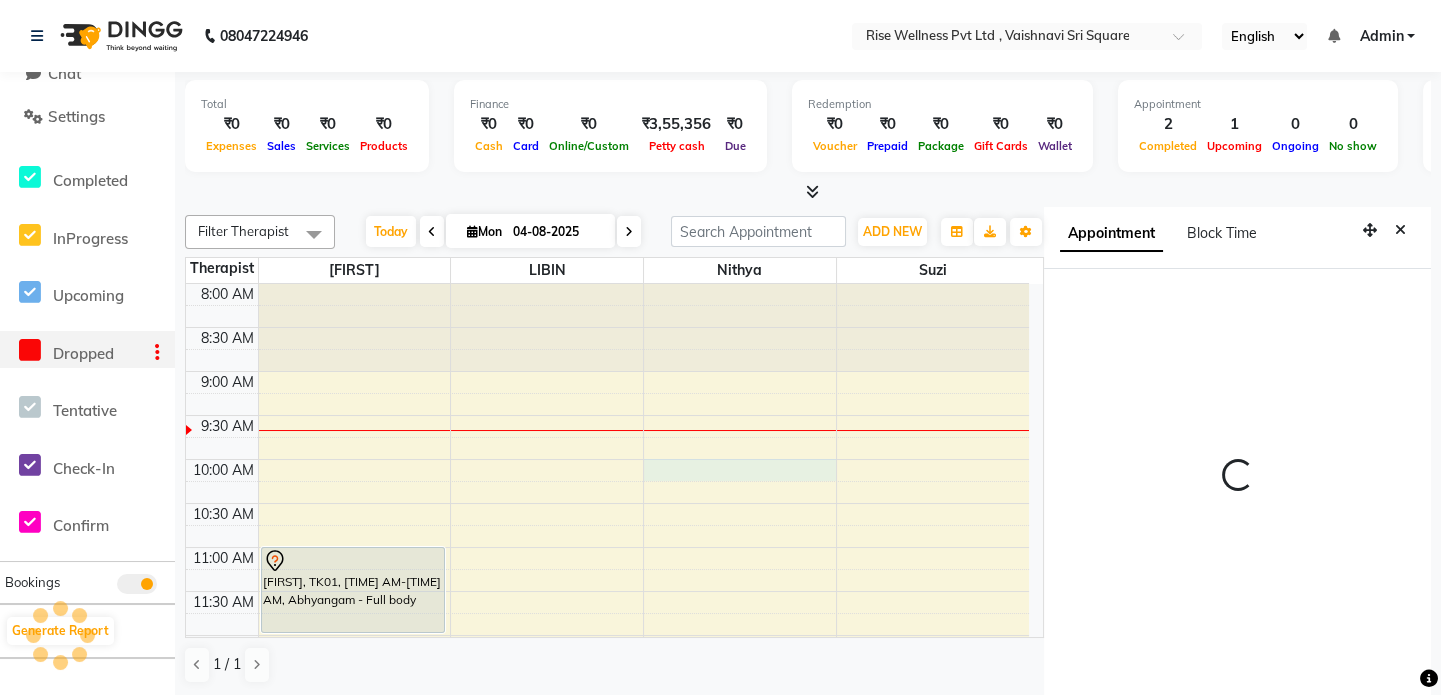 scroll, scrollTop: 8, scrollLeft: 0, axis: vertical 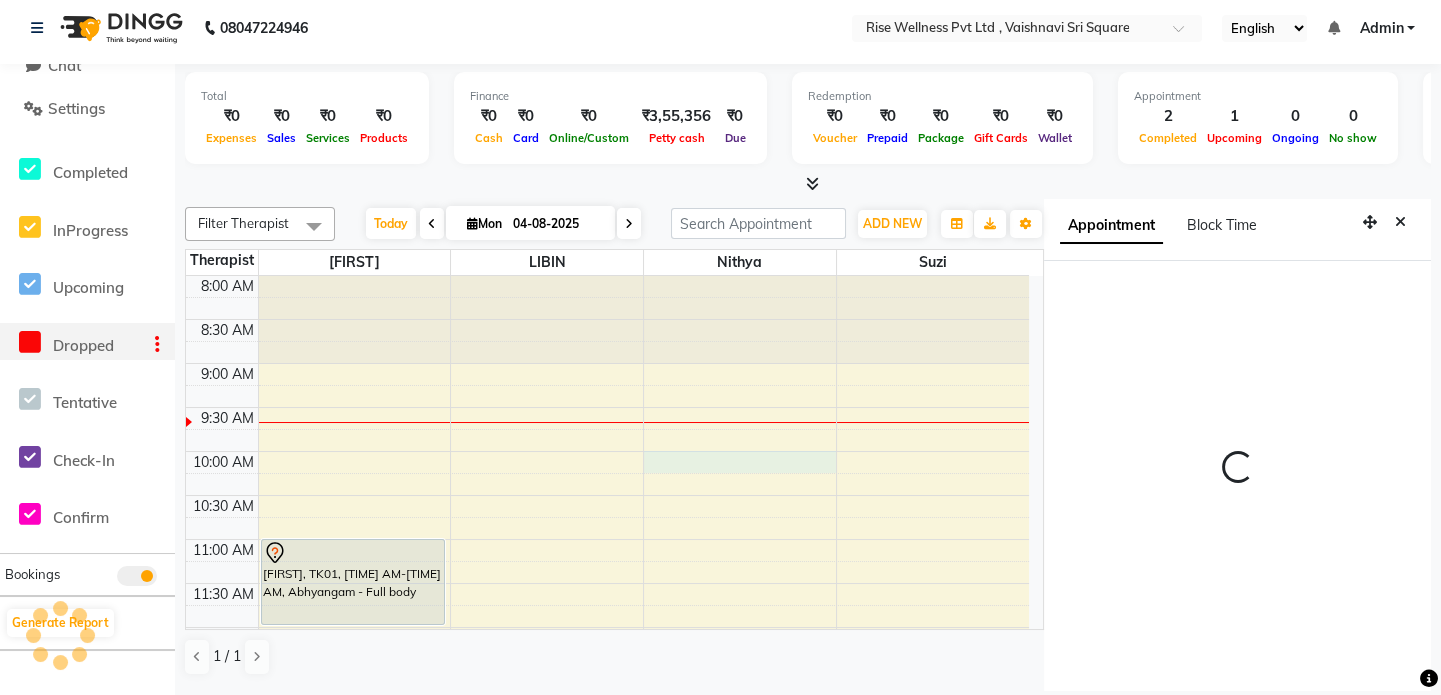 select on "600" 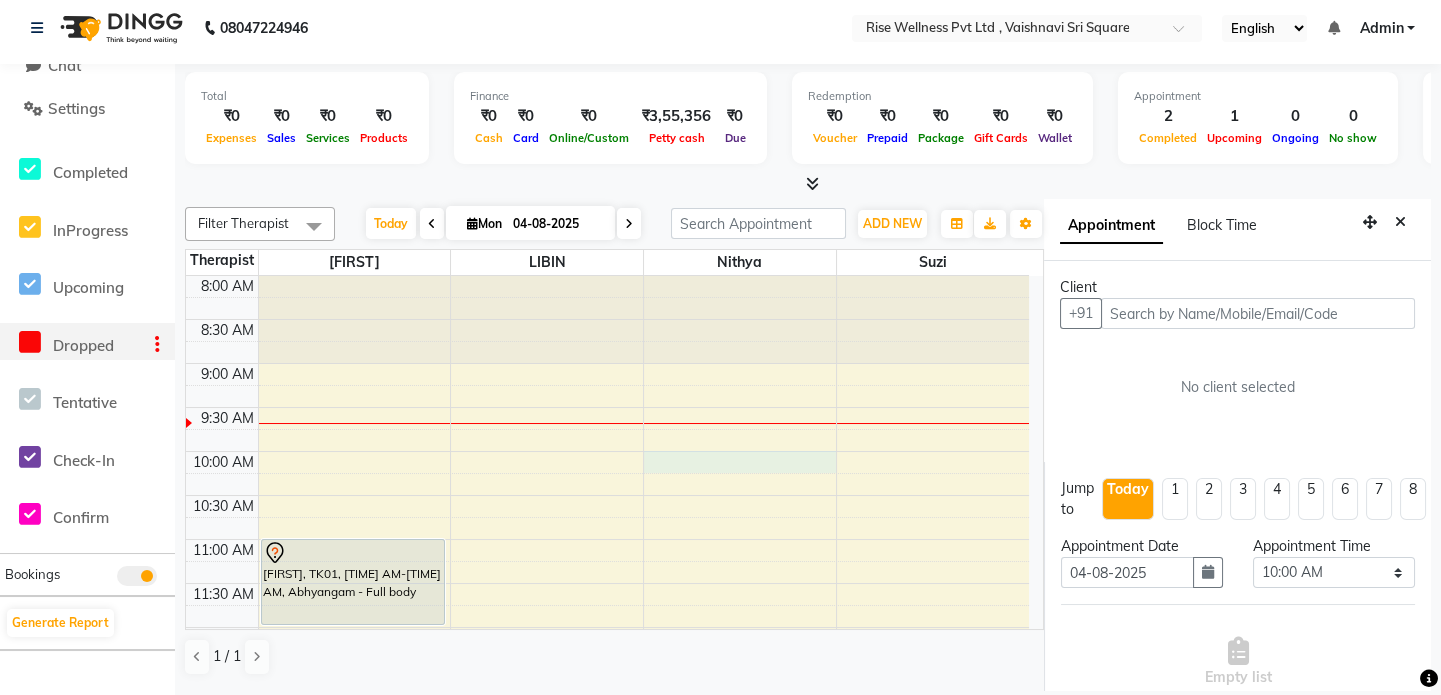 click at bounding box center [1258, 313] 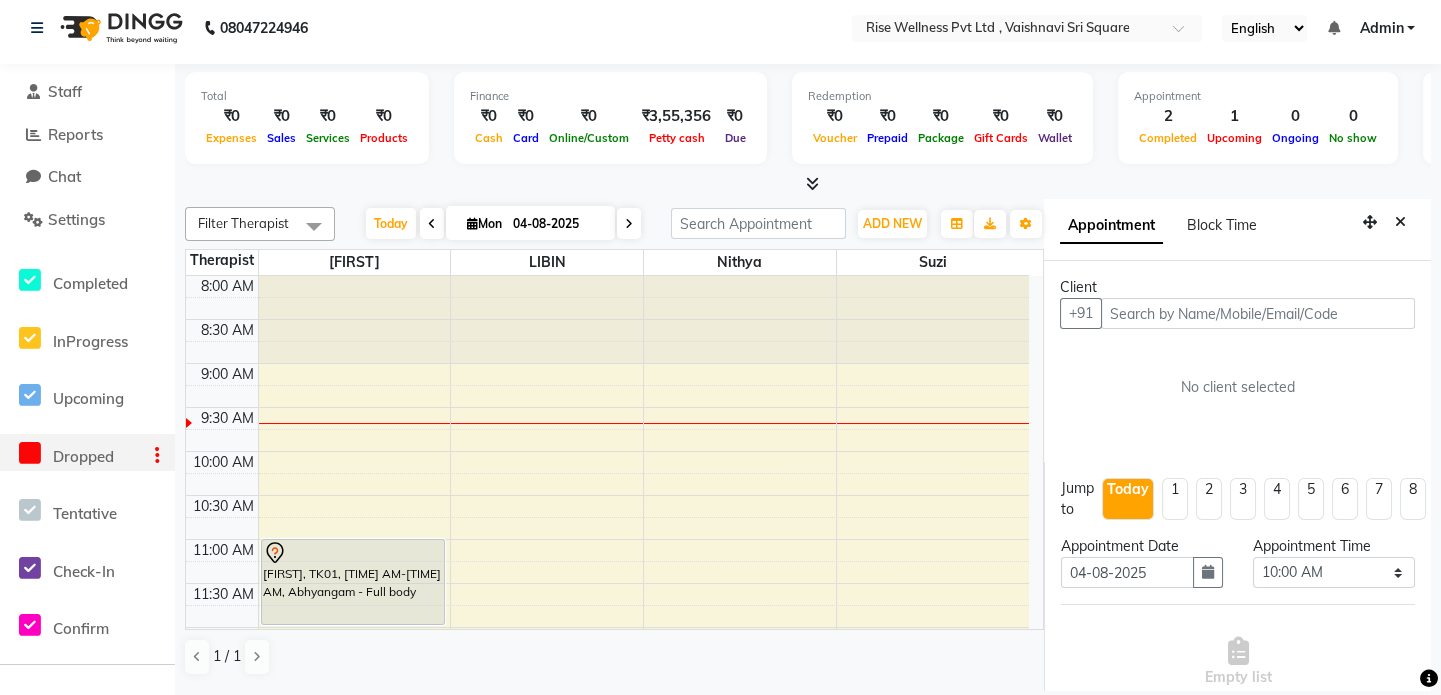 scroll, scrollTop: 0, scrollLeft: 0, axis: both 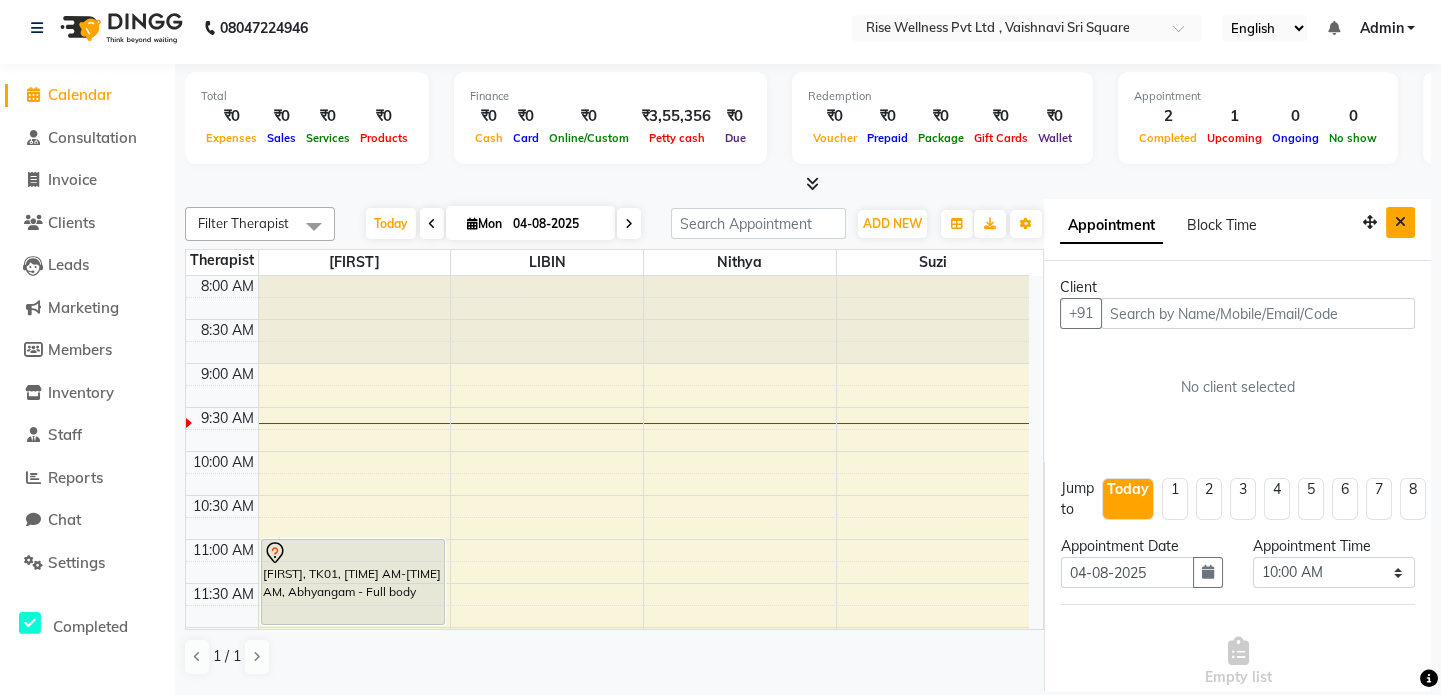 click at bounding box center (1400, 222) 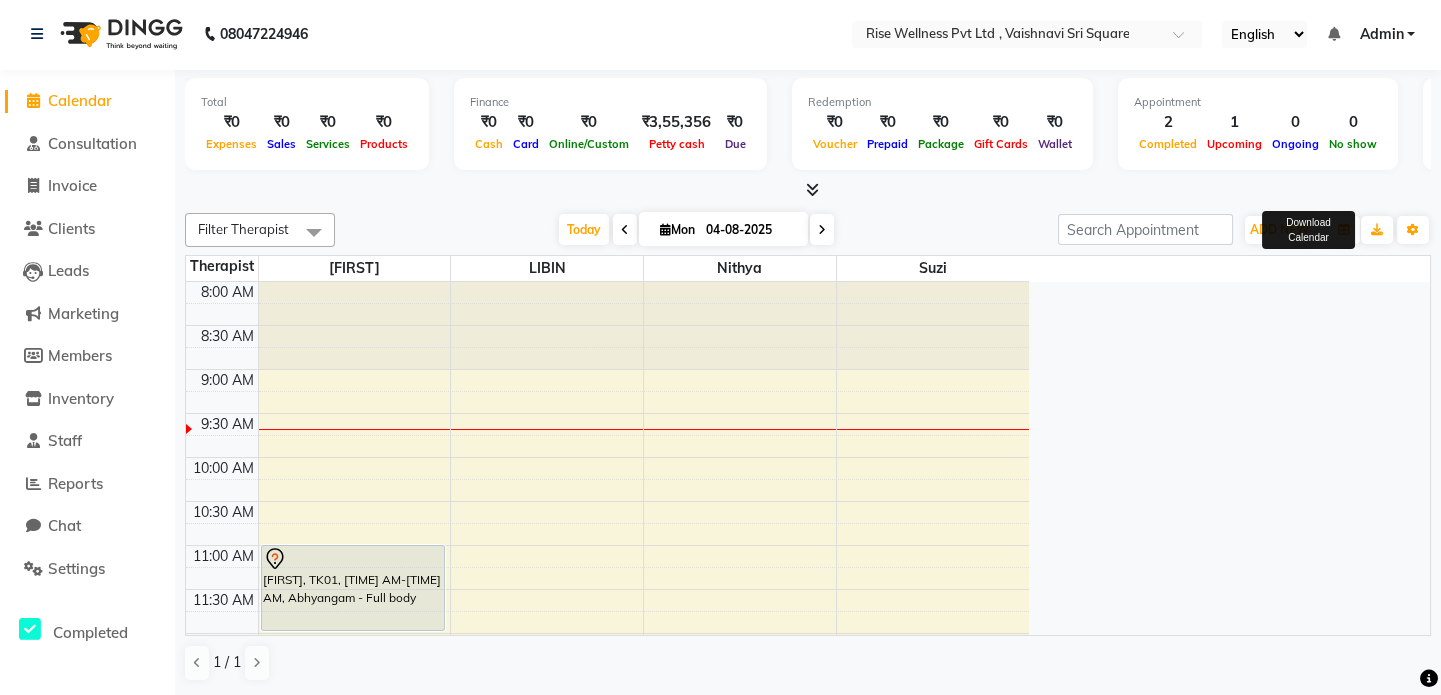 scroll, scrollTop: 0, scrollLeft: 0, axis: both 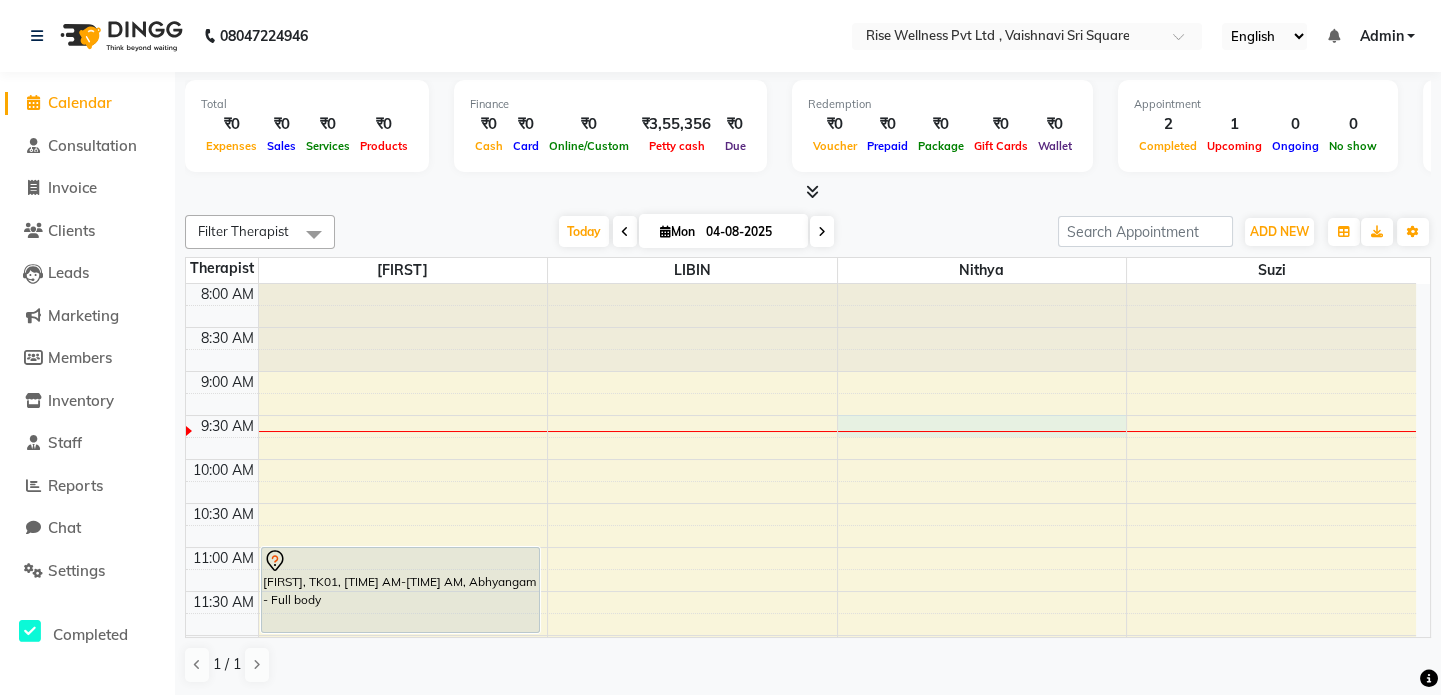 click on "[TIME] AM [TIME] AM [TIME] AM [TIME] AM [TIME] AM [TIME] AM [TIME] AM [TIME] AM [TIME] AM [TIME] AM [TIME] PM [TIME] PM [TIME] PM [TIME] PM [TIME] PM [TIME] PM [TIME] PM [TIME] PM [TIME] PM [TIME] PM [TIME] PM [TIME] PM [TIME] PM [TIME] PM             [FIRST], TK01, [TIME] AM-[TIME] AM, Abhyangam - Full body  imp   imp" at bounding box center (801, 855) 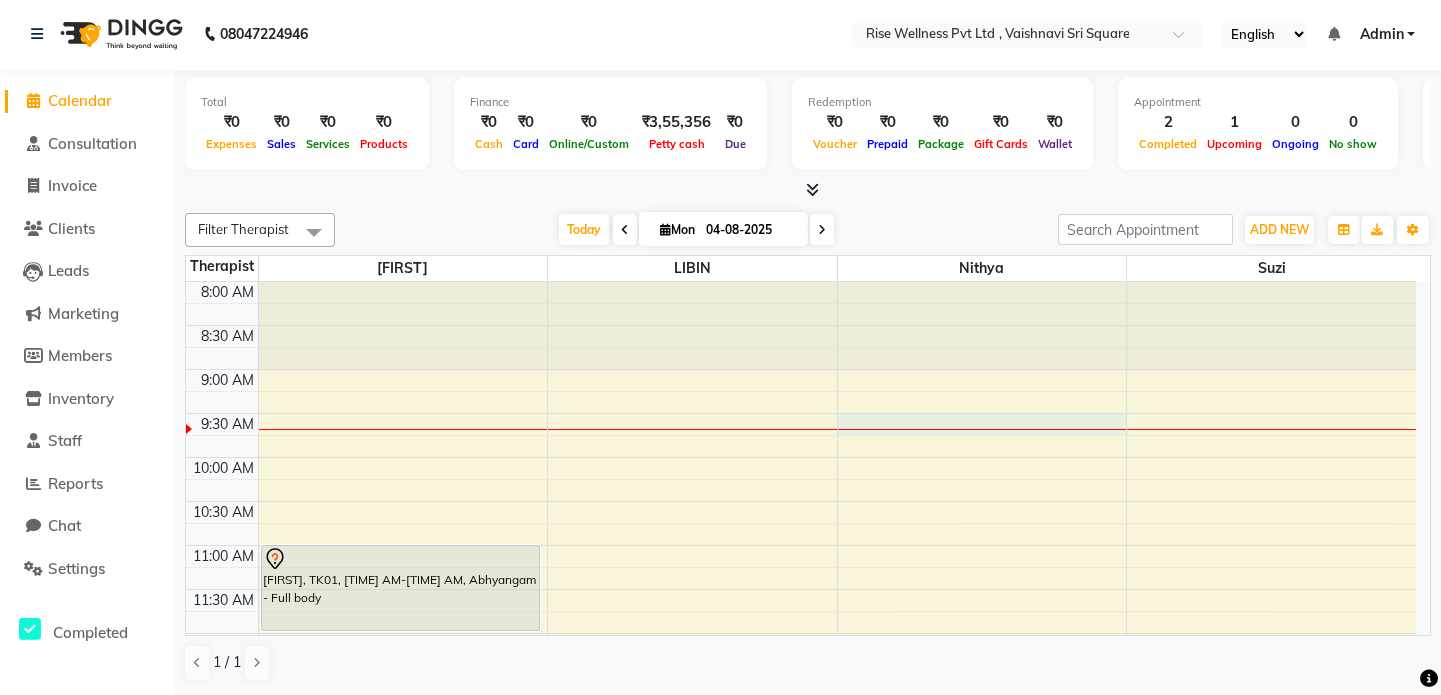 select on "570" 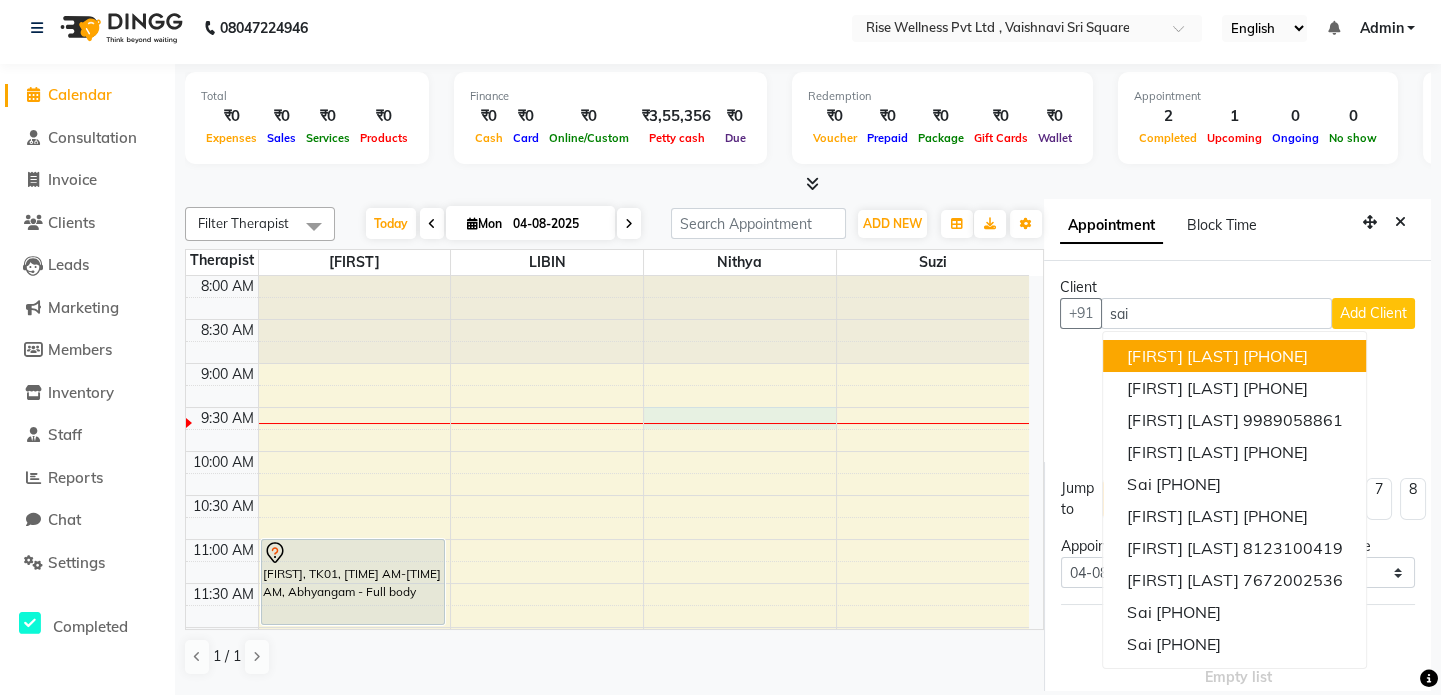 click on "[FIRST] [LAST] [PHONE]" at bounding box center [1234, 356] 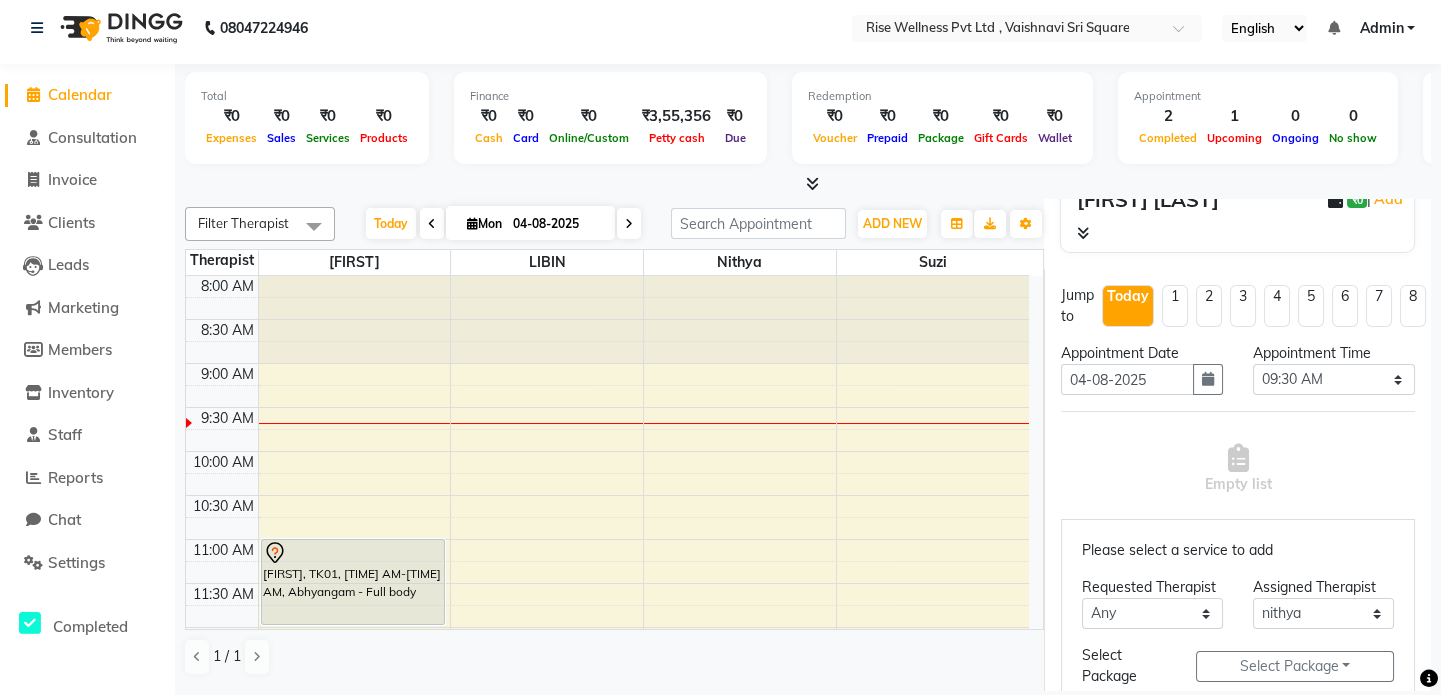 scroll, scrollTop: 272, scrollLeft: 0, axis: vertical 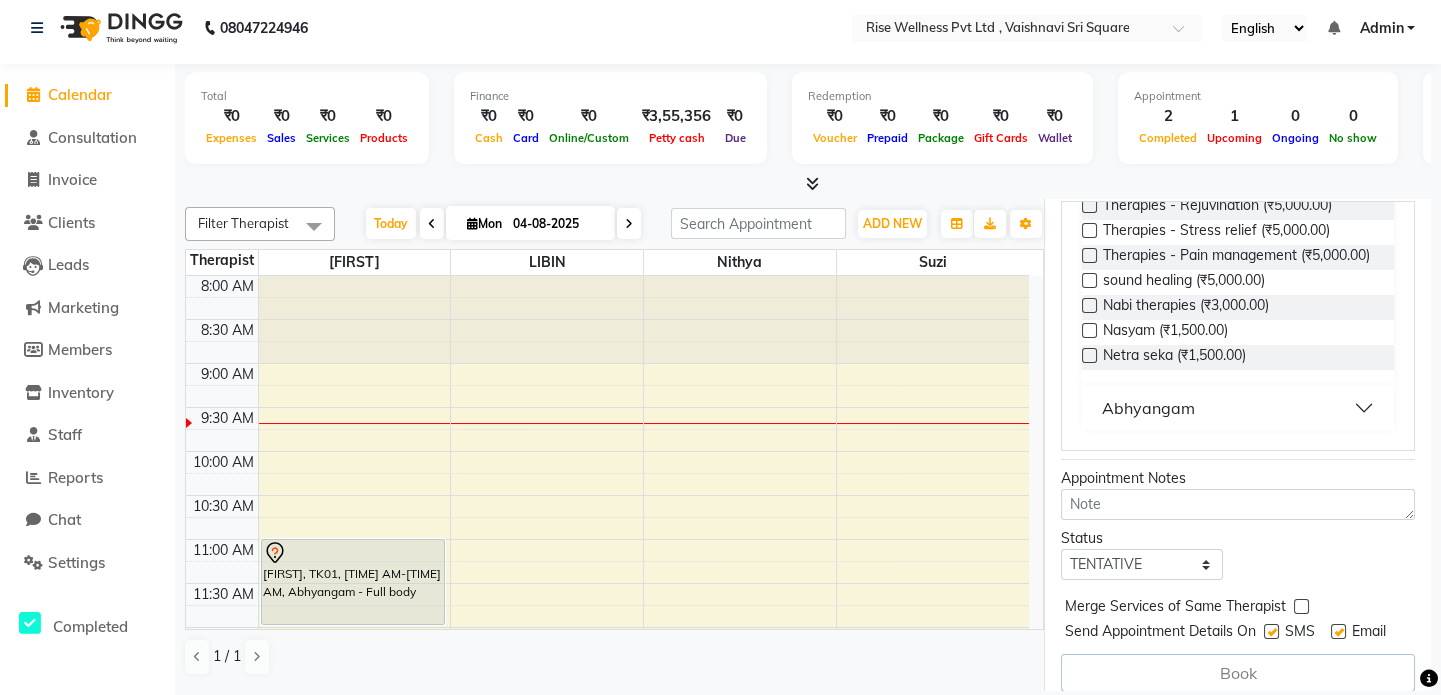 type on "[PHONE]" 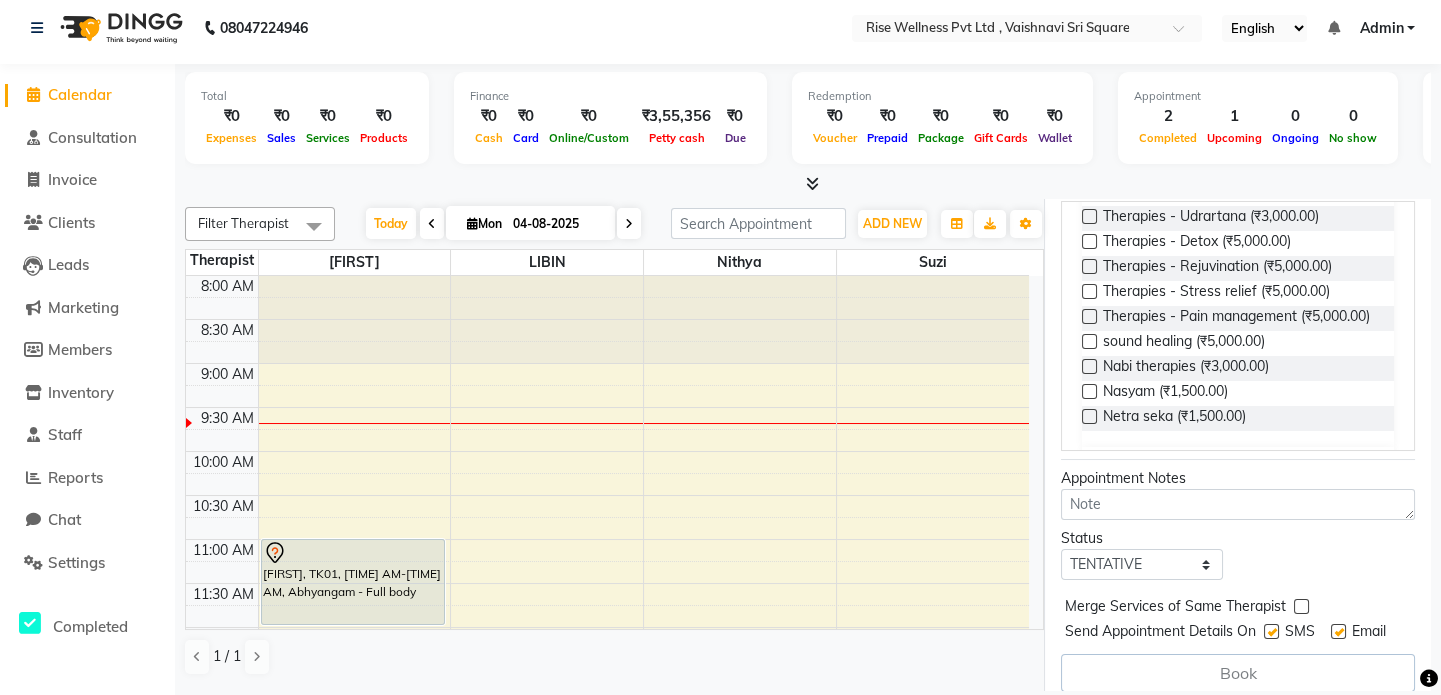 scroll, scrollTop: 296, scrollLeft: 0, axis: vertical 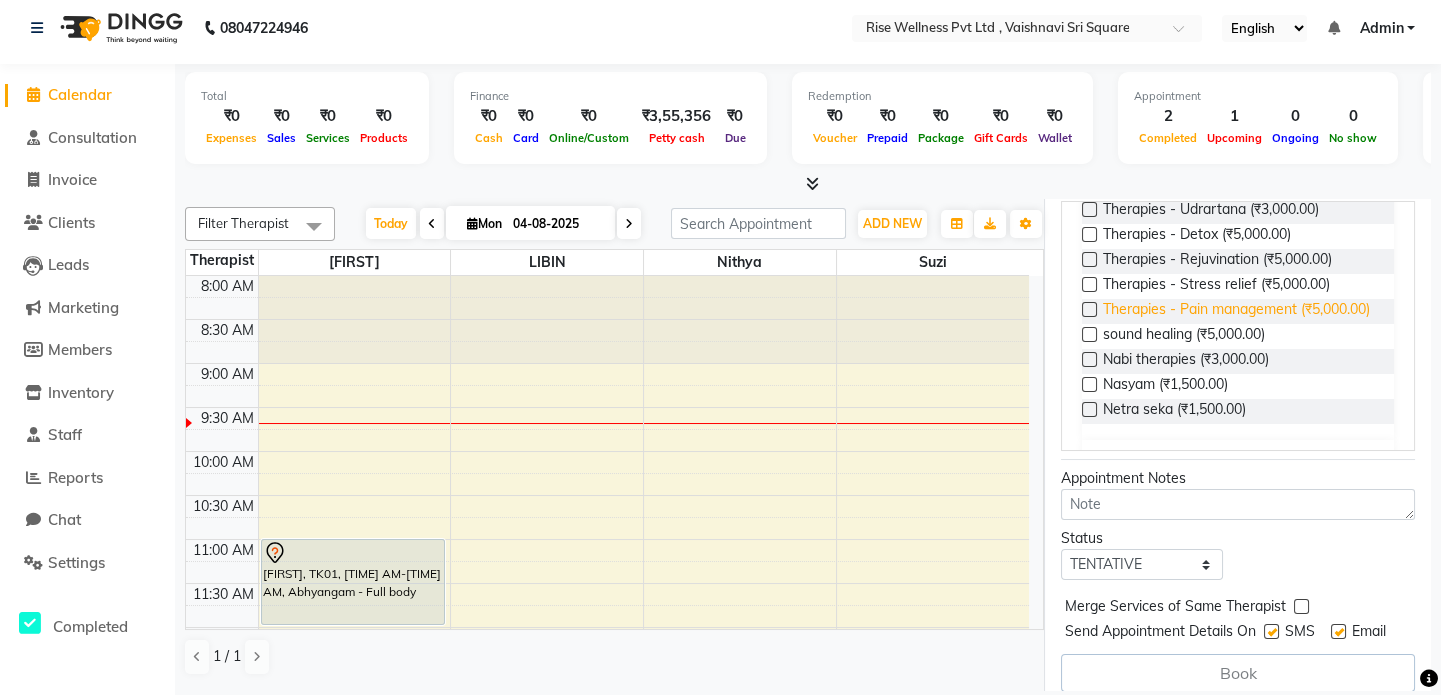 click on "Therapies - Pain management (₹5,000.00)" at bounding box center [1236, 311] 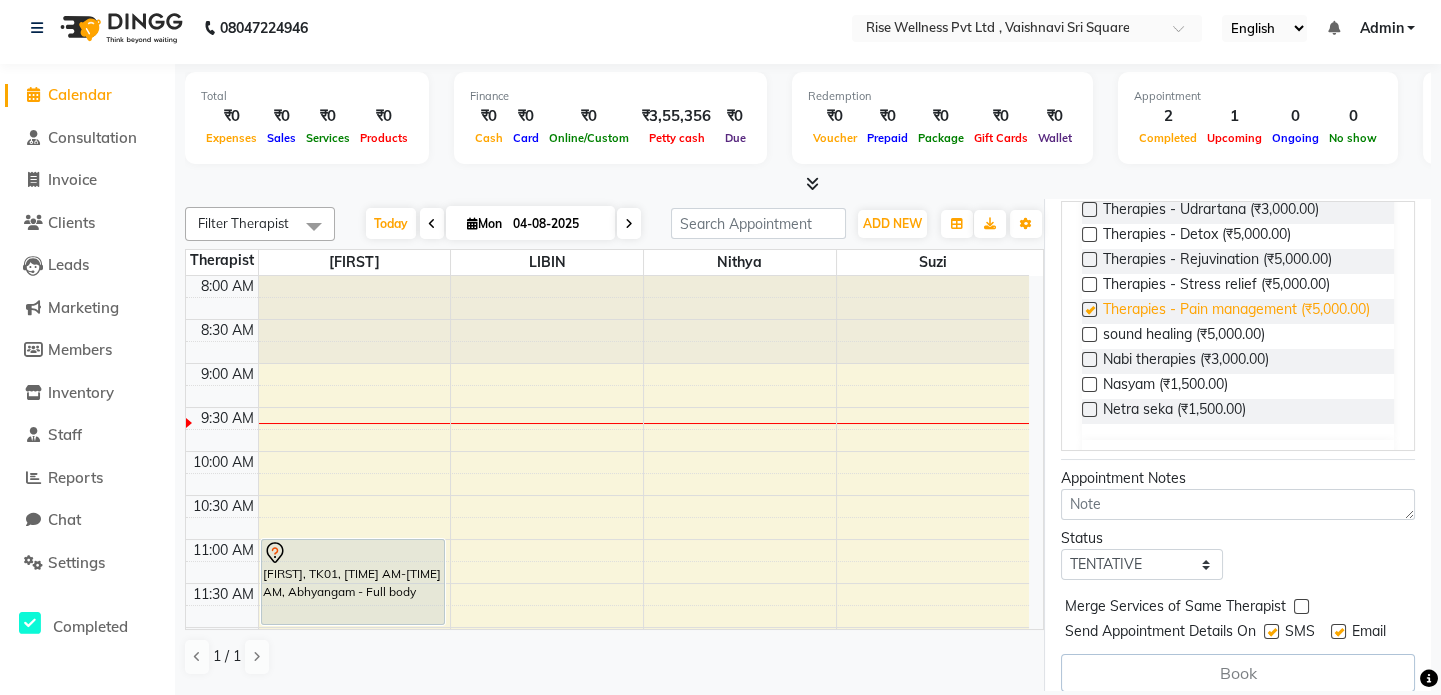 scroll, scrollTop: 434, scrollLeft: 0, axis: vertical 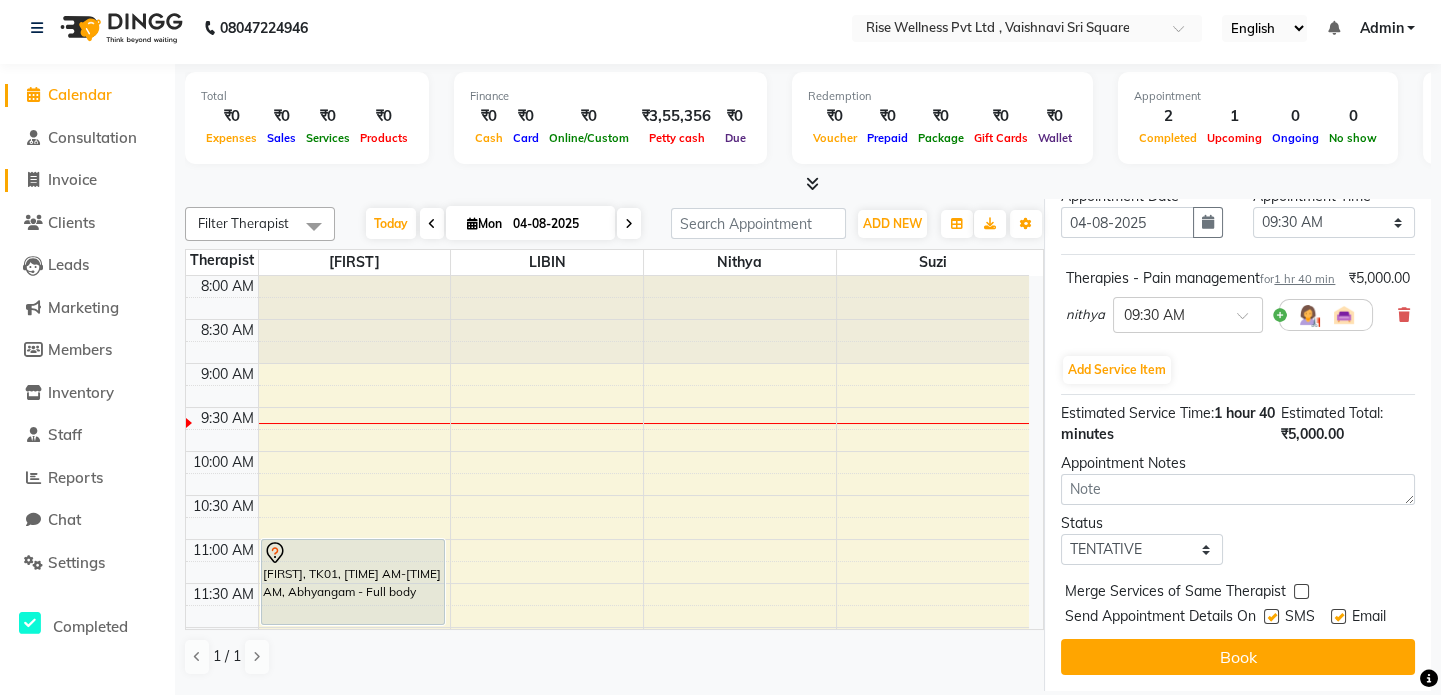 click on "Invoice" 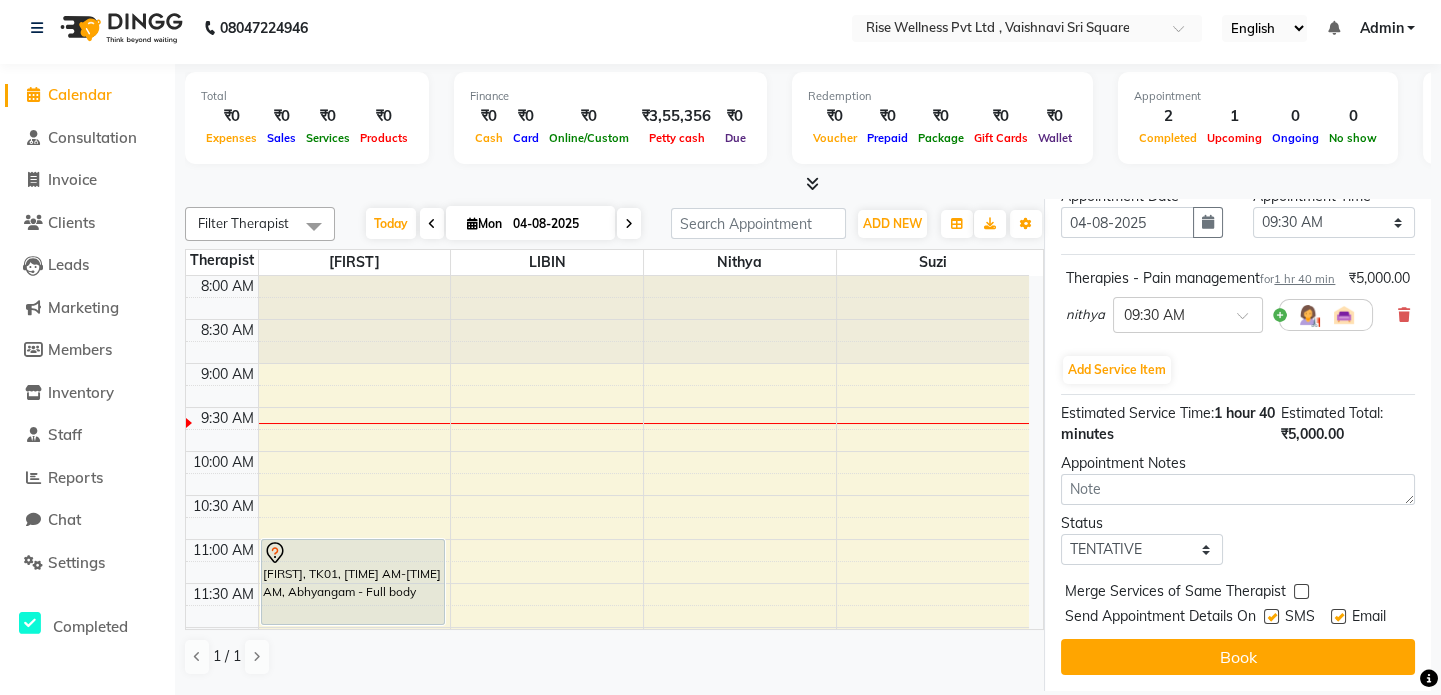 scroll, scrollTop: 0, scrollLeft: 0, axis: both 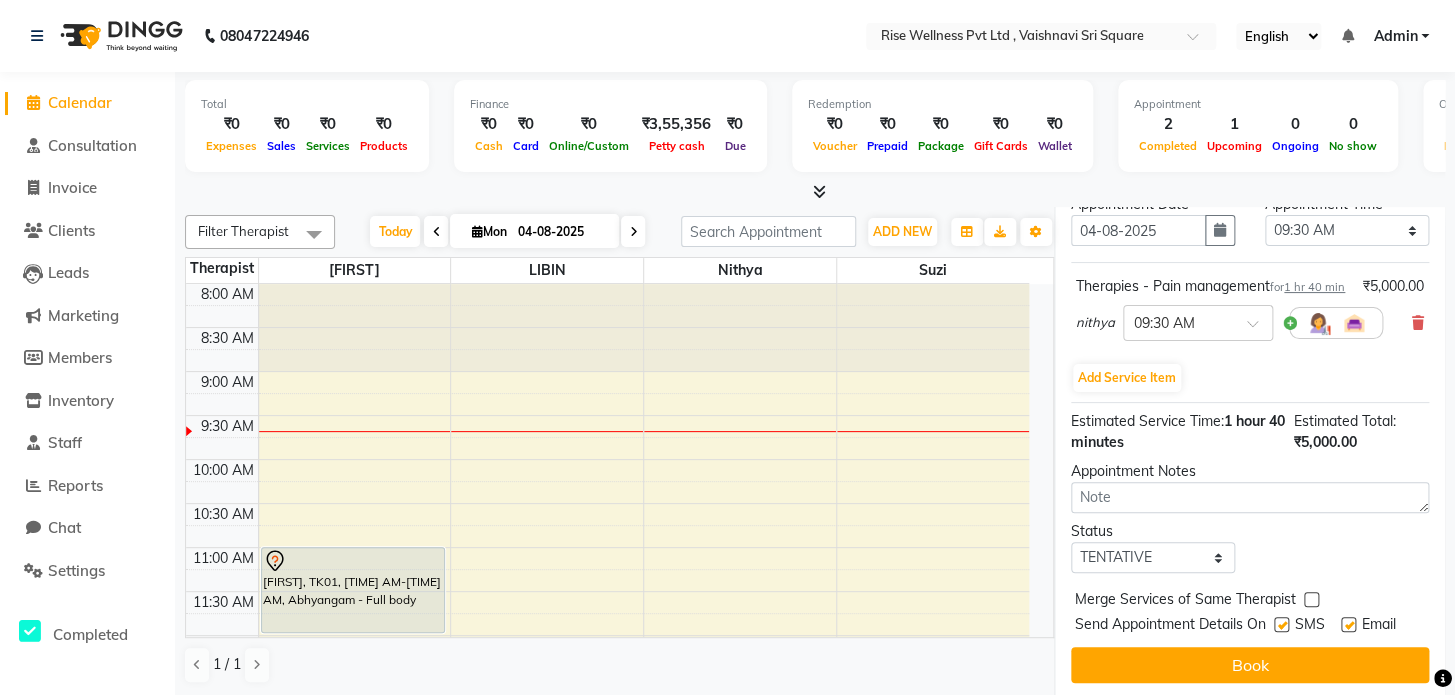 select on "7497" 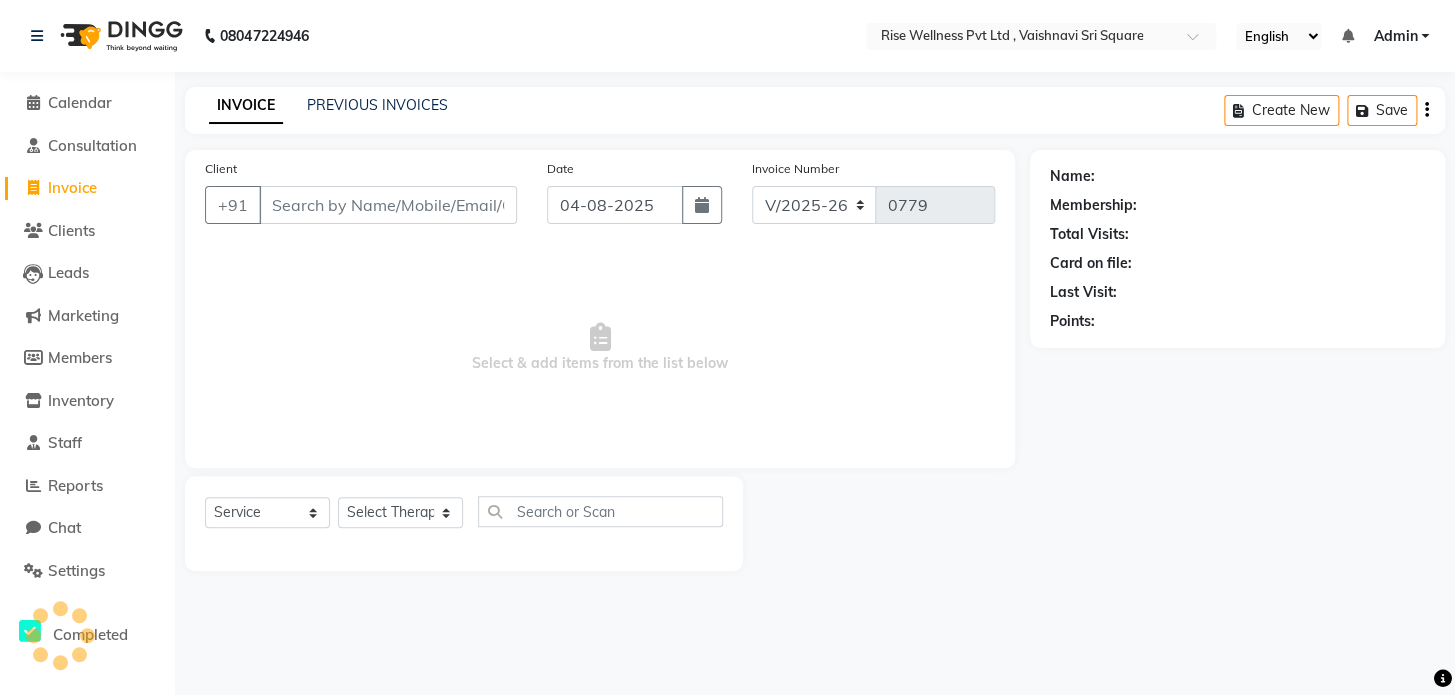 select on "V" 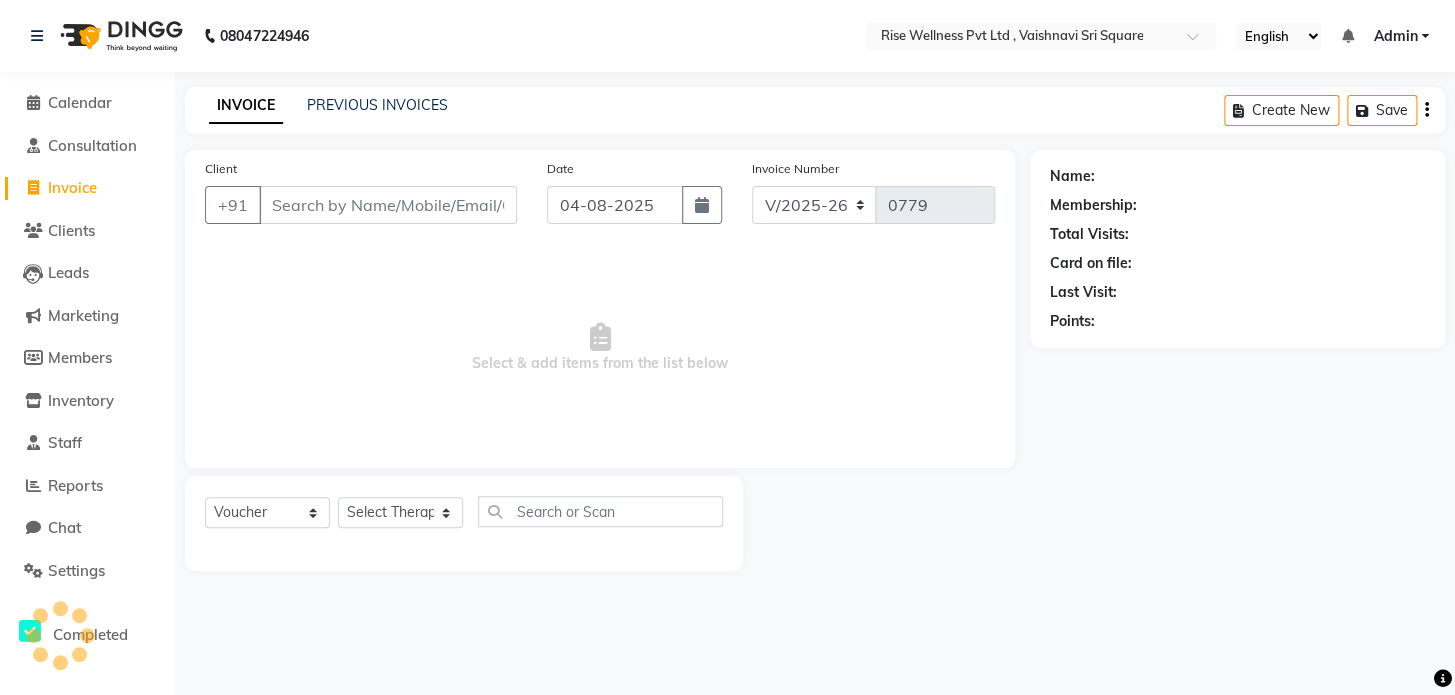 click on "Client" at bounding box center (388, 205) 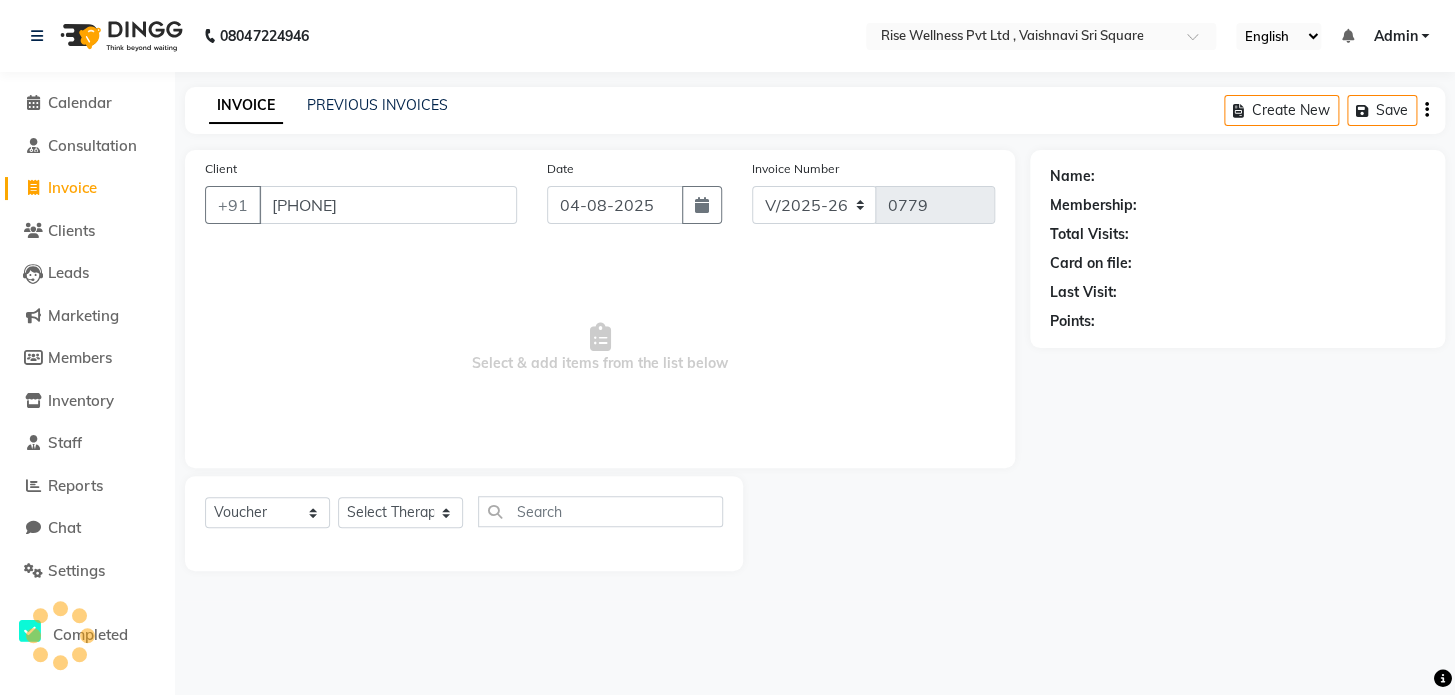 type on "[PHONE]" 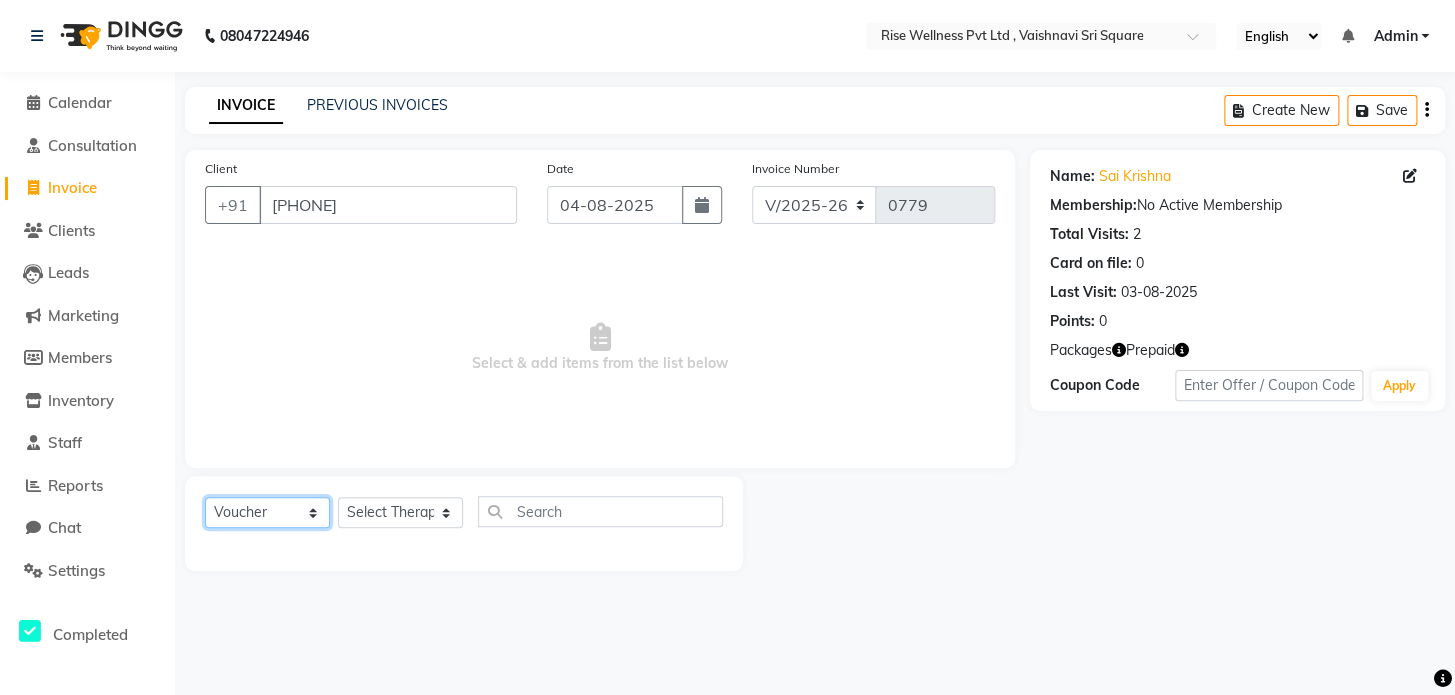 click on "Select  Service  Product  Membership  Package Voucher Prepaid Gift Card" 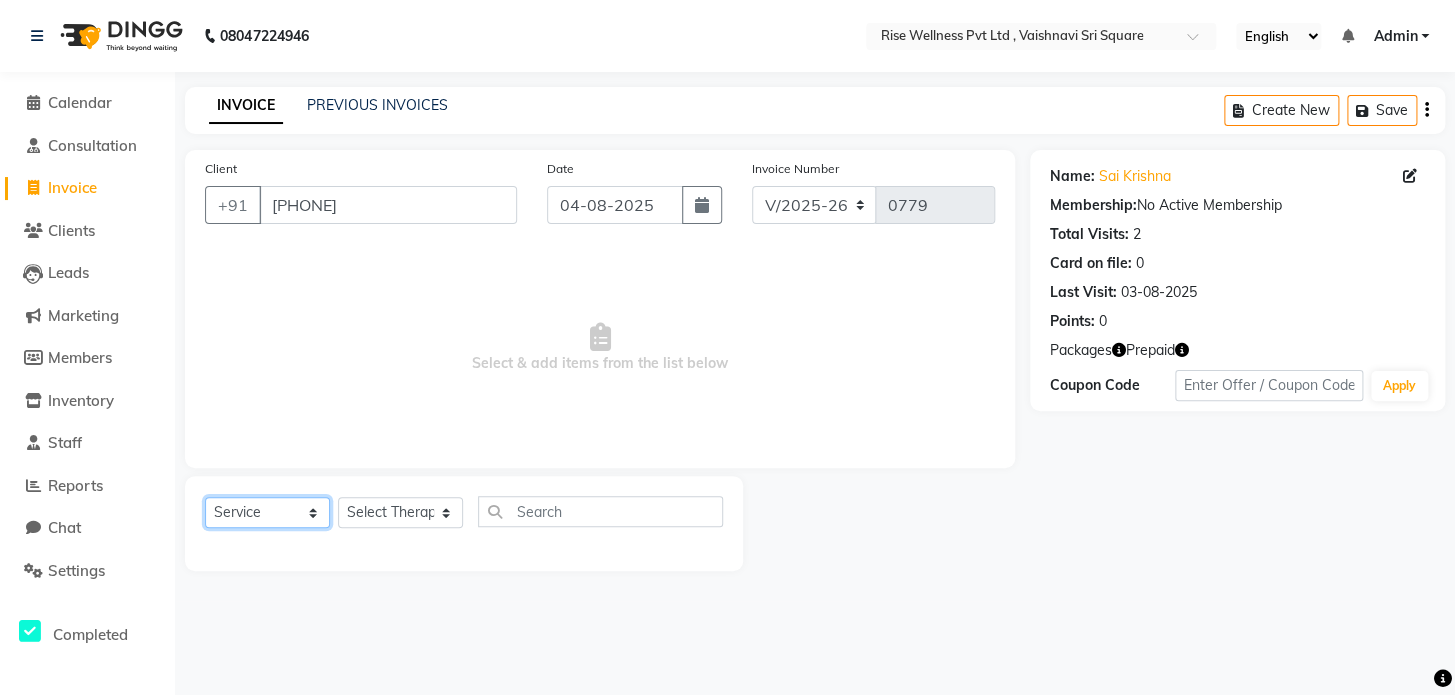 click on "Select  Service  Product  Membership  Package Voucher Prepaid Gift Card" 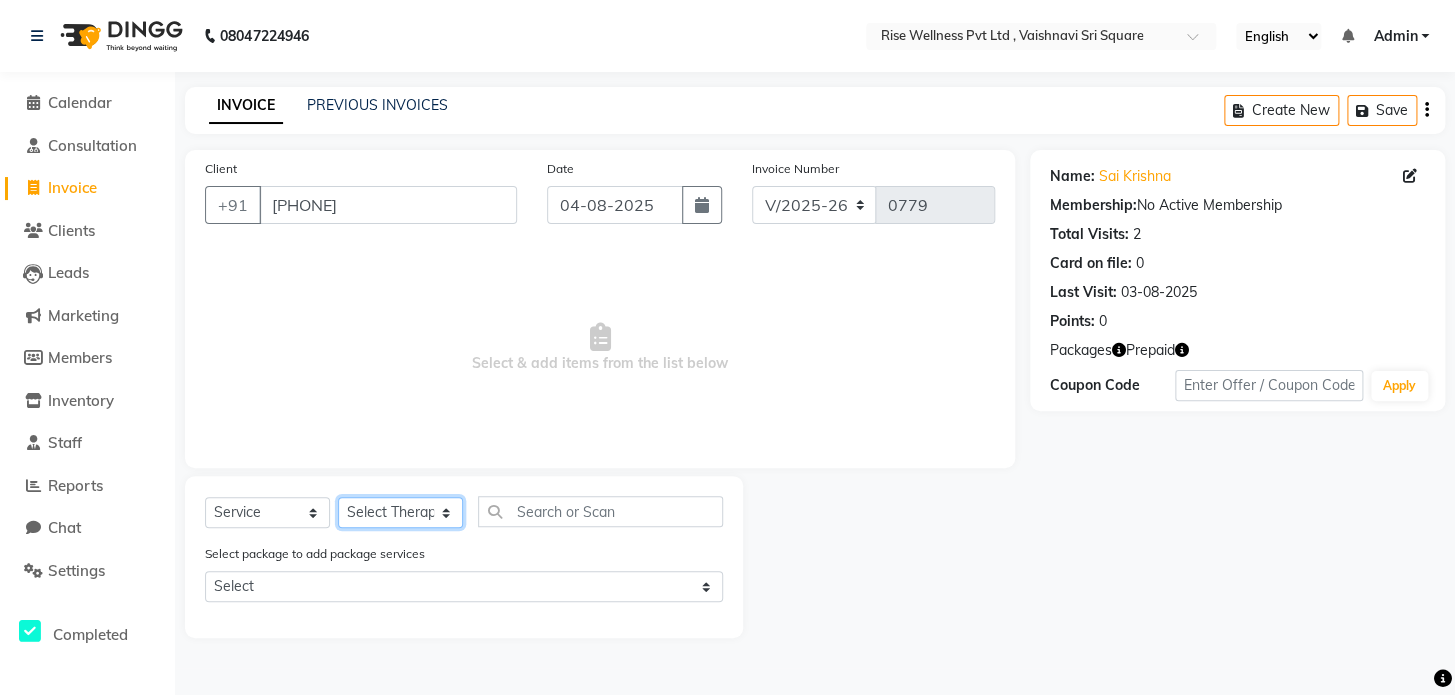 click on "Select Therapist LIBIN nithya Reception sujith suzi" 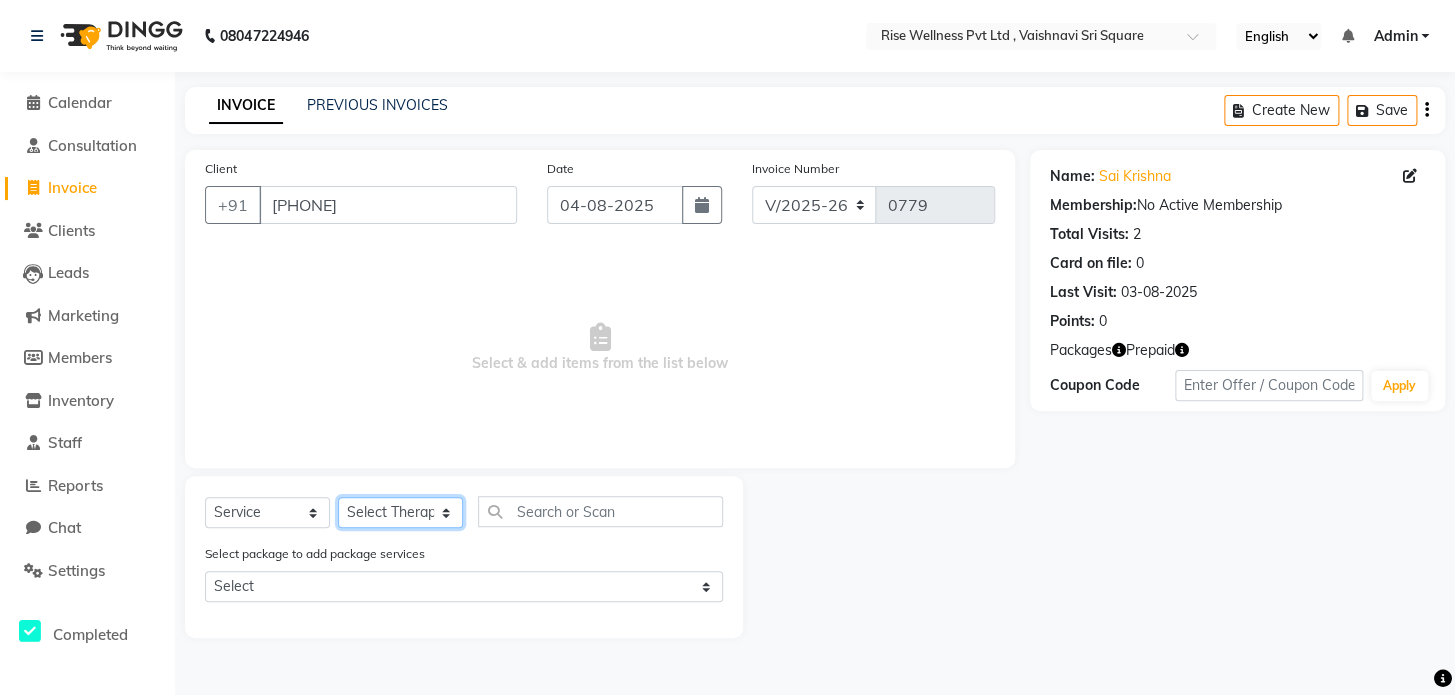 select on "69786" 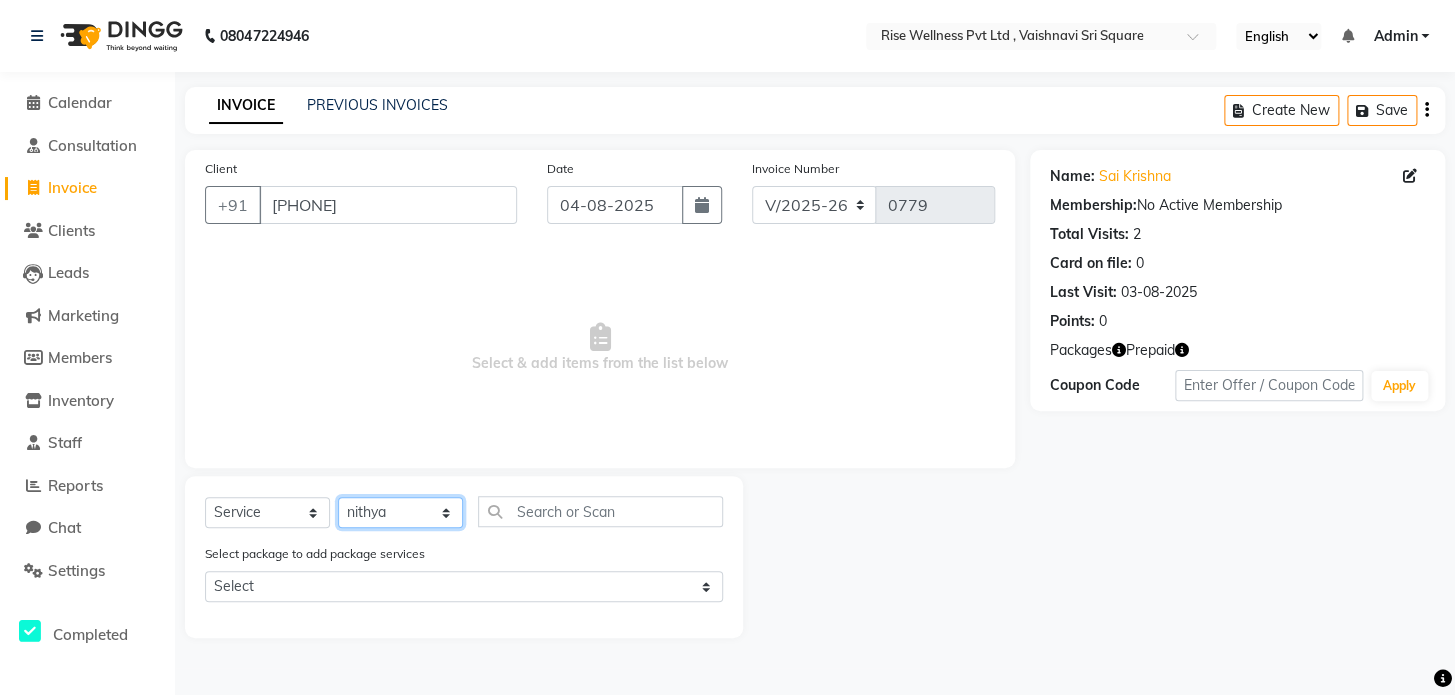 click on "Select Therapist LIBIN nithya Reception sujith suzi" 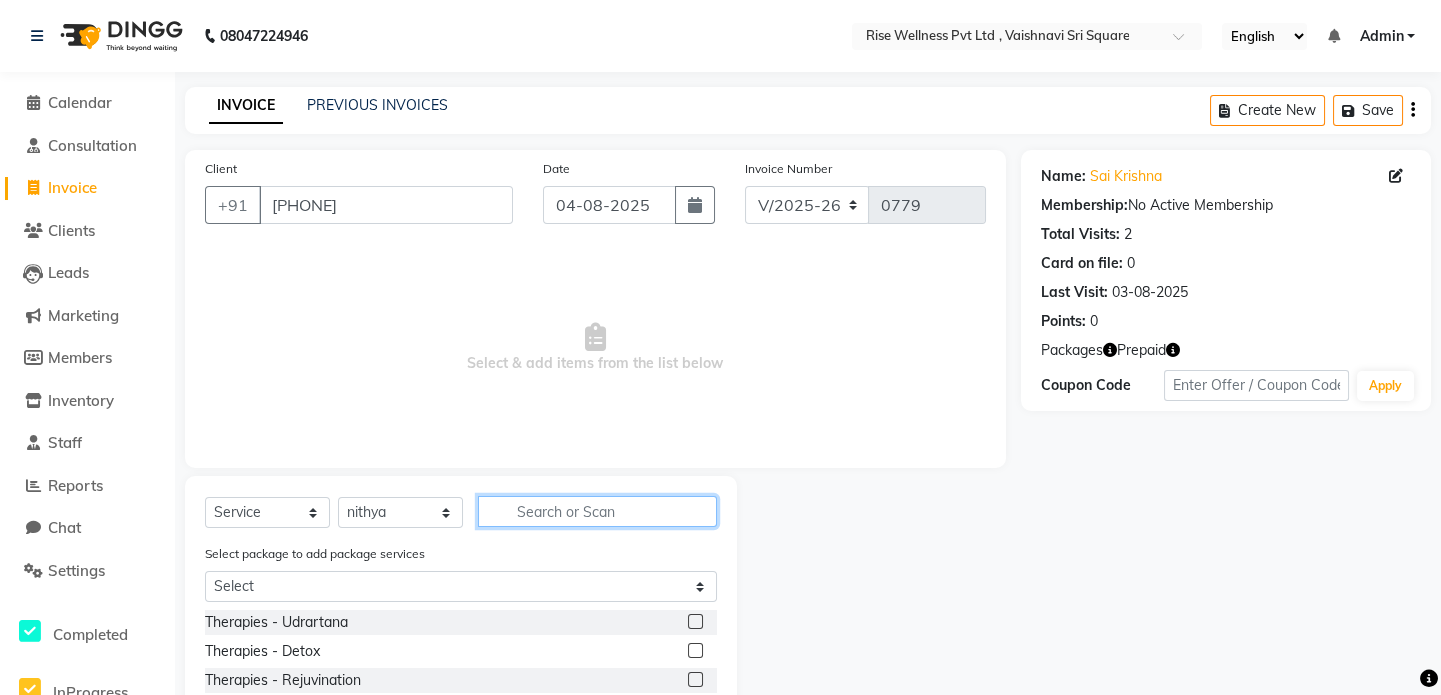 click 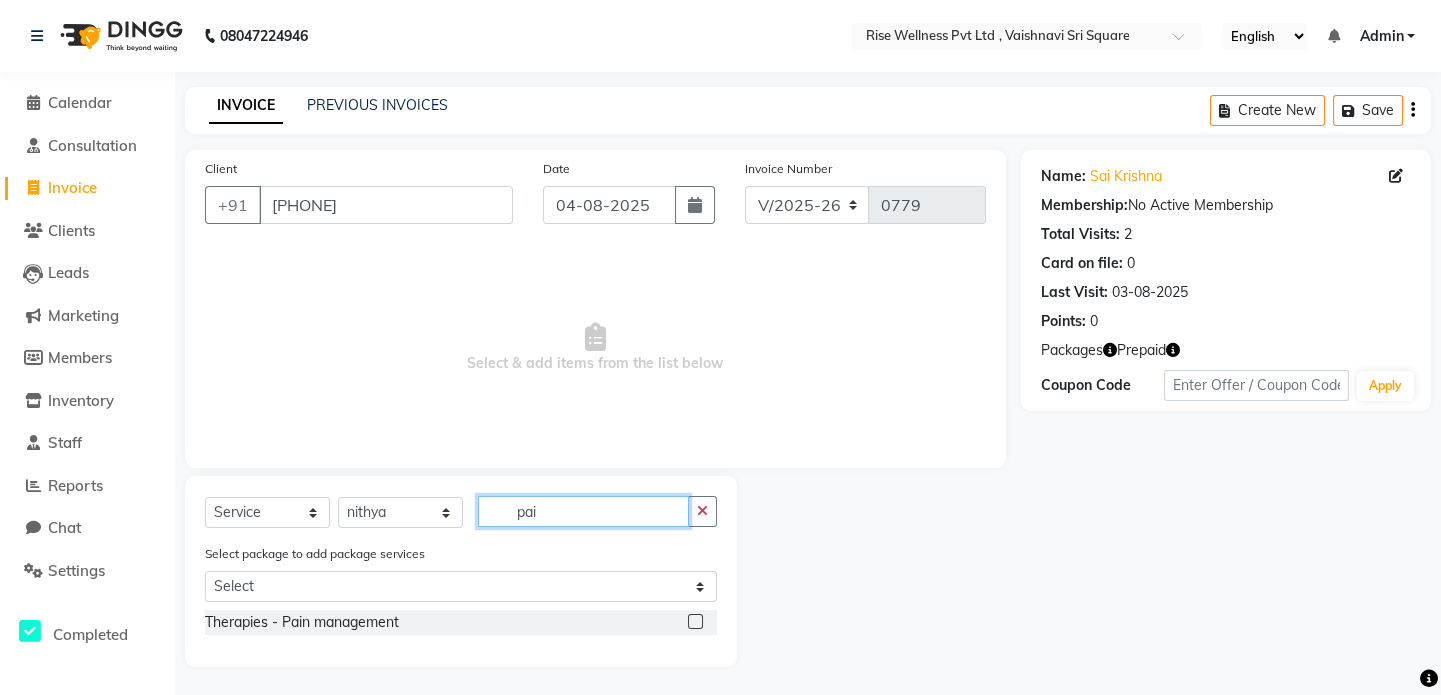 type on "pai" 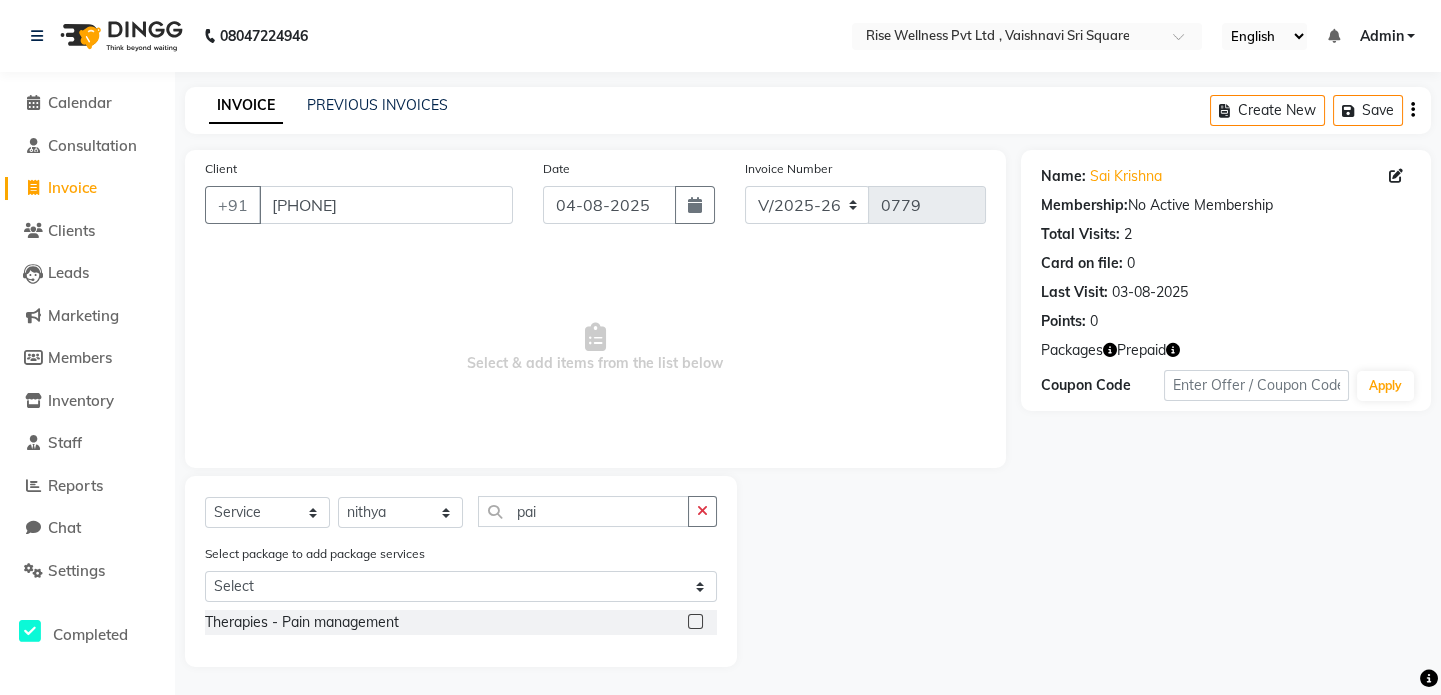 click 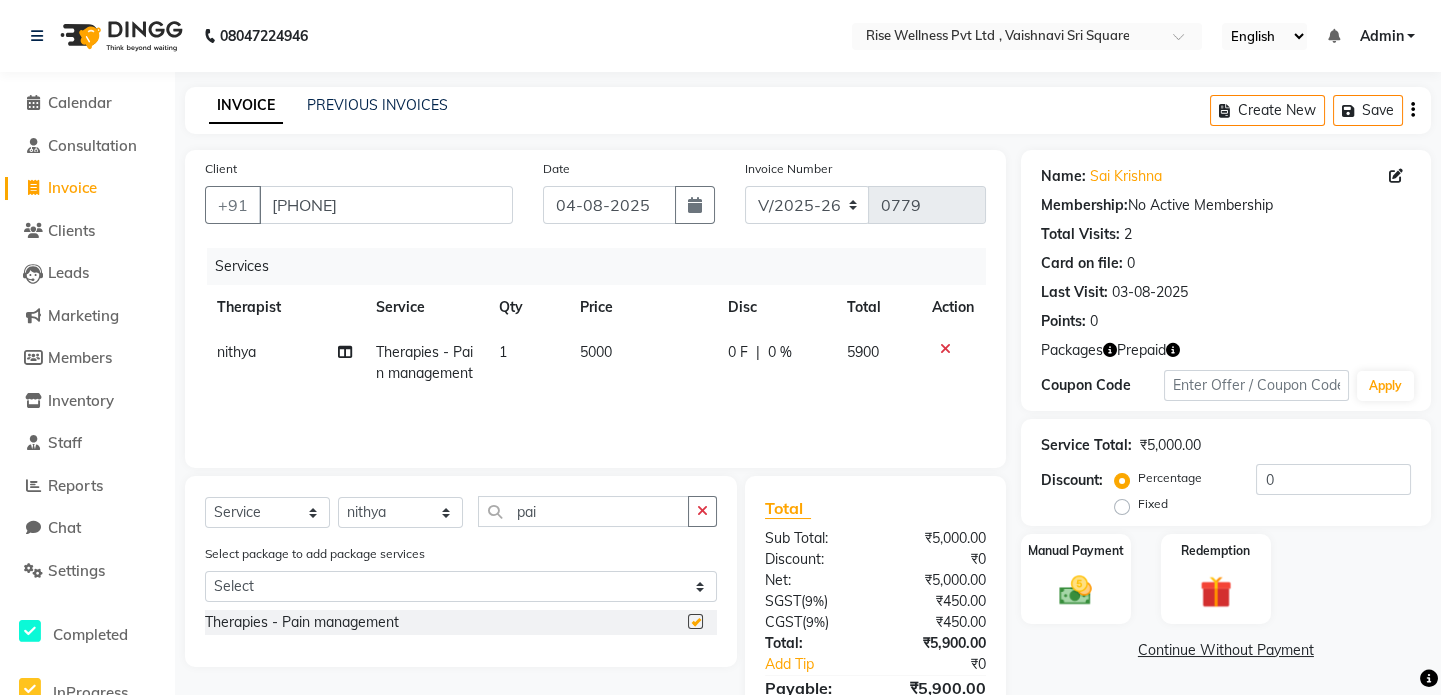 checkbox on "false" 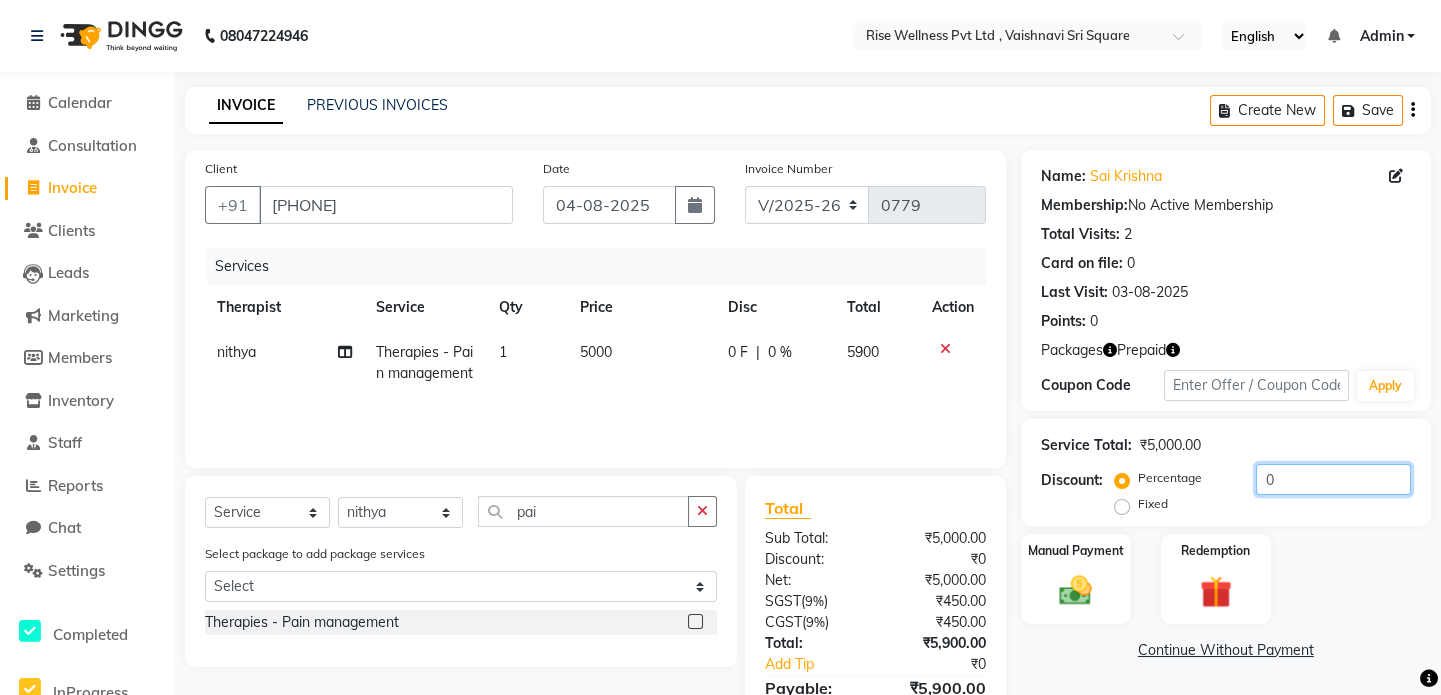 click on "0" 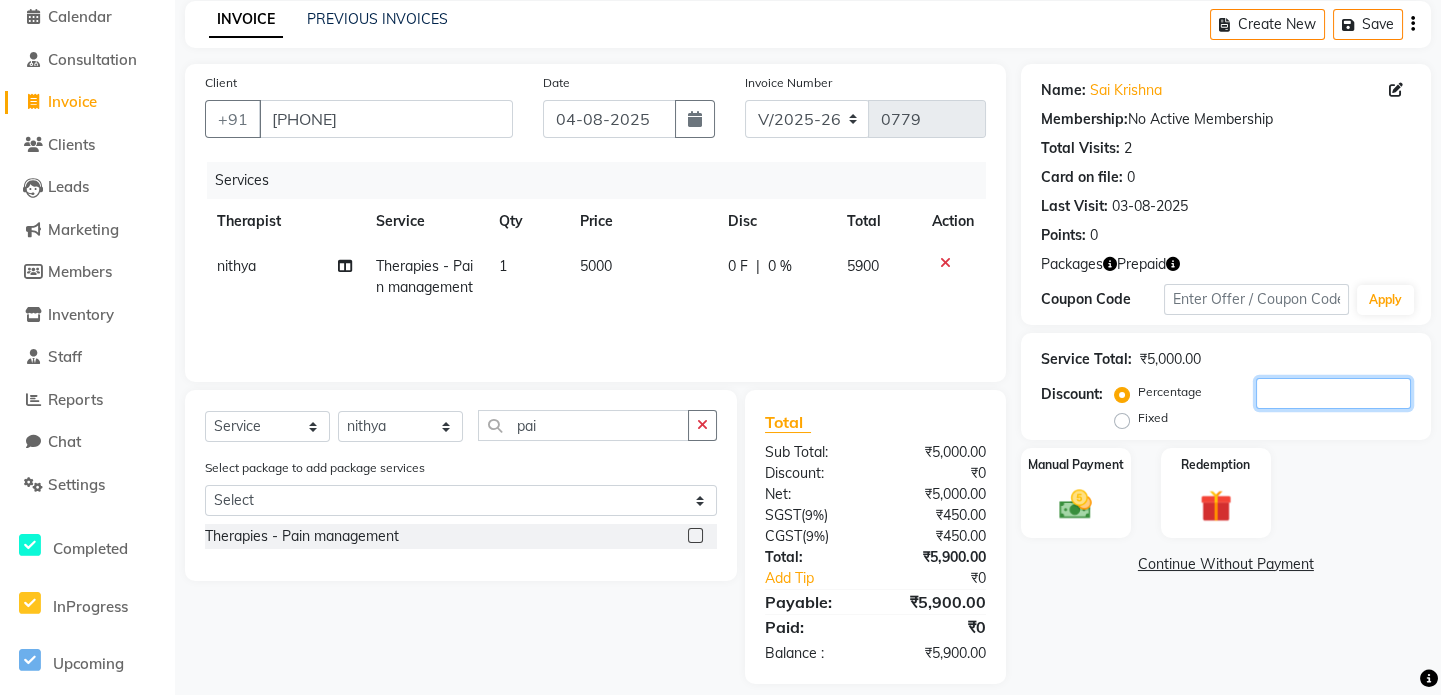 scroll, scrollTop: 90, scrollLeft: 0, axis: vertical 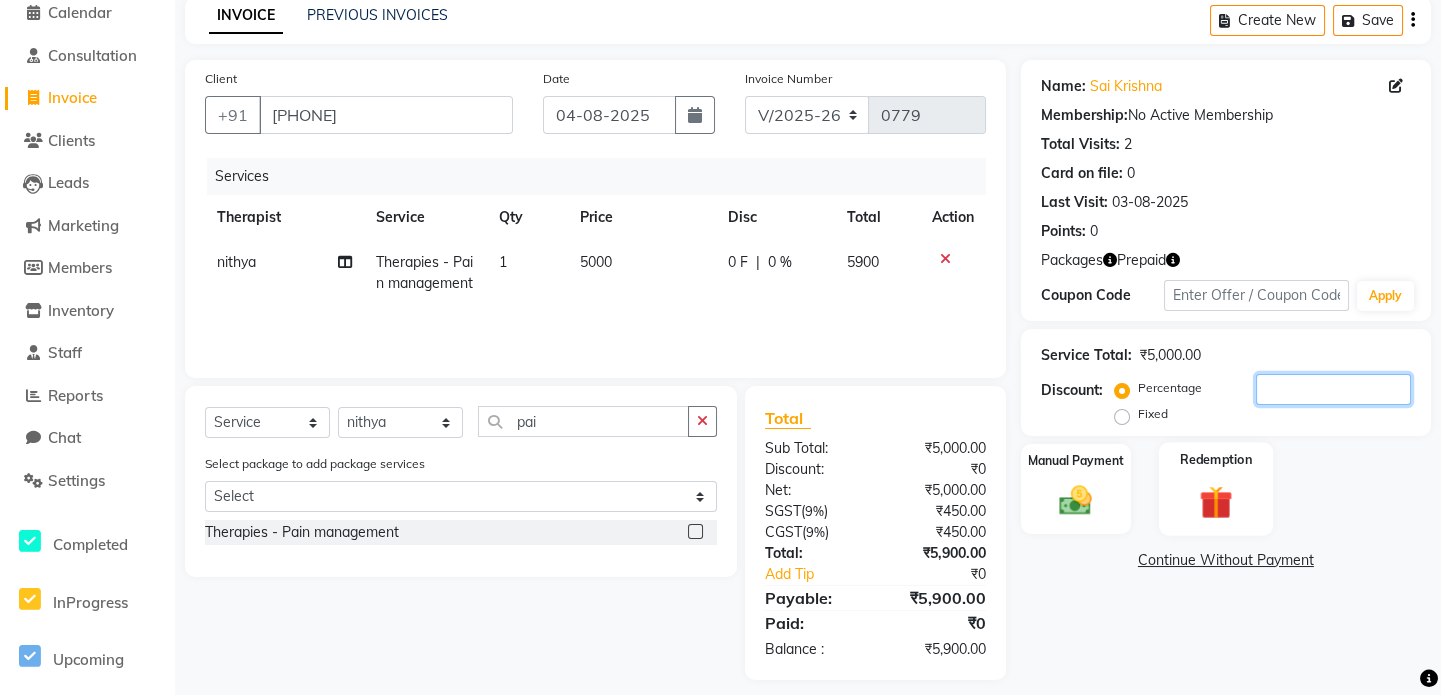 type 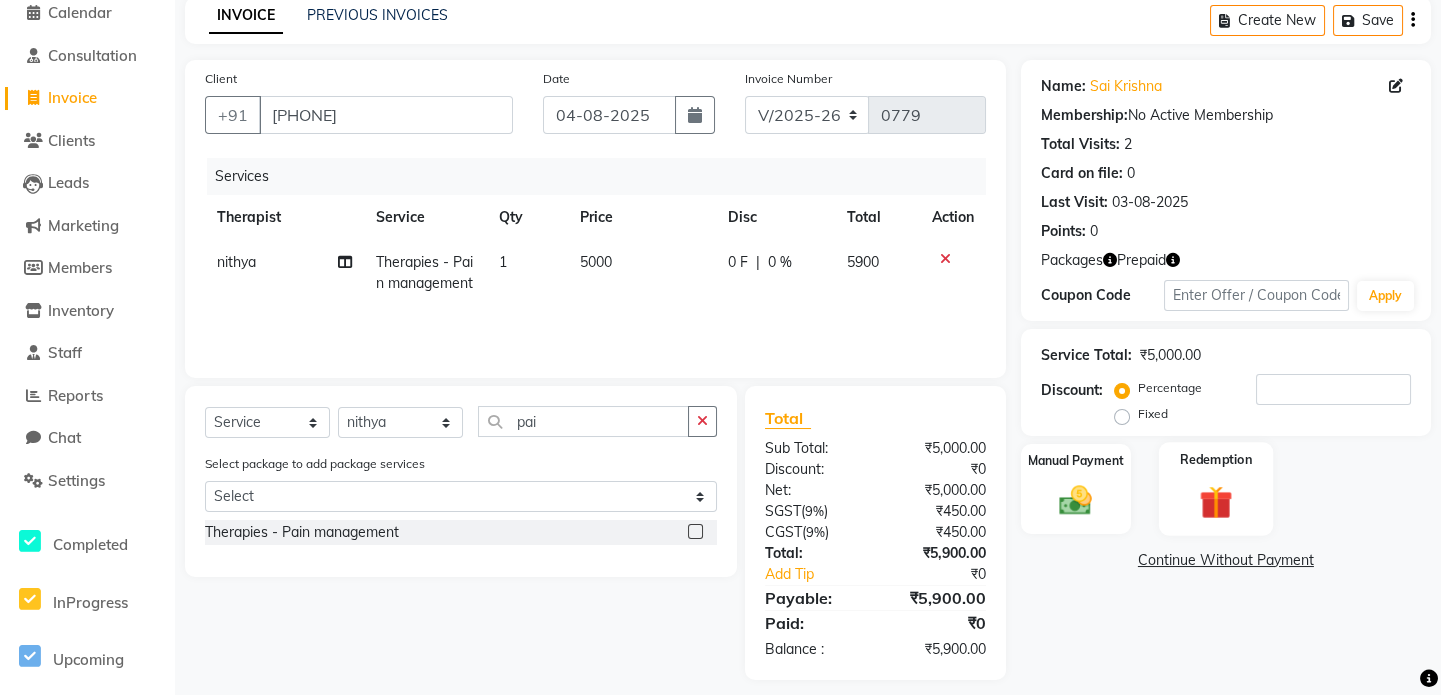click 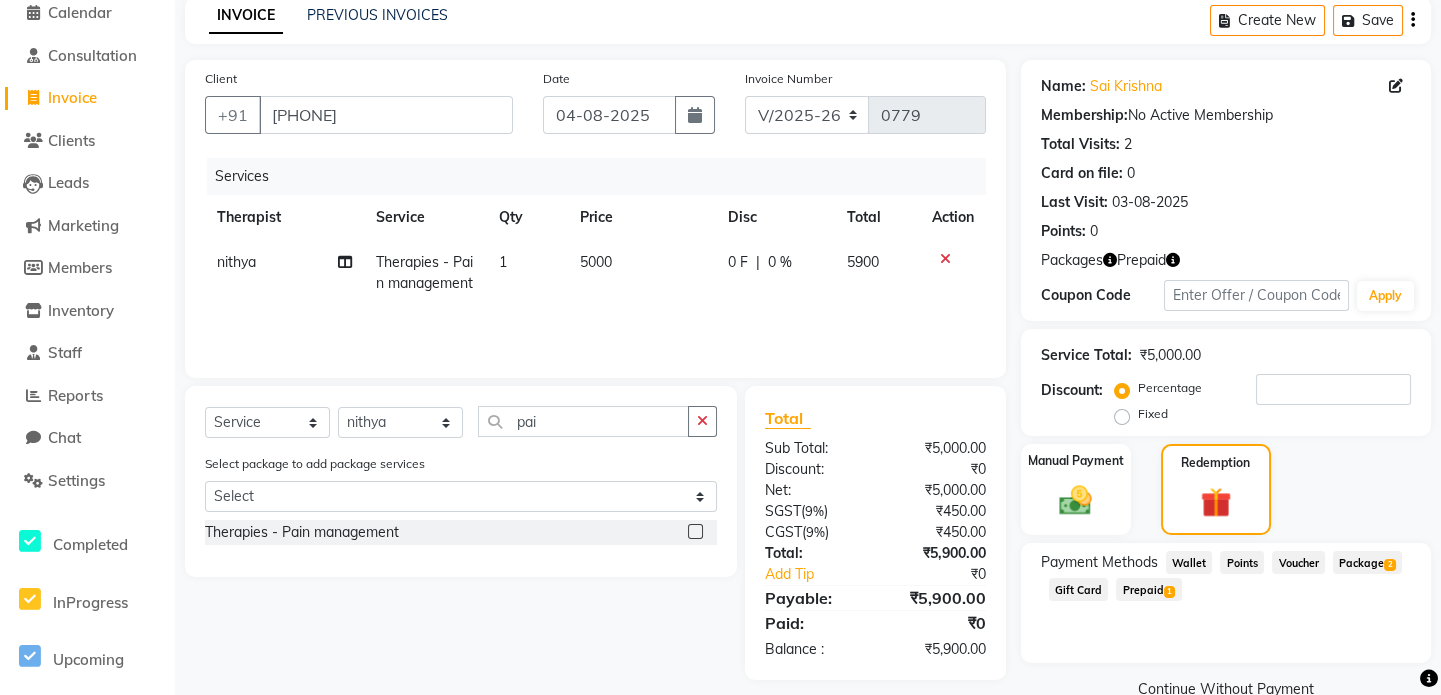 click on "Prepaid  1" 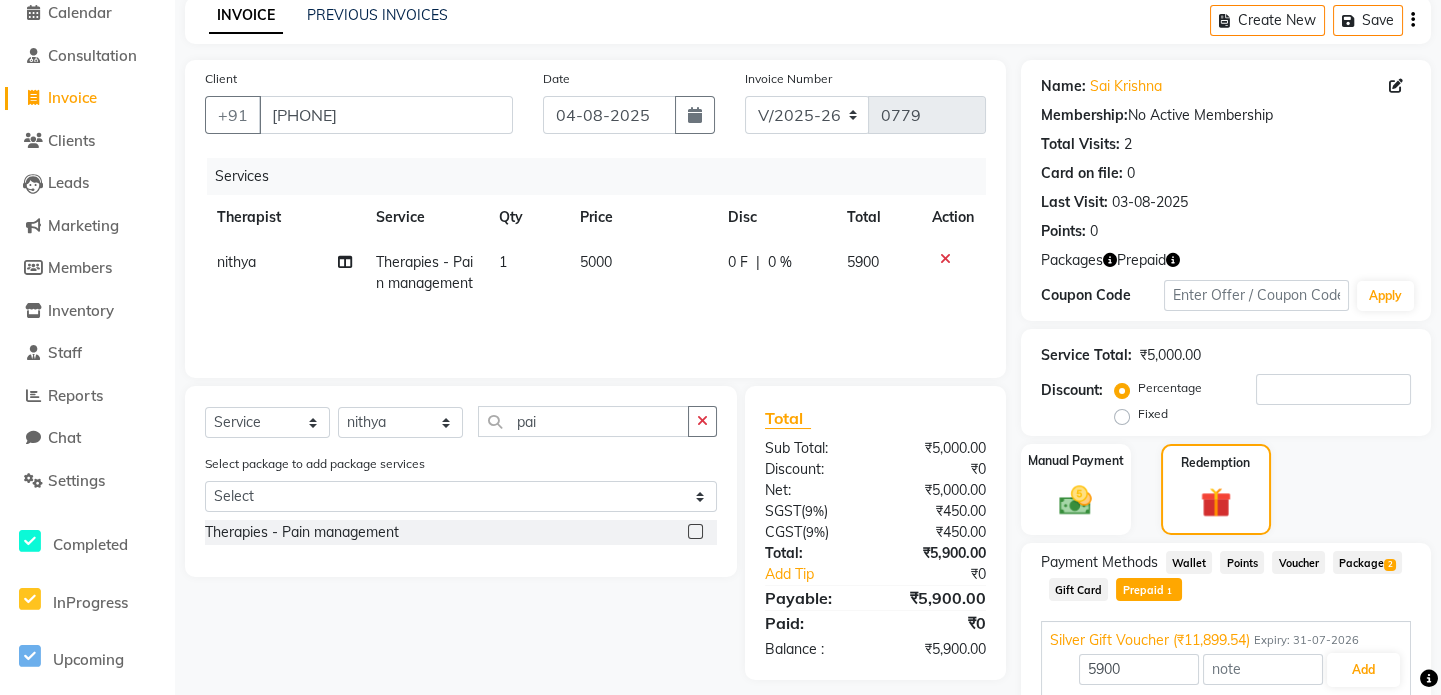 click on "5900 Add" at bounding box center [1226, 670] 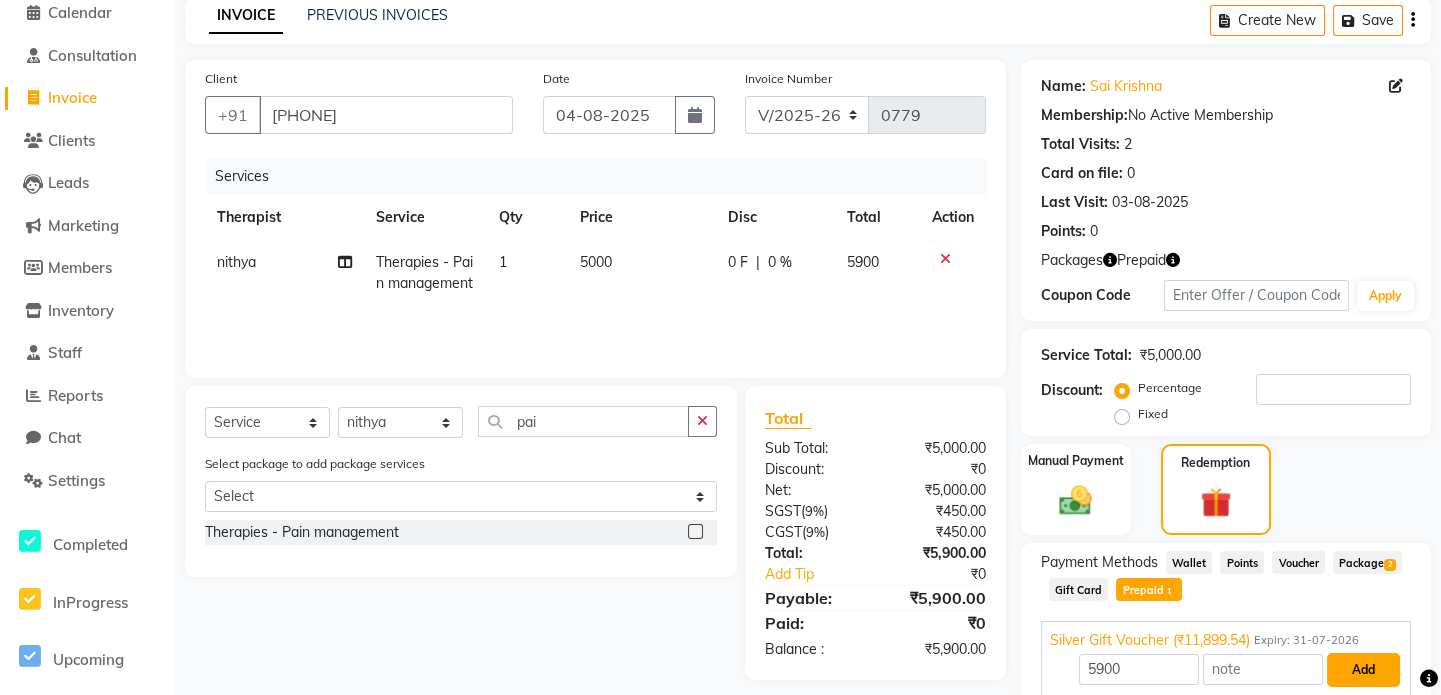 click on "Add" at bounding box center [1363, 670] 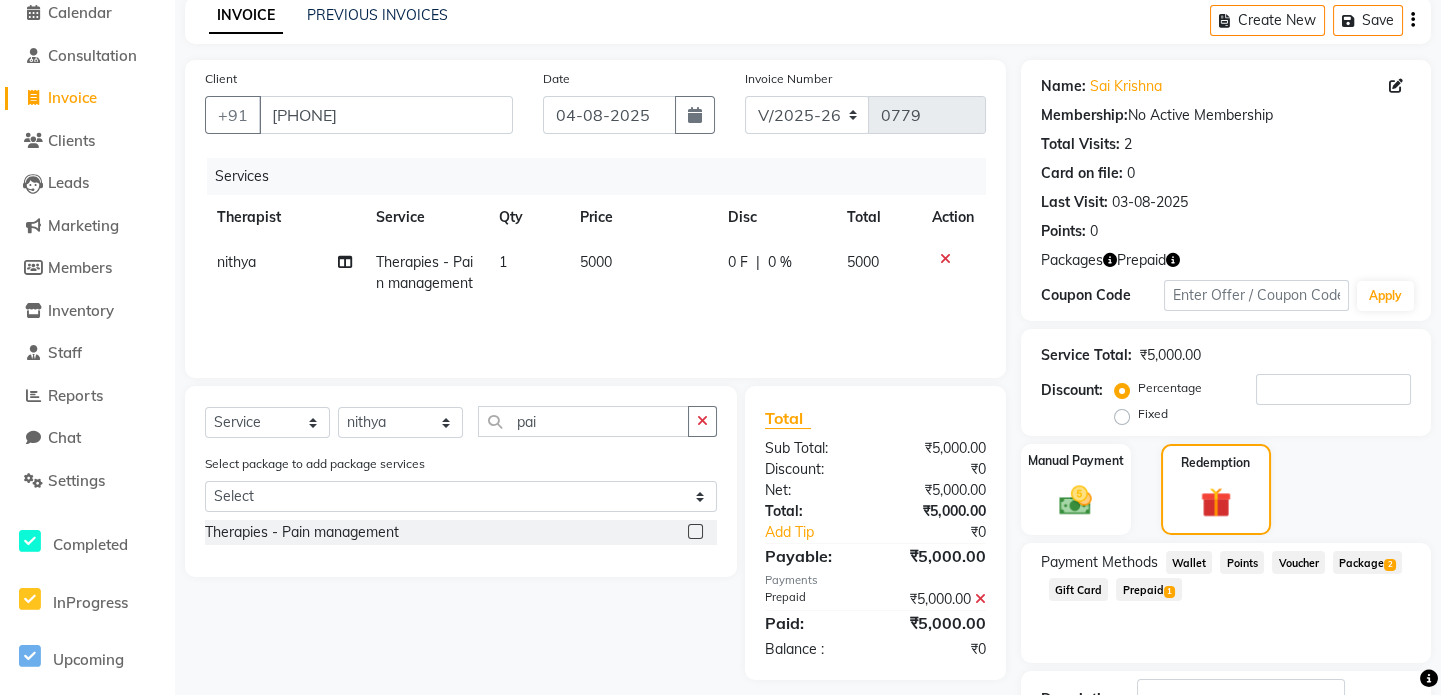 click 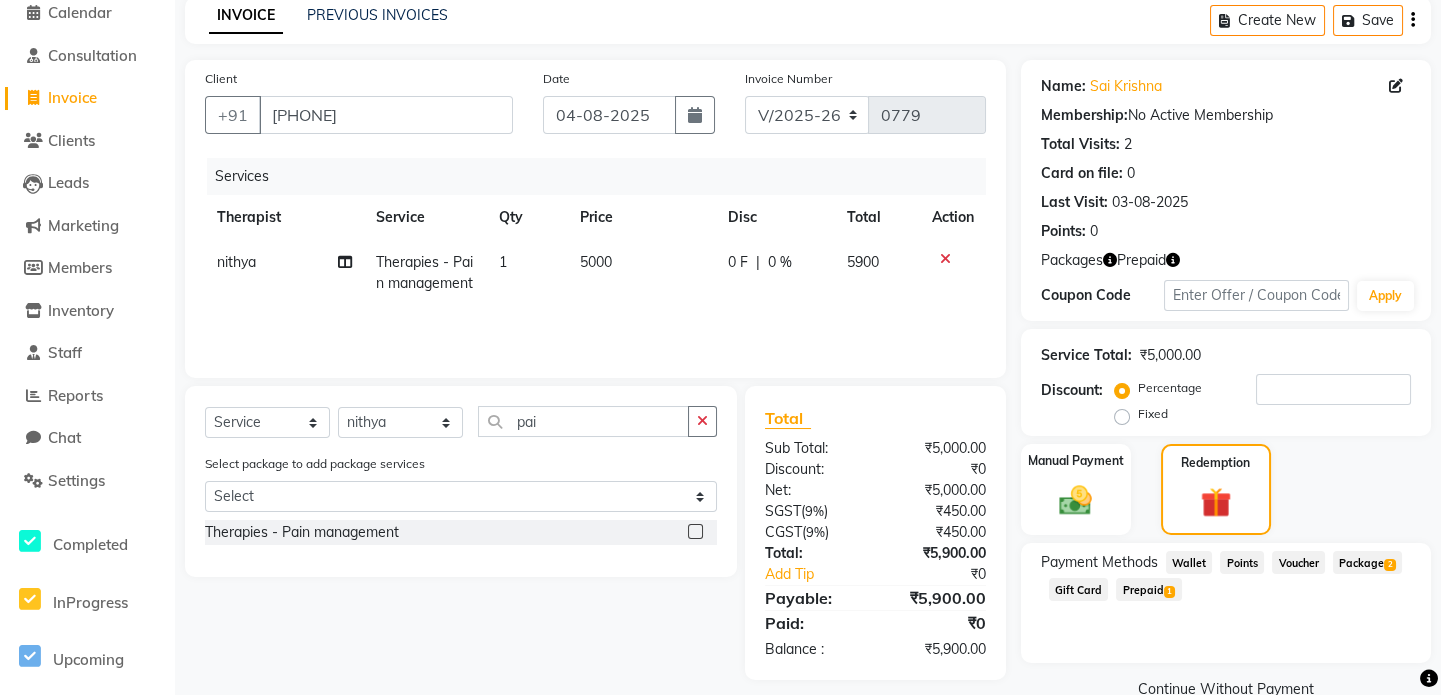click on "Package  2" 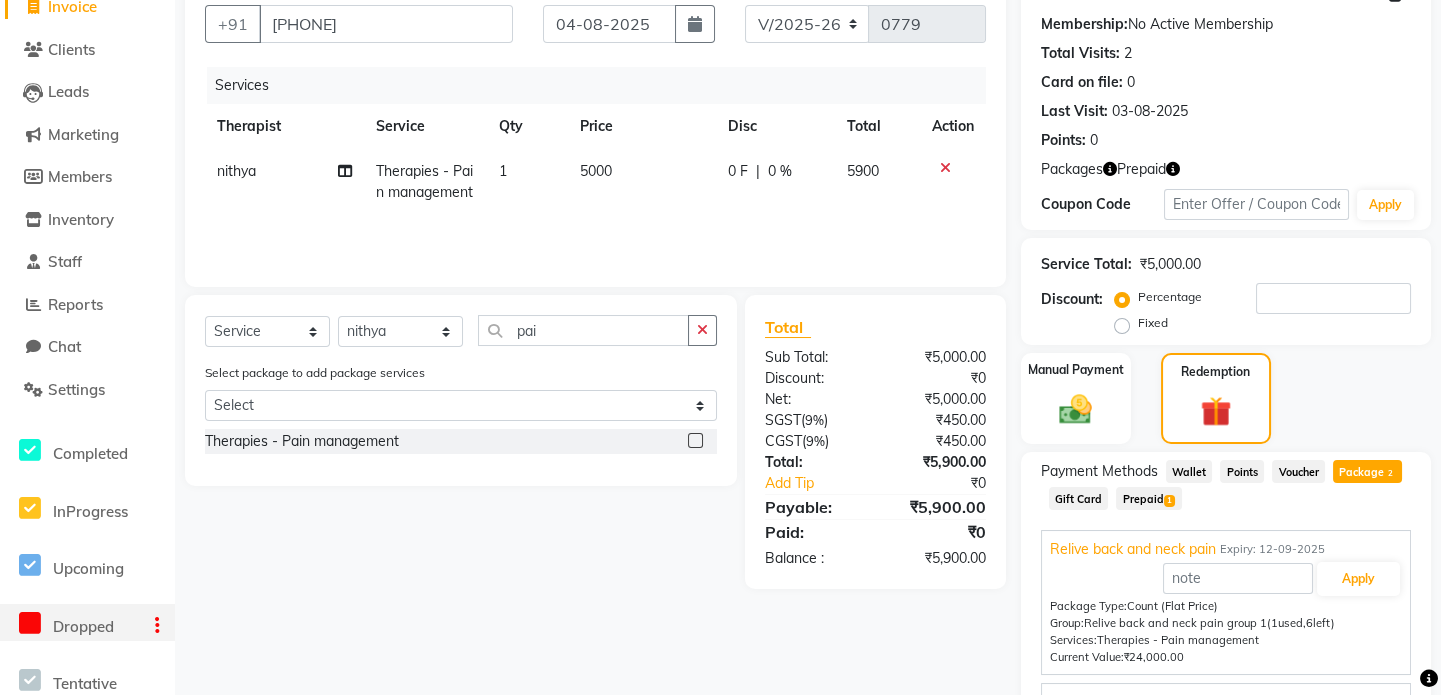 scroll, scrollTop: 285, scrollLeft: 0, axis: vertical 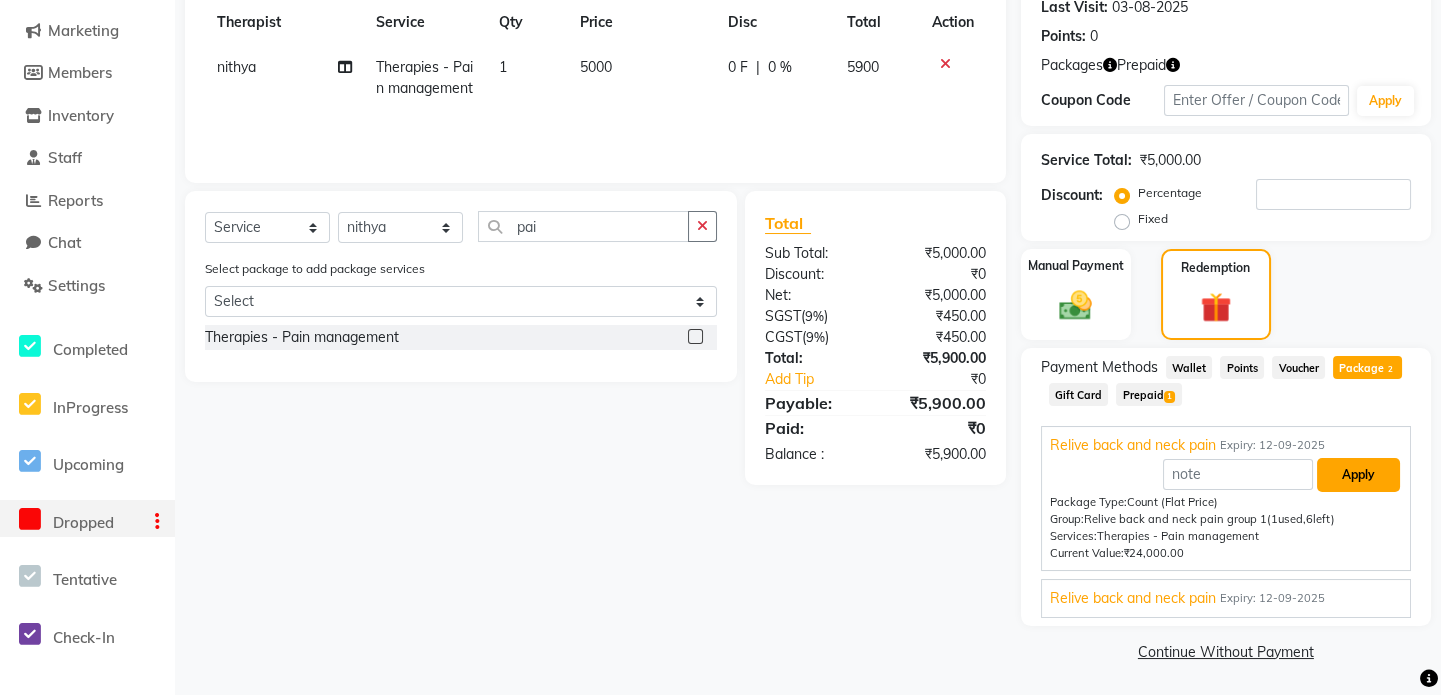 click on "Apply" at bounding box center [1358, 475] 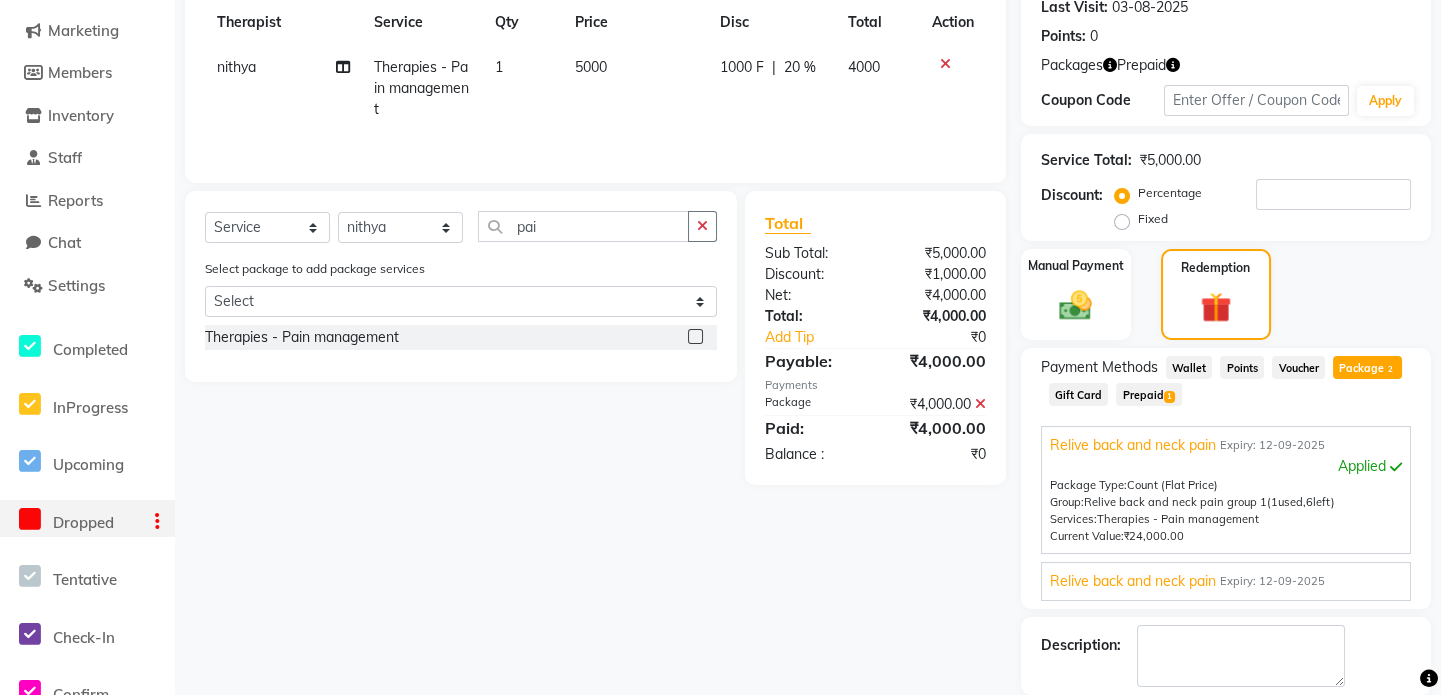 scroll, scrollTop: 380, scrollLeft: 0, axis: vertical 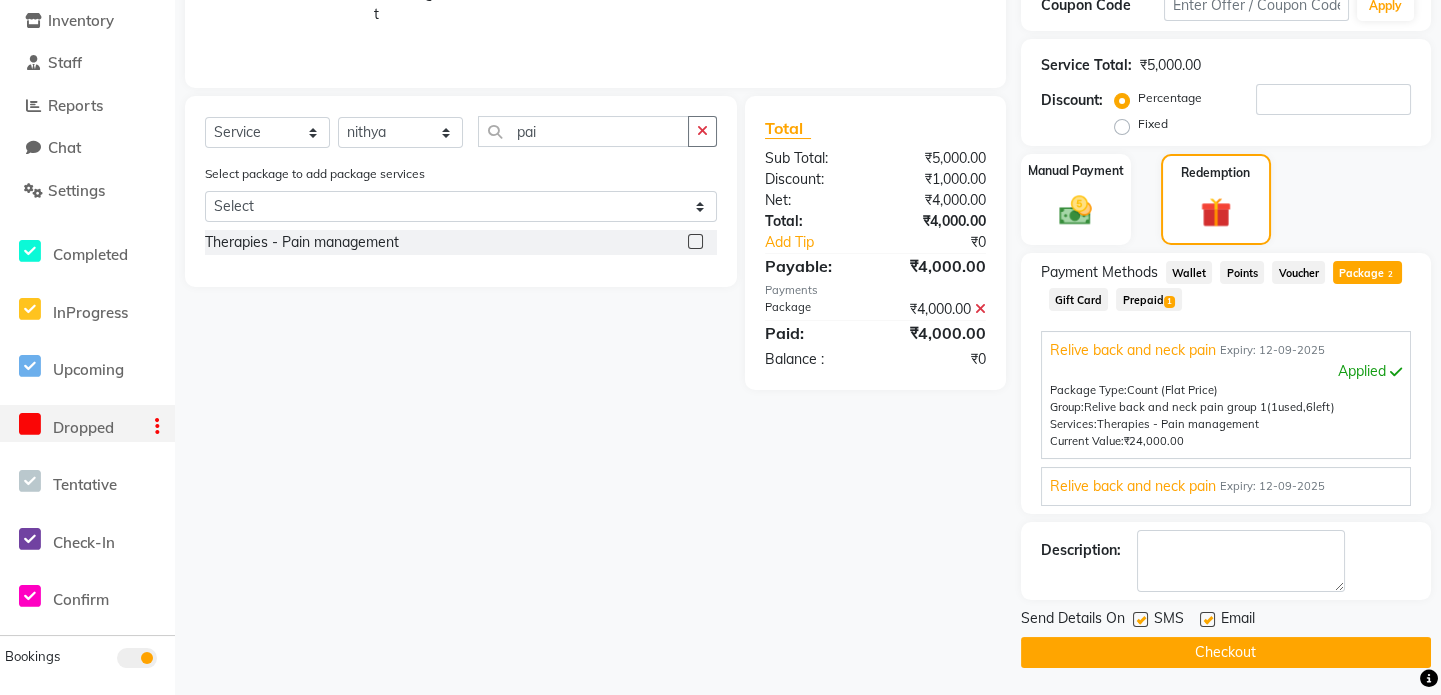 click on "Checkout" 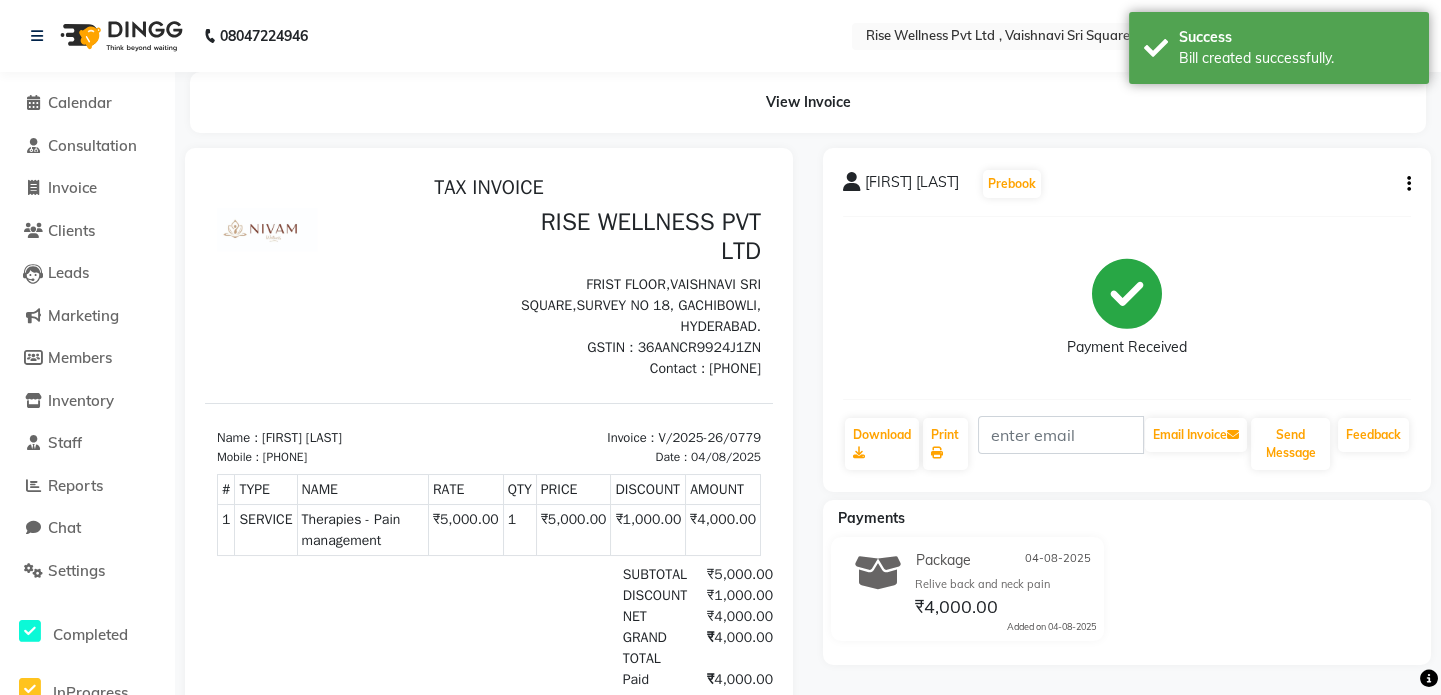 scroll, scrollTop: 0, scrollLeft: 0, axis: both 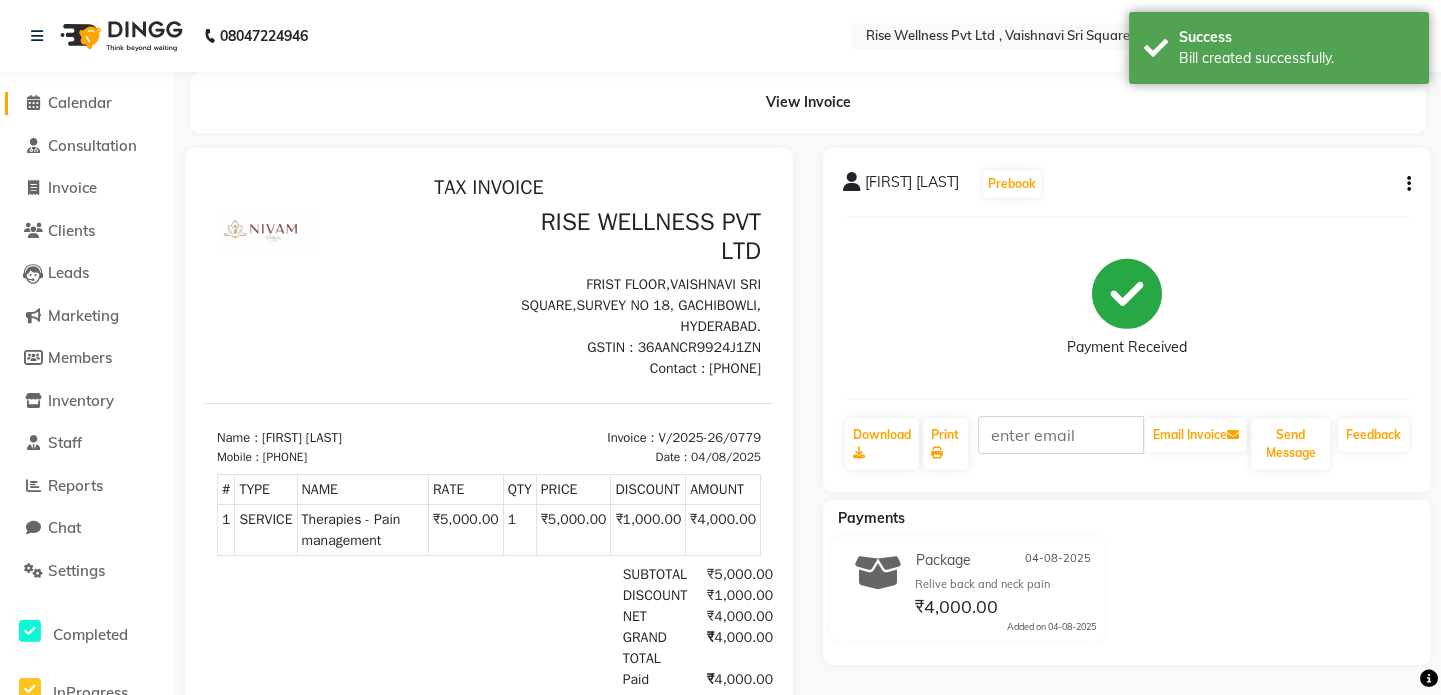 click on "Calendar" 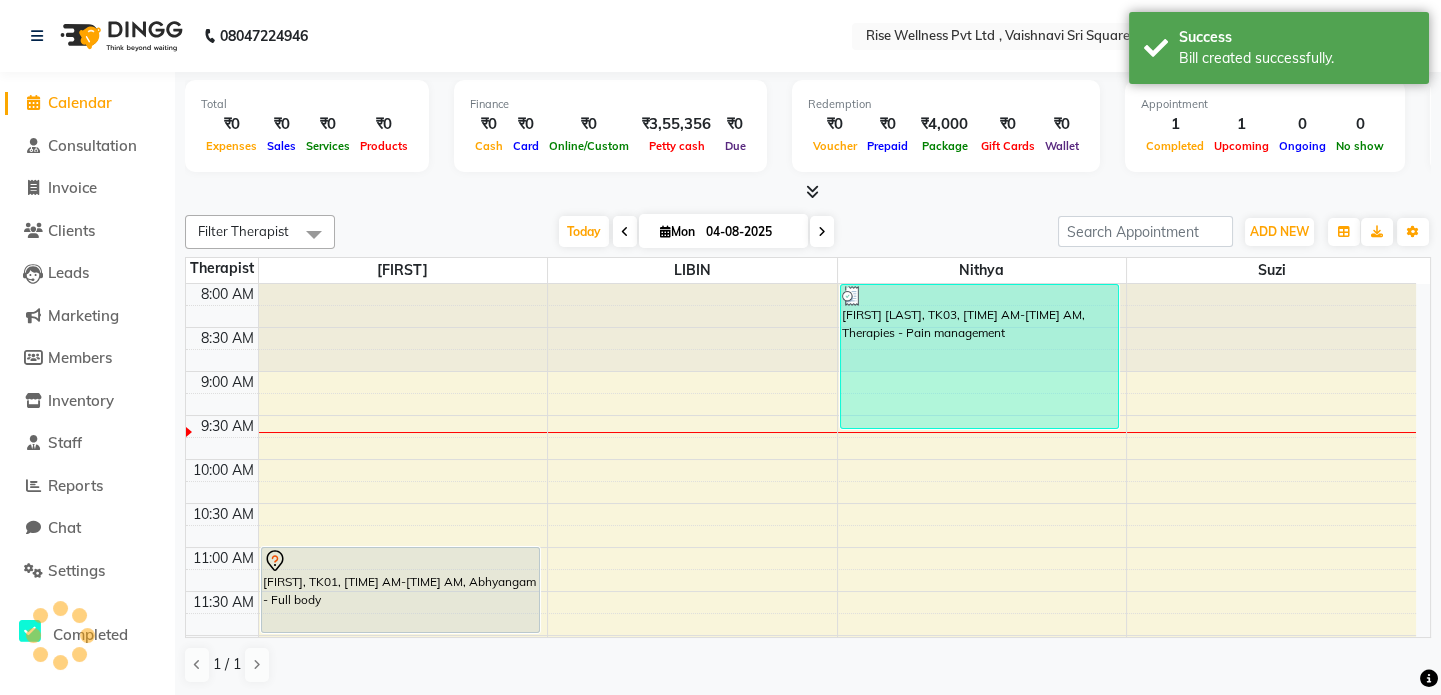 scroll, scrollTop: 0, scrollLeft: 0, axis: both 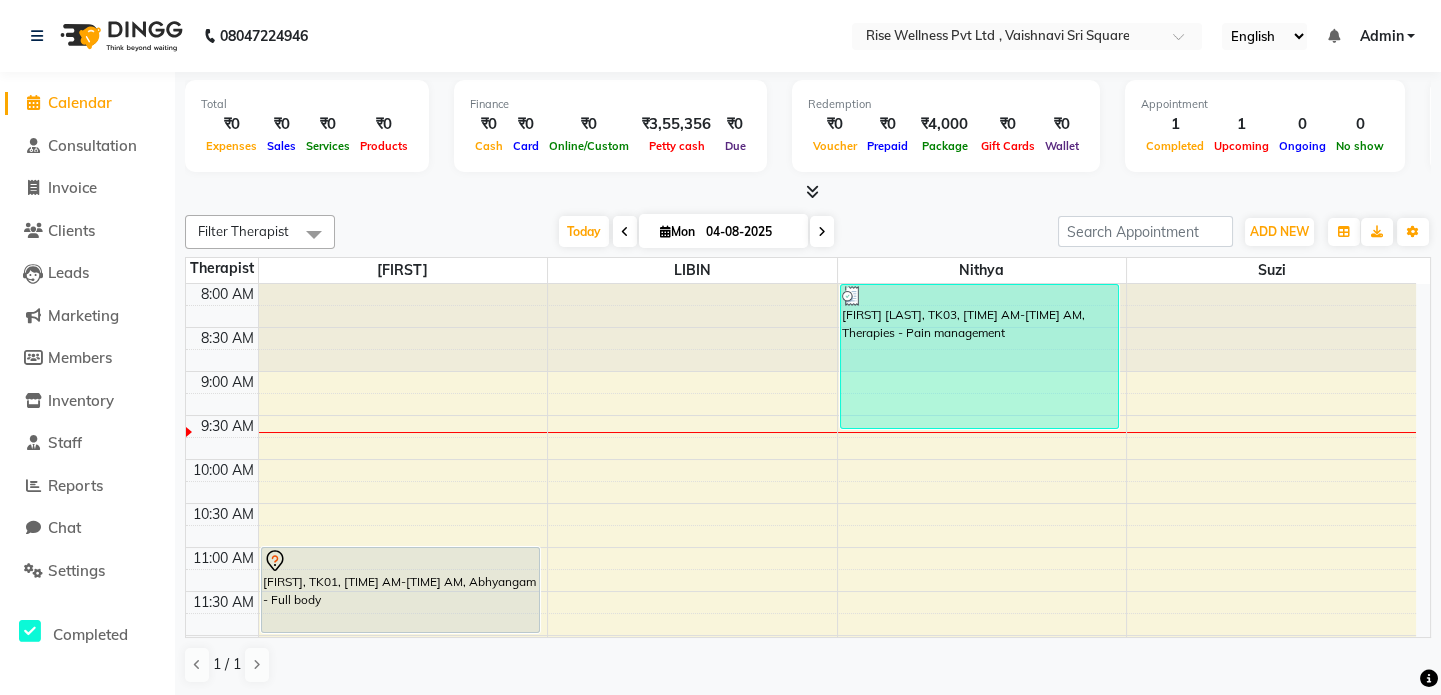 click 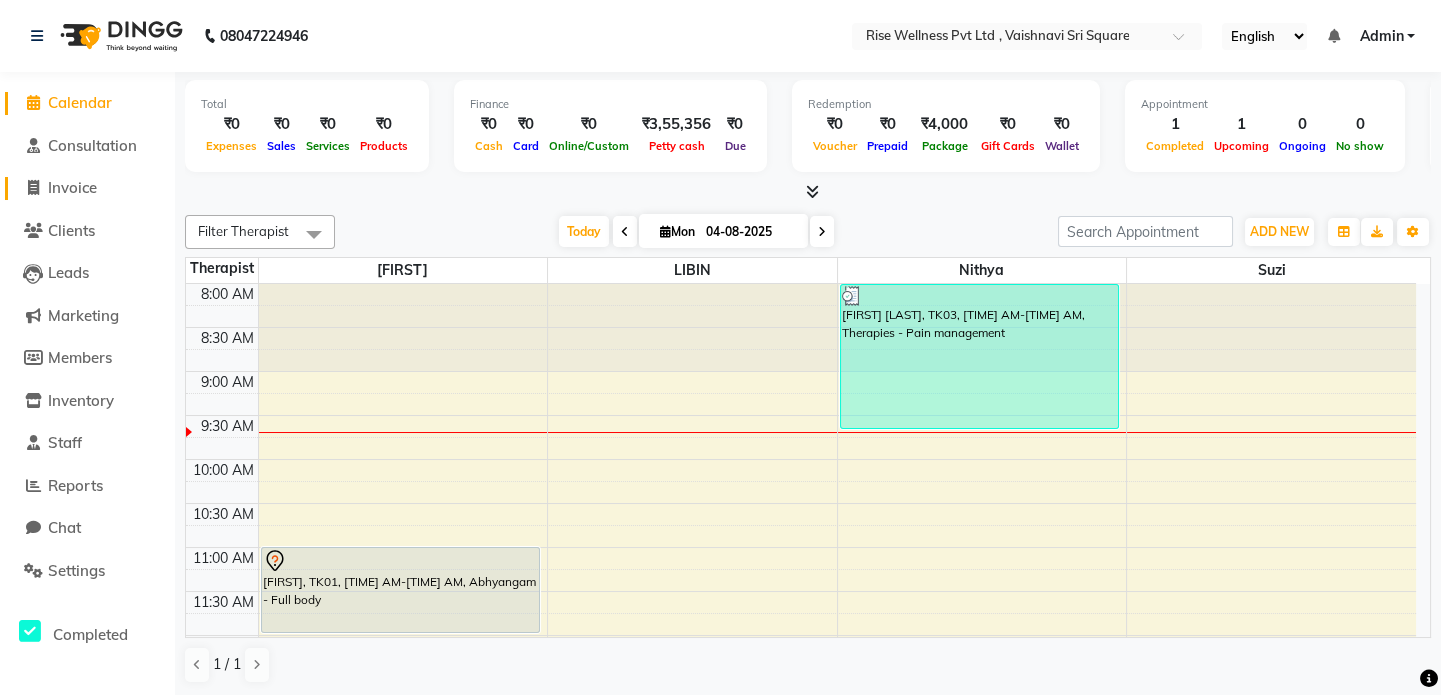 click on "Invoice" 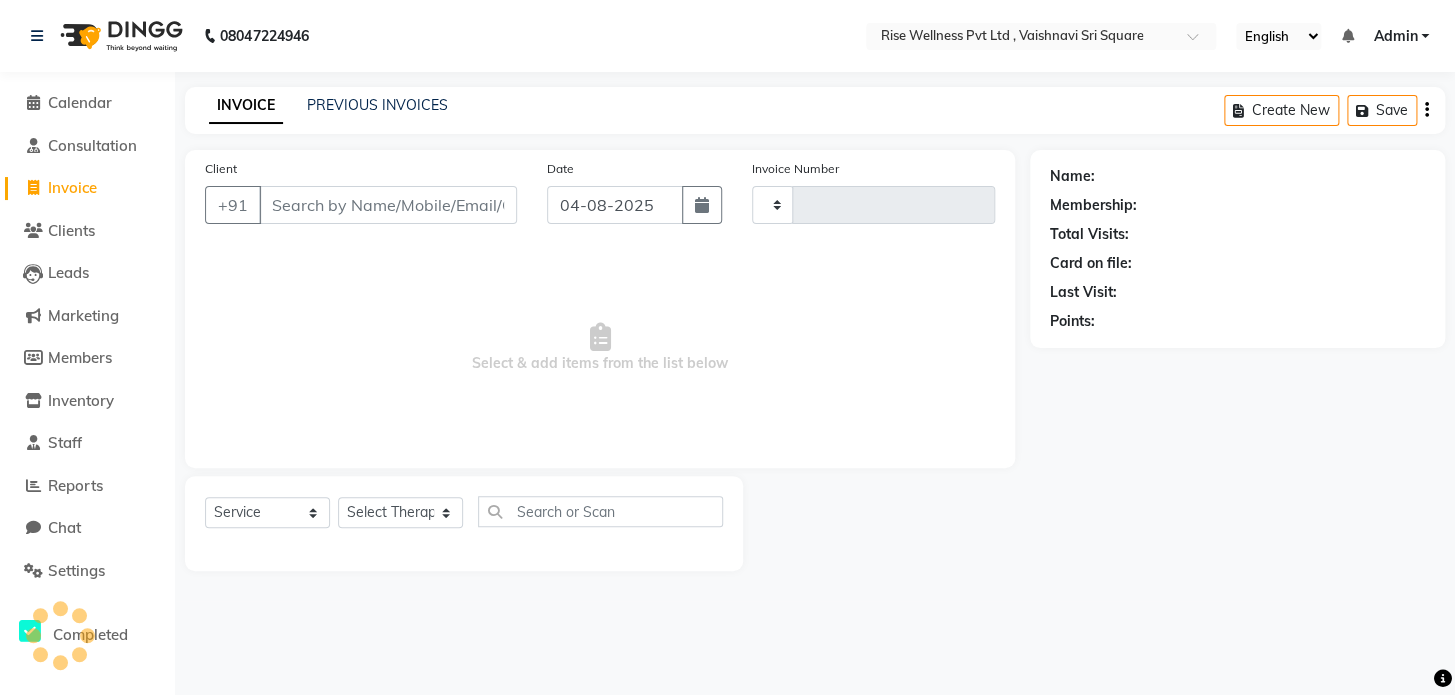 type on "0780" 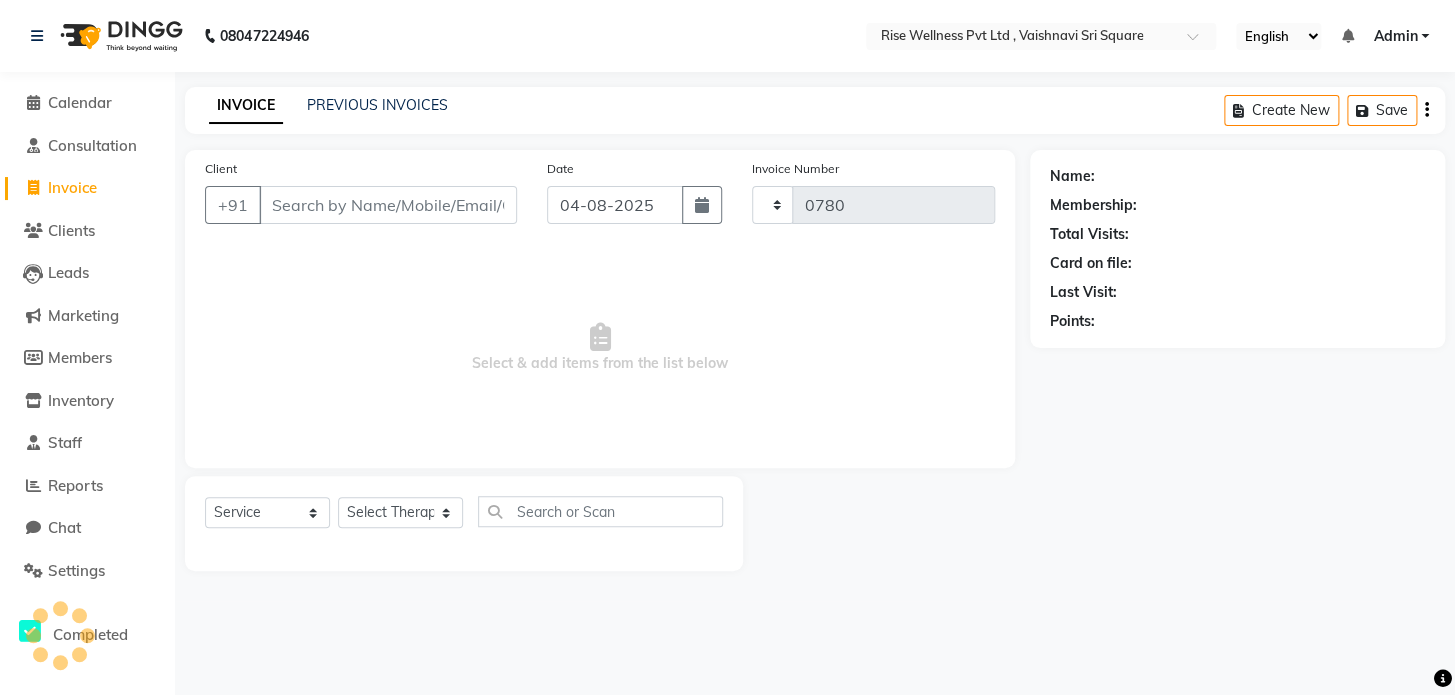 select on "7497" 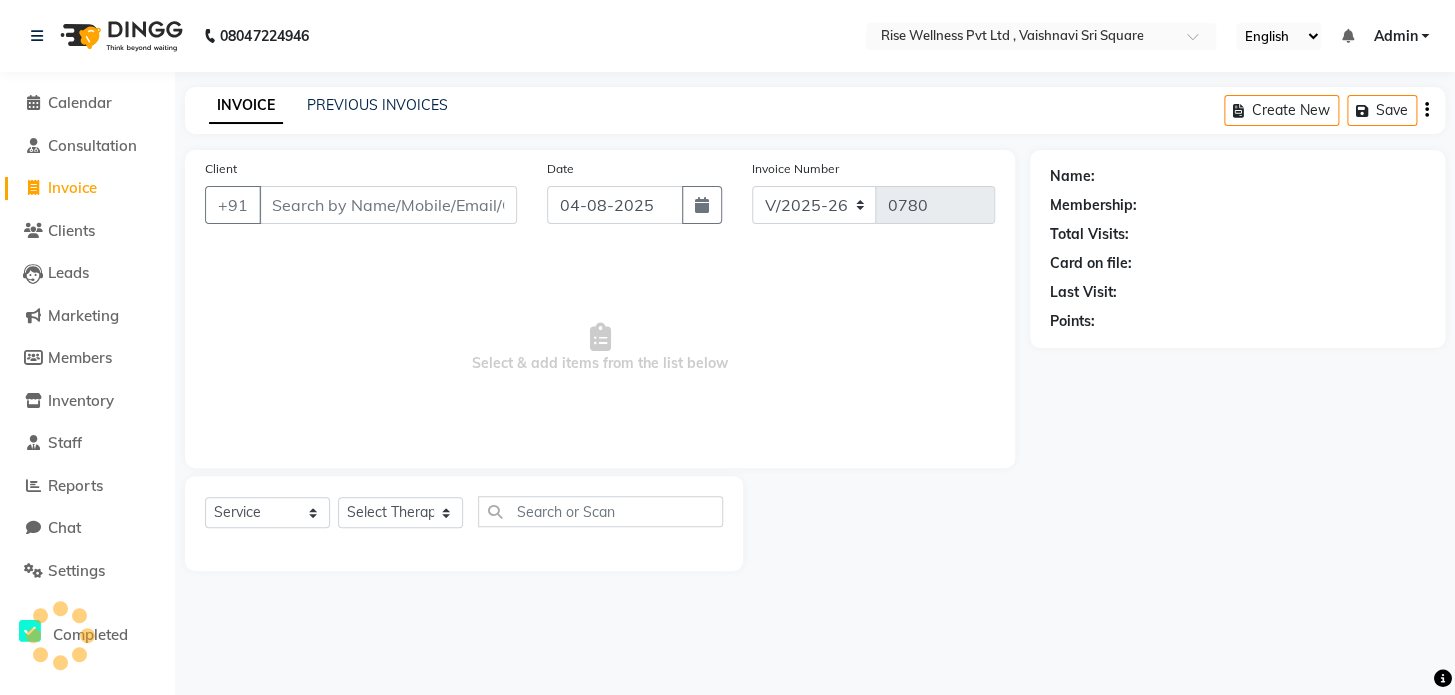 select on "V" 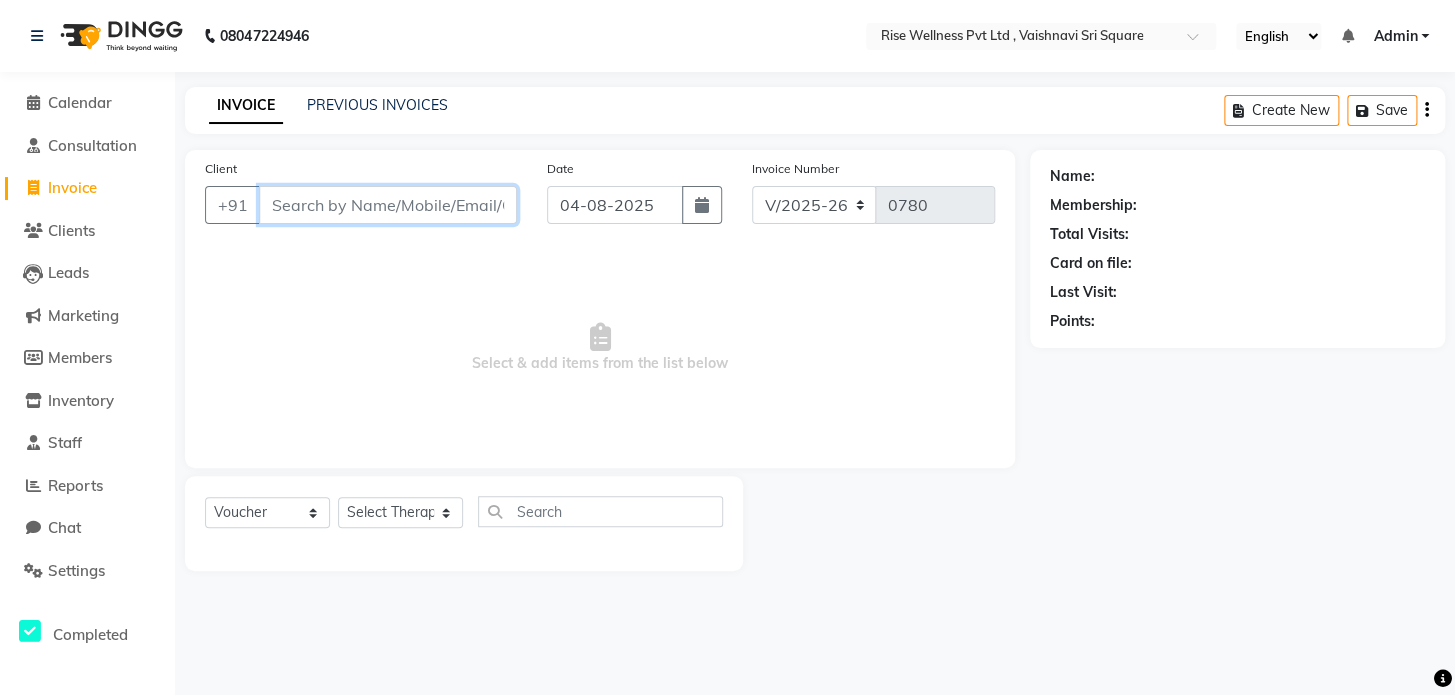 click on "Client" at bounding box center (388, 205) 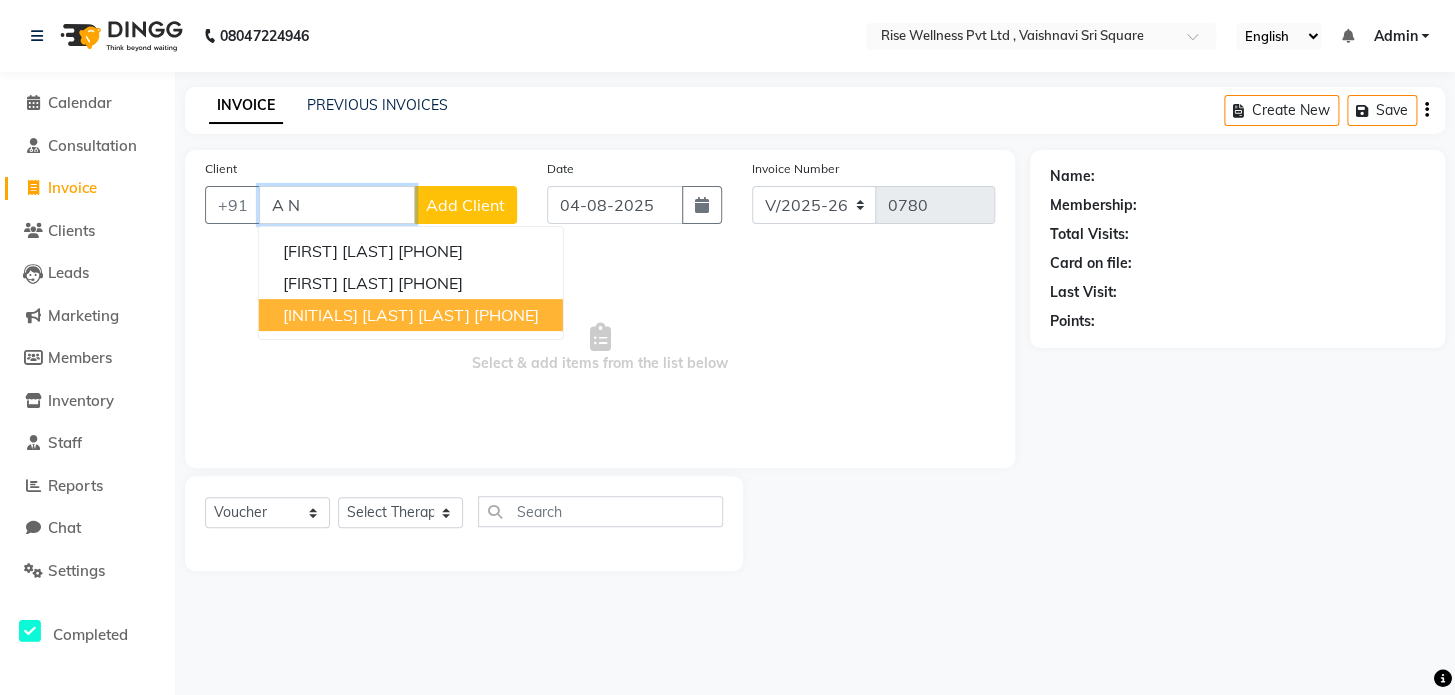 click on "[INITIALS] [LAST] [LAST]" at bounding box center [376, 315] 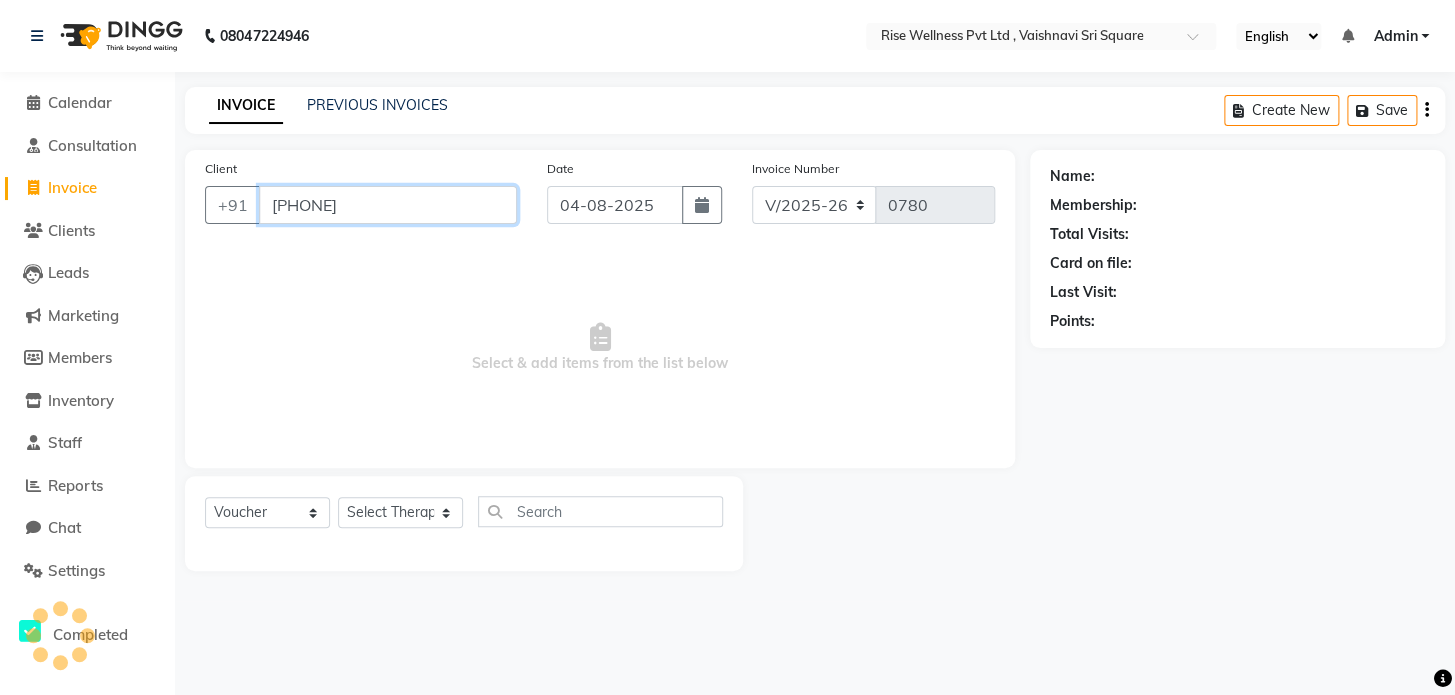 type on "[PHONE]" 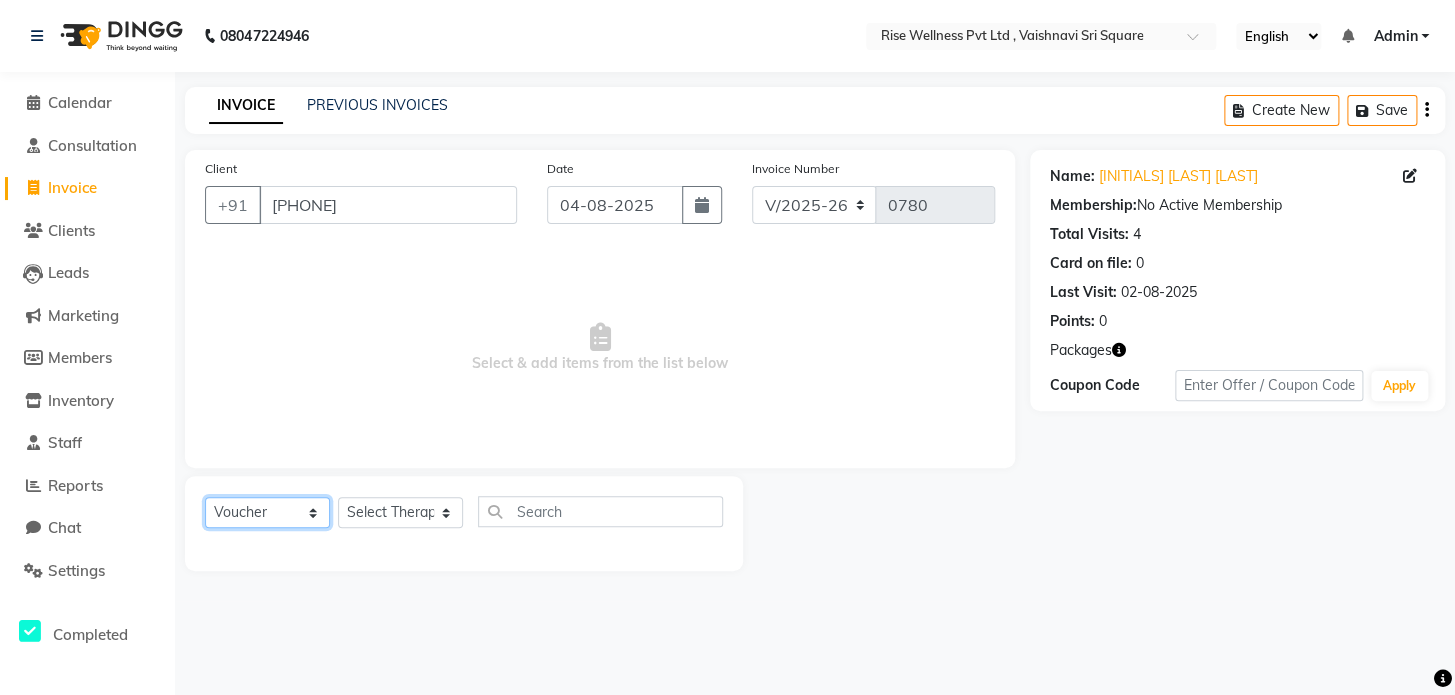 click on "Select  Service  Product  Membership  Package Voucher Prepaid Gift Card" 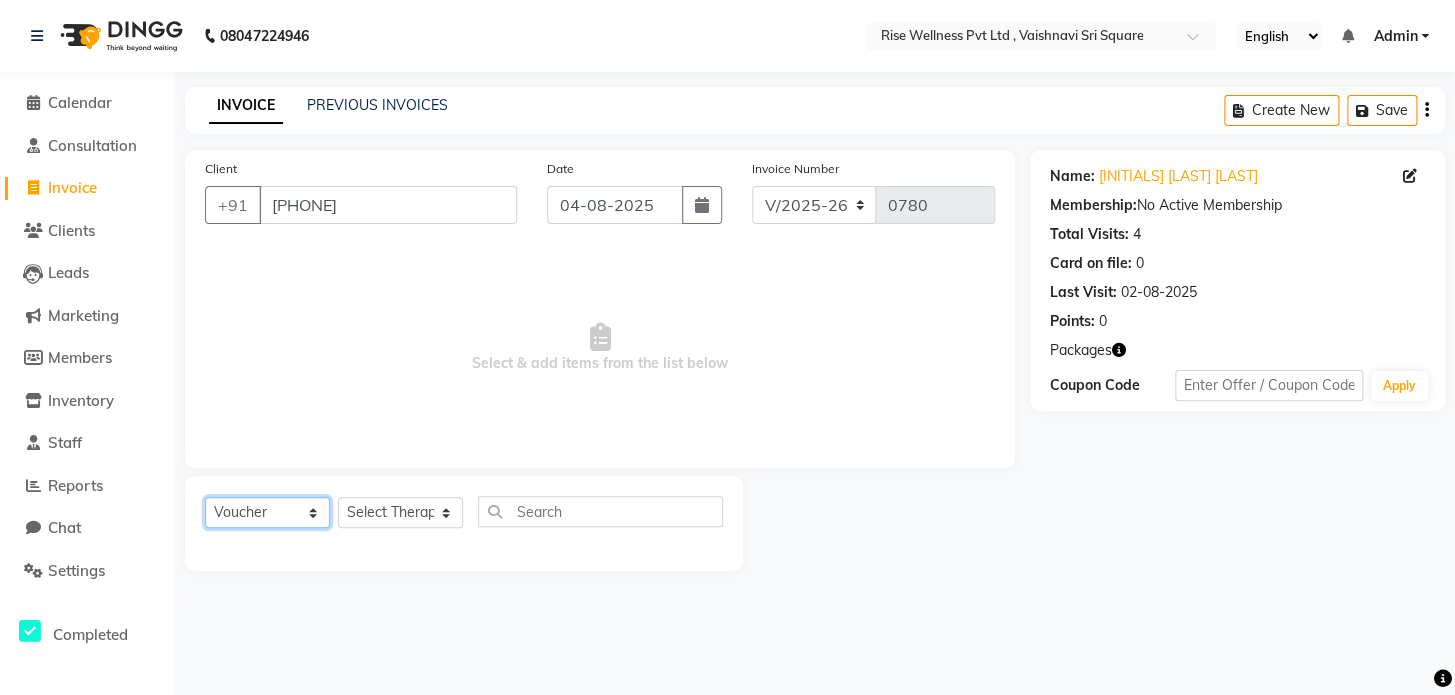 select on "service" 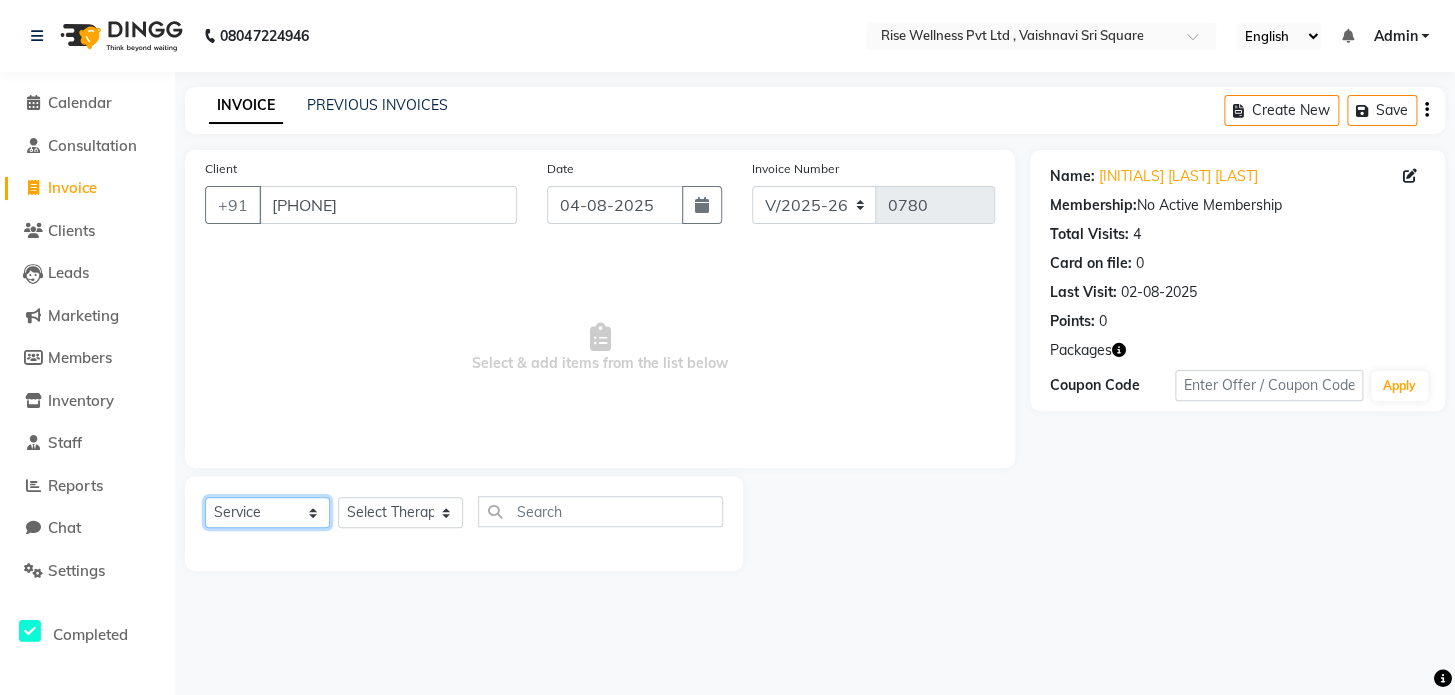 click on "Select  Service  Product  Membership  Package Voucher Prepaid Gift Card" 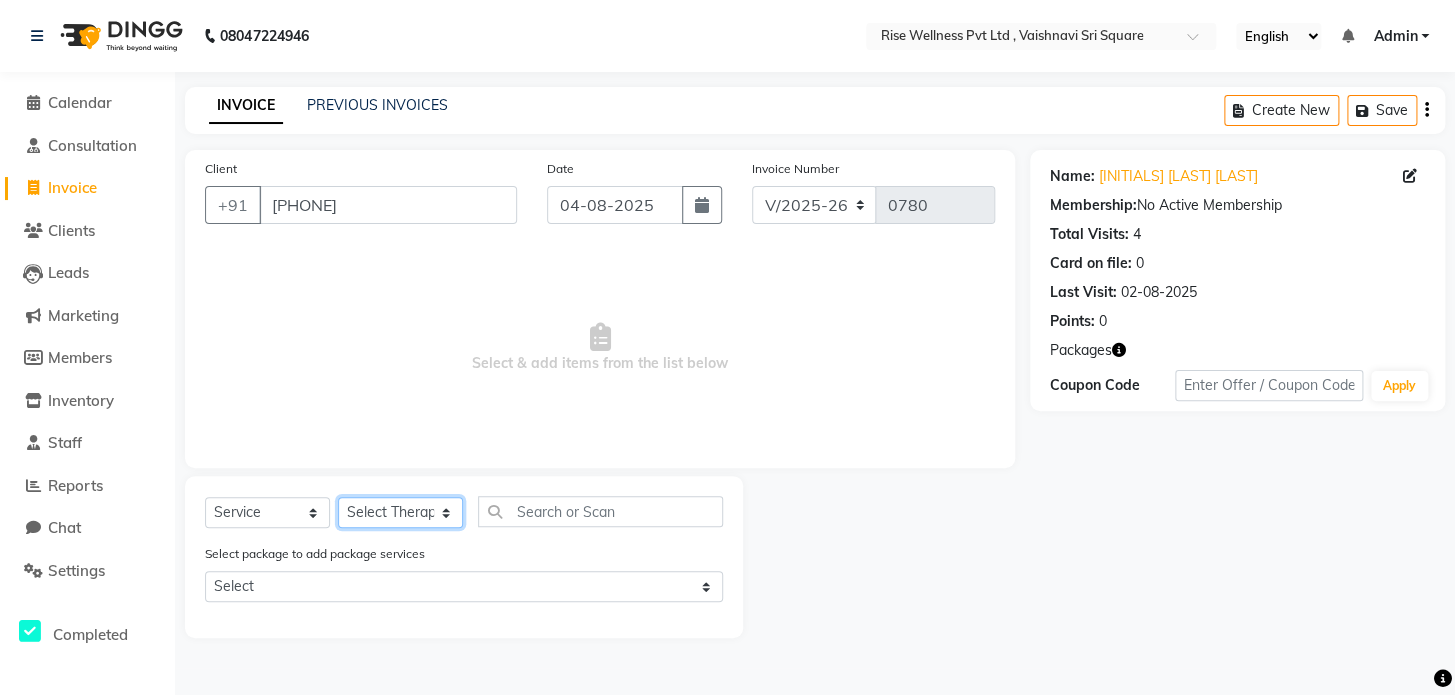 click on "Select Therapist LIBIN nithya Reception sujith suzi" 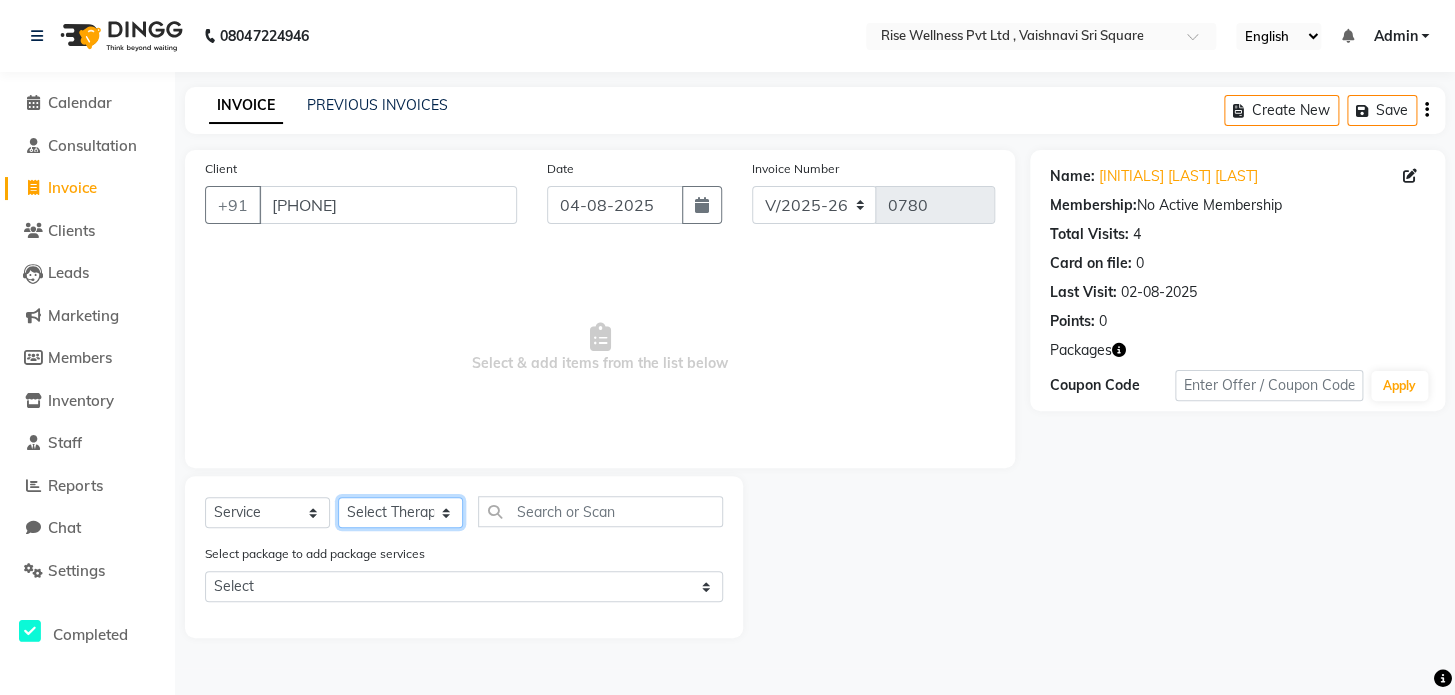 select on "67714" 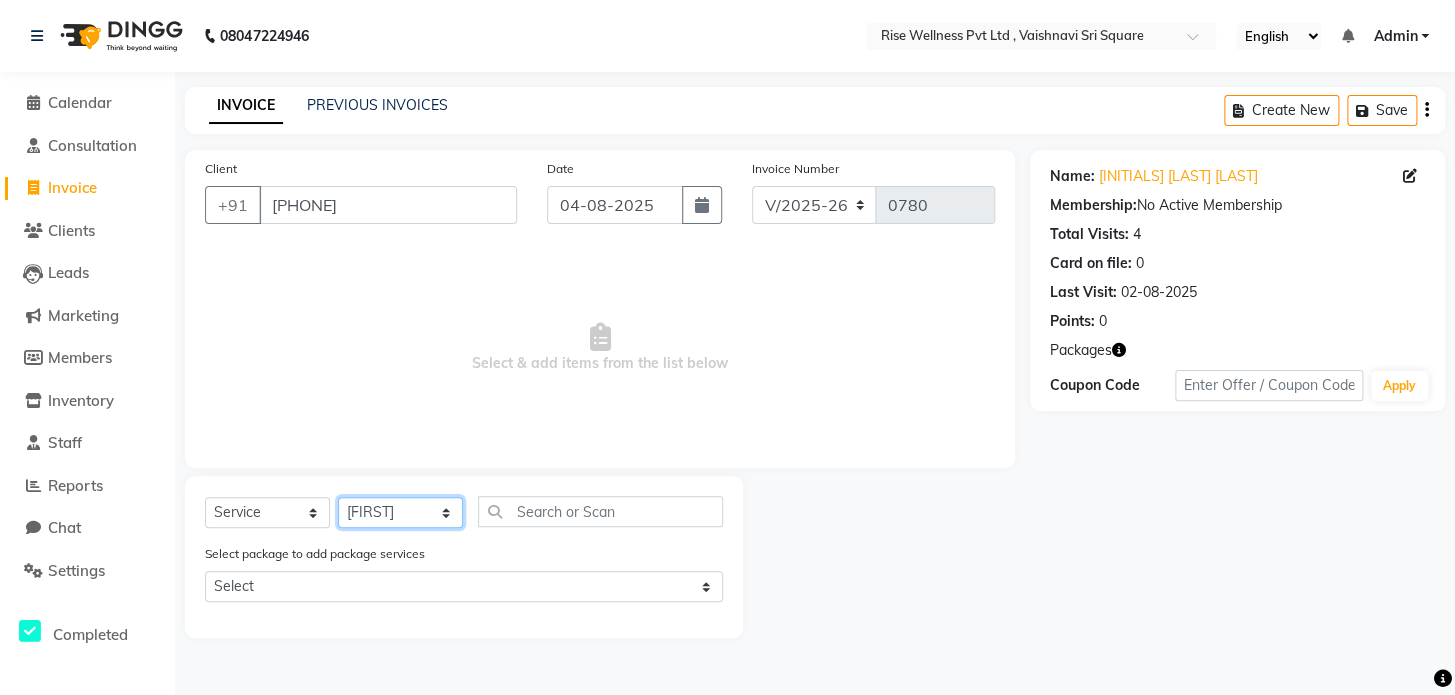 click on "Select Therapist LIBIN nithya Reception sujith suzi" 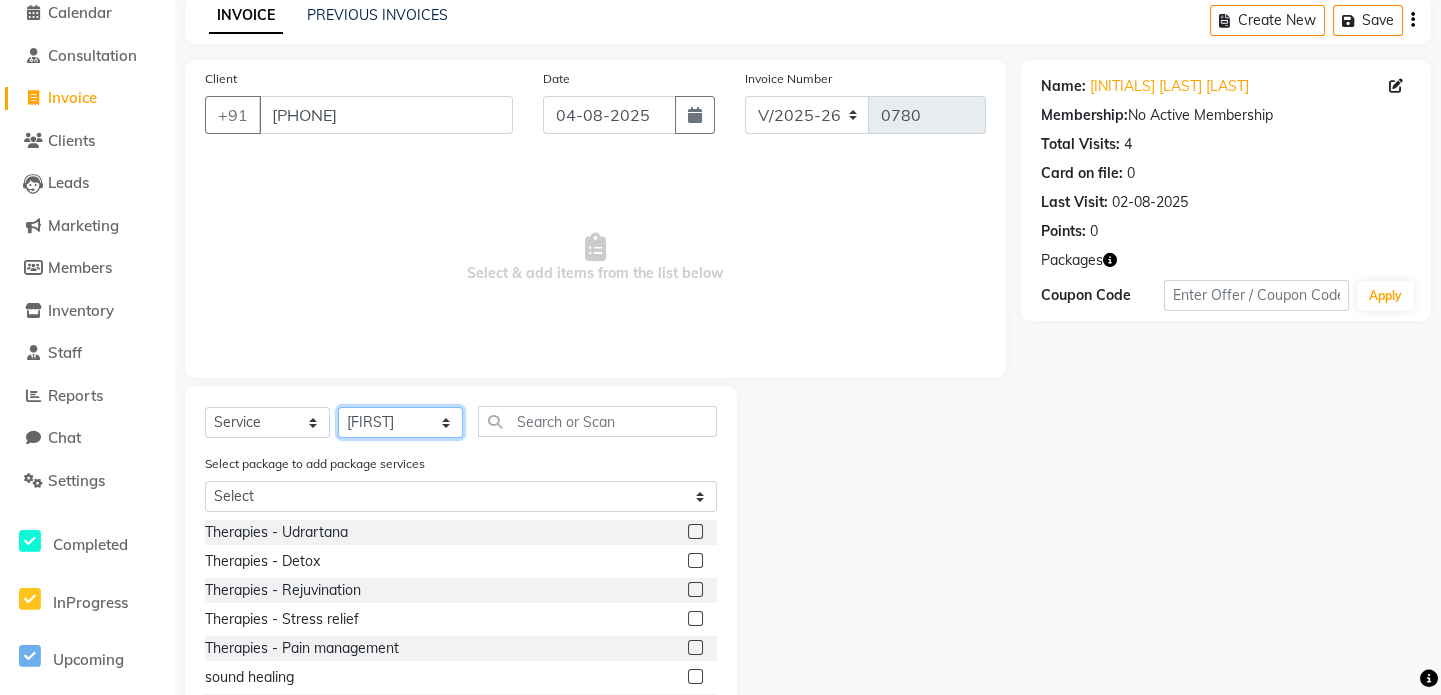 scroll, scrollTop: 173, scrollLeft: 0, axis: vertical 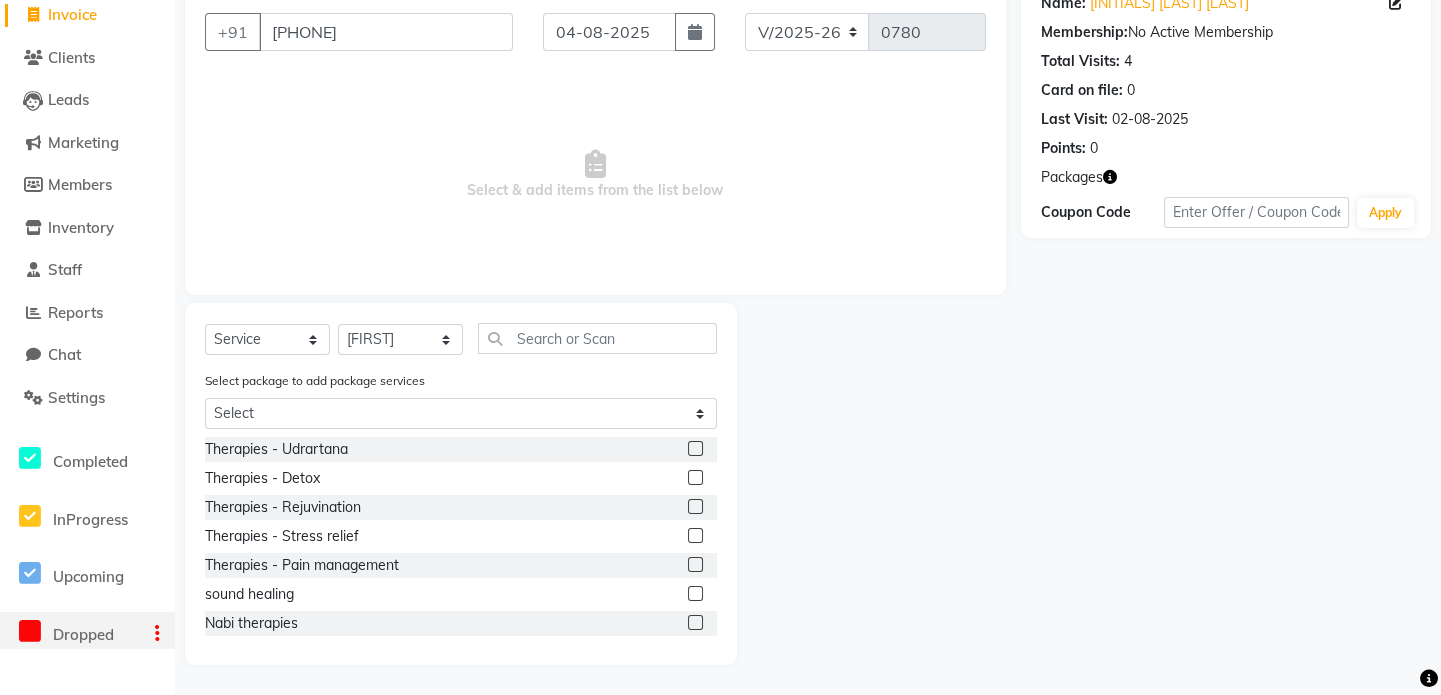 click 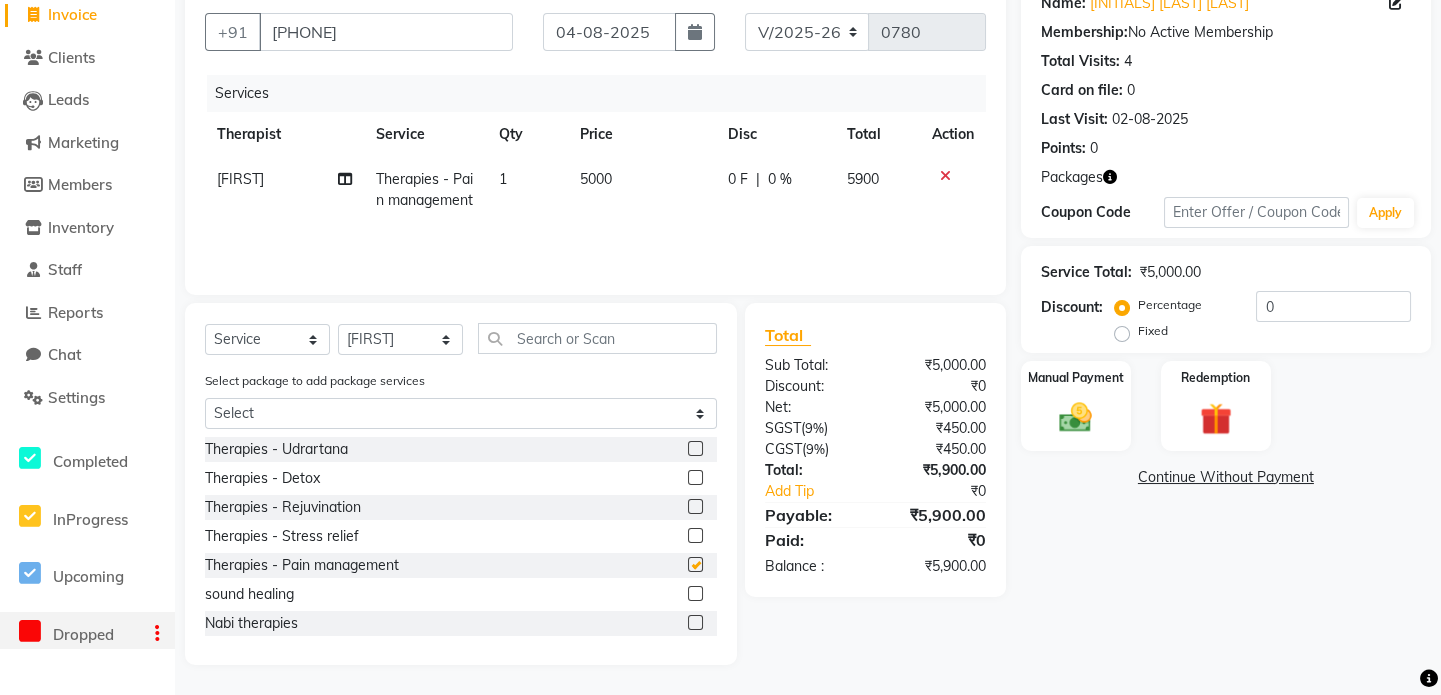 checkbox on "false" 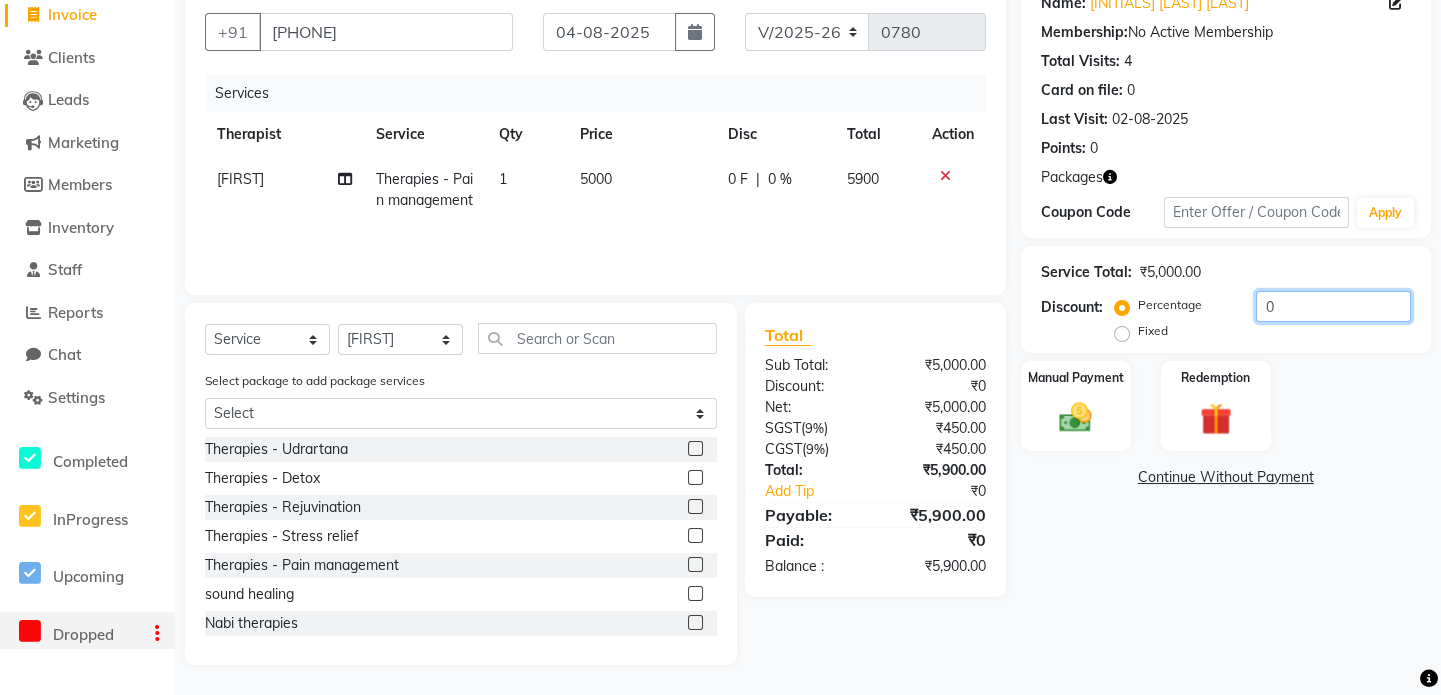 click on "0" 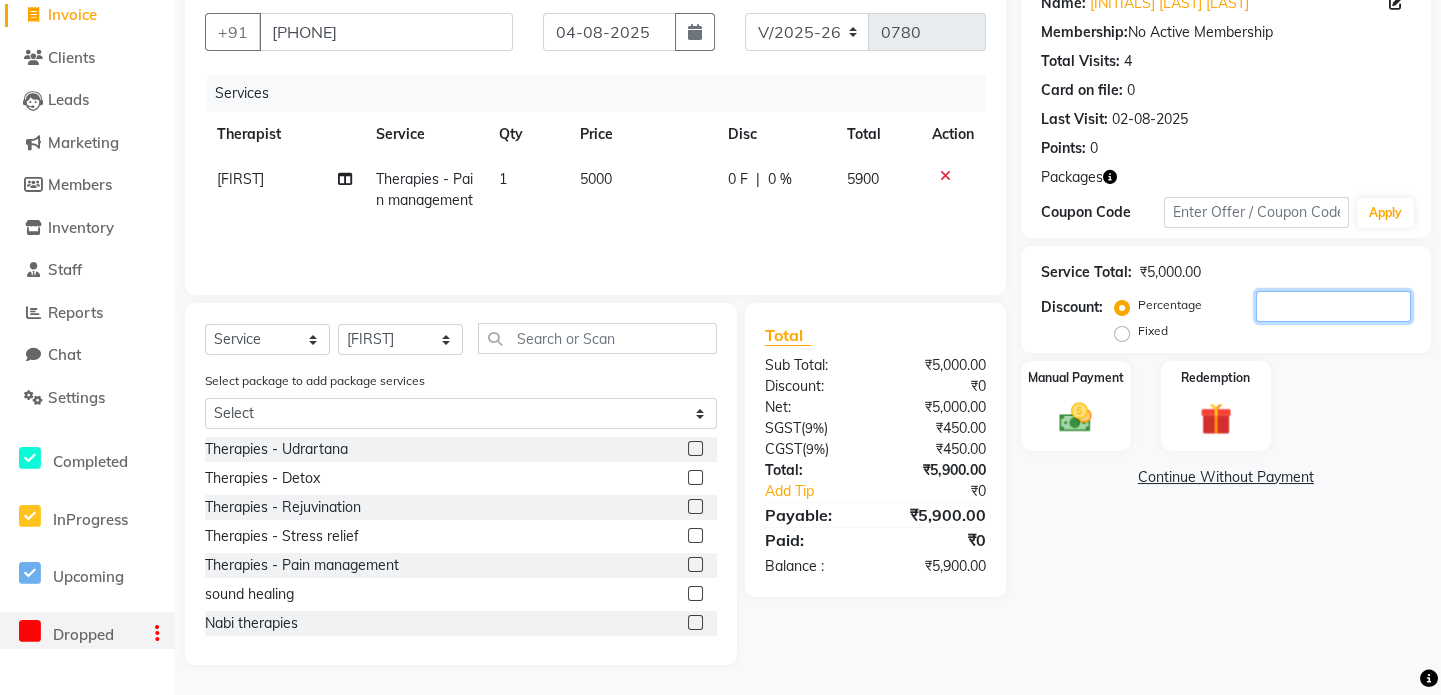 type on "3" 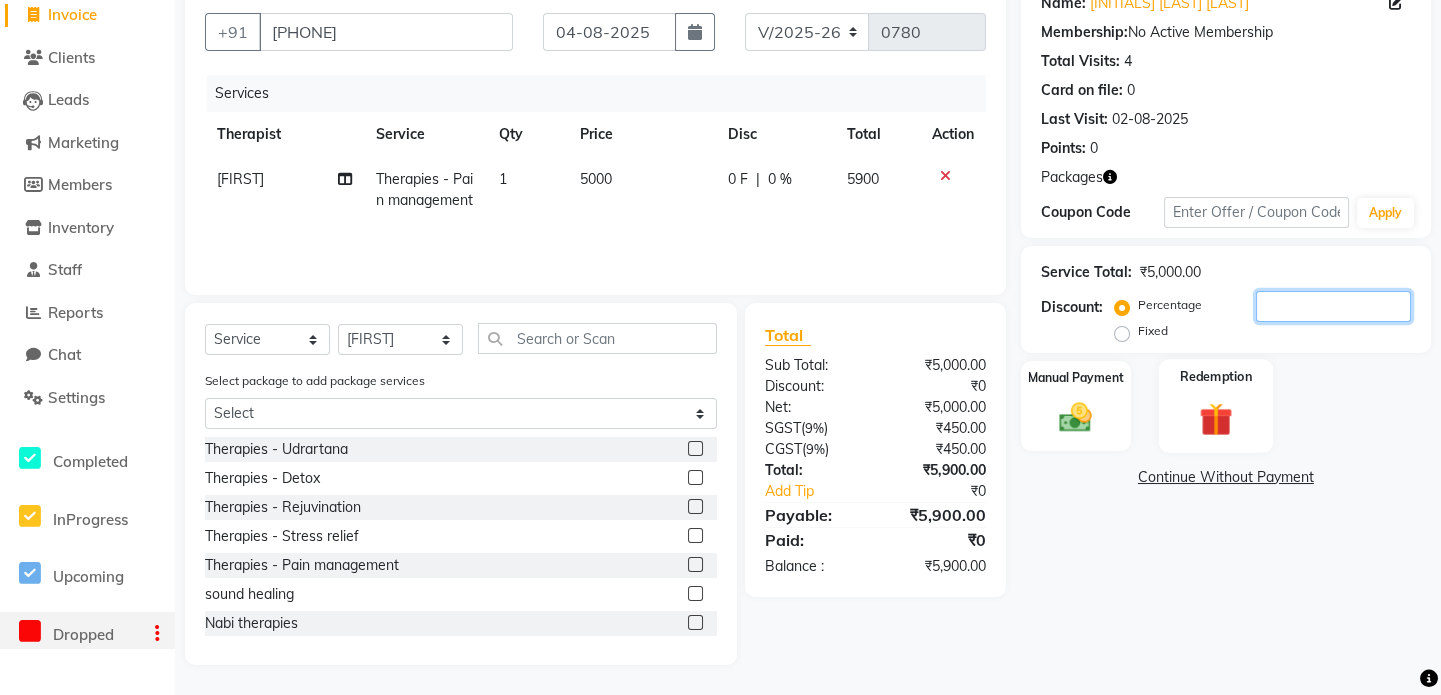 type 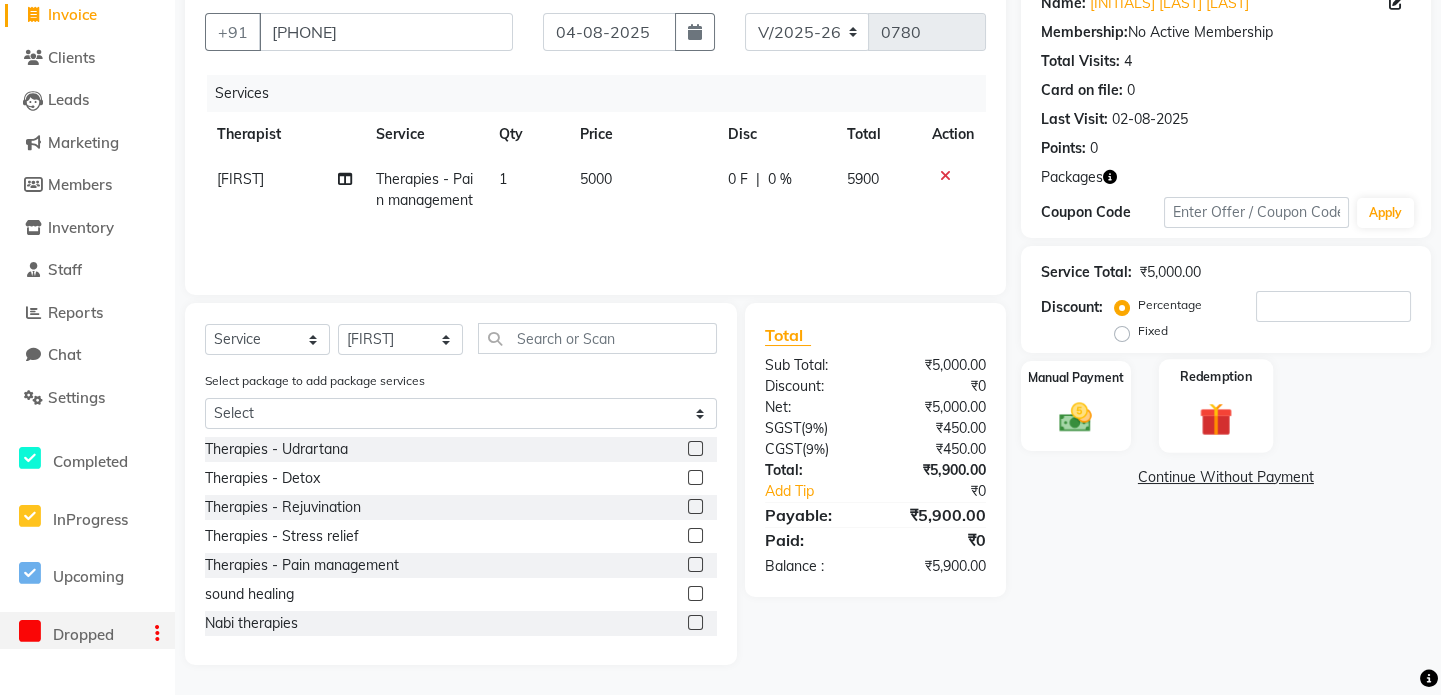 click 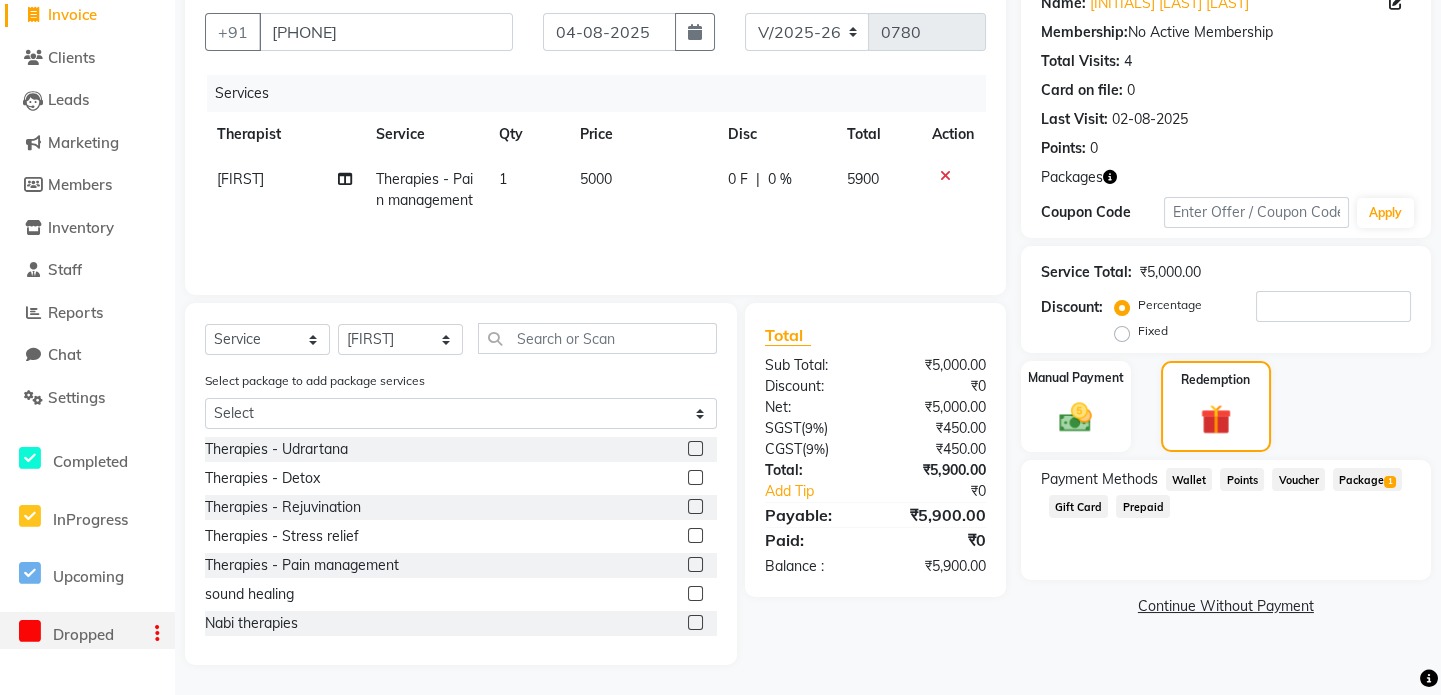 click on "Package  1" 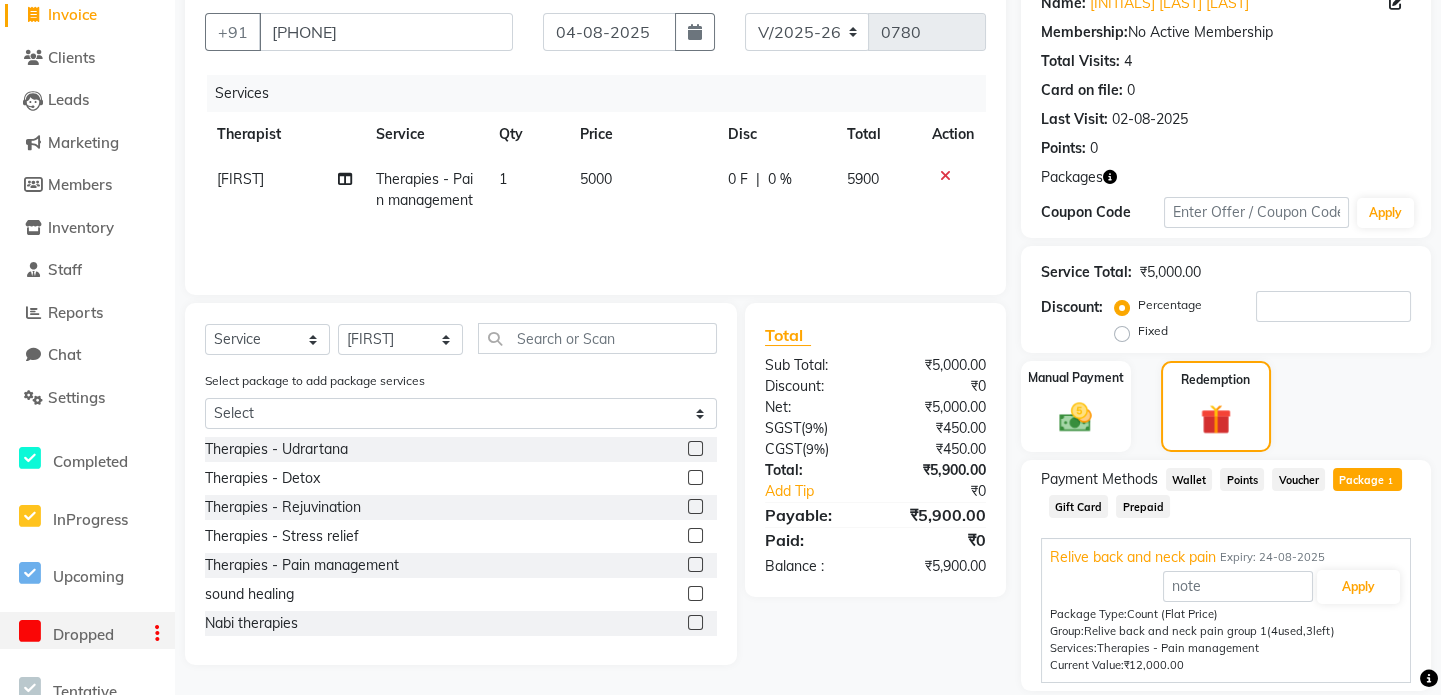 scroll, scrollTop: 238, scrollLeft: 0, axis: vertical 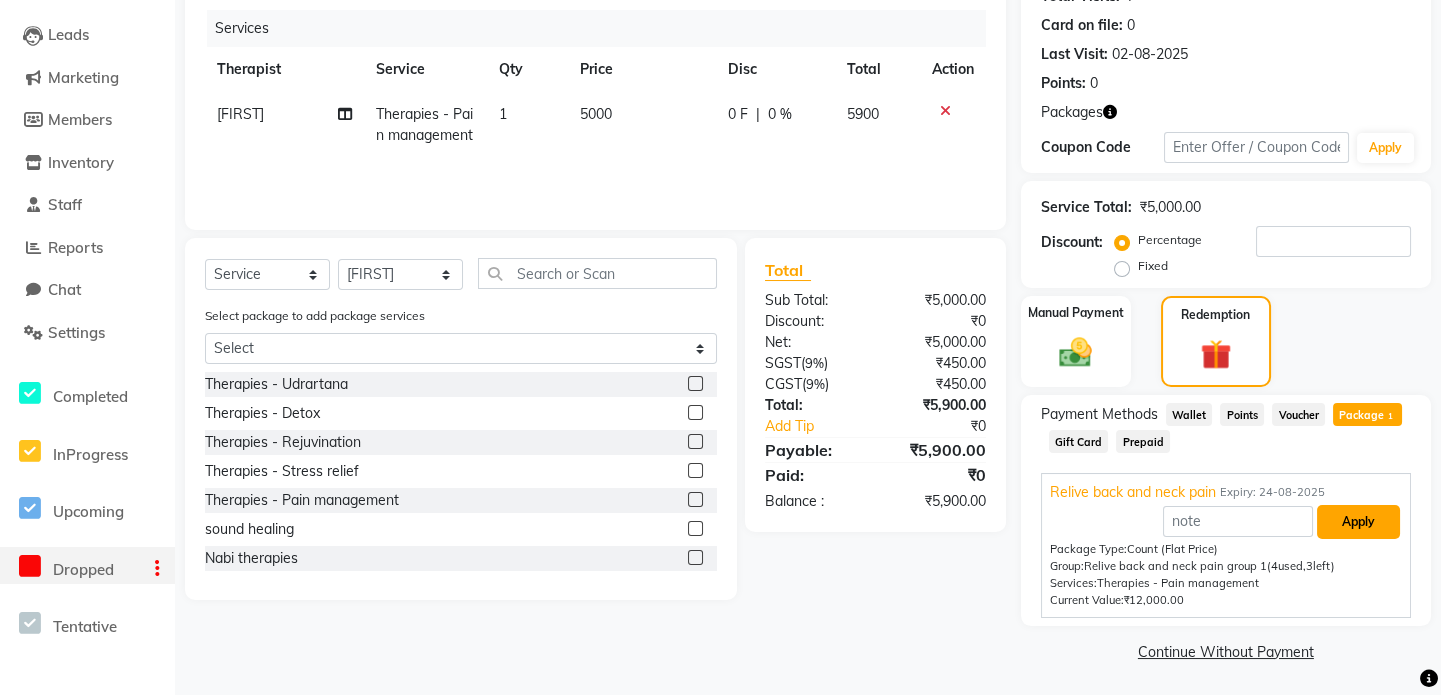 click on "Apply" at bounding box center (1358, 522) 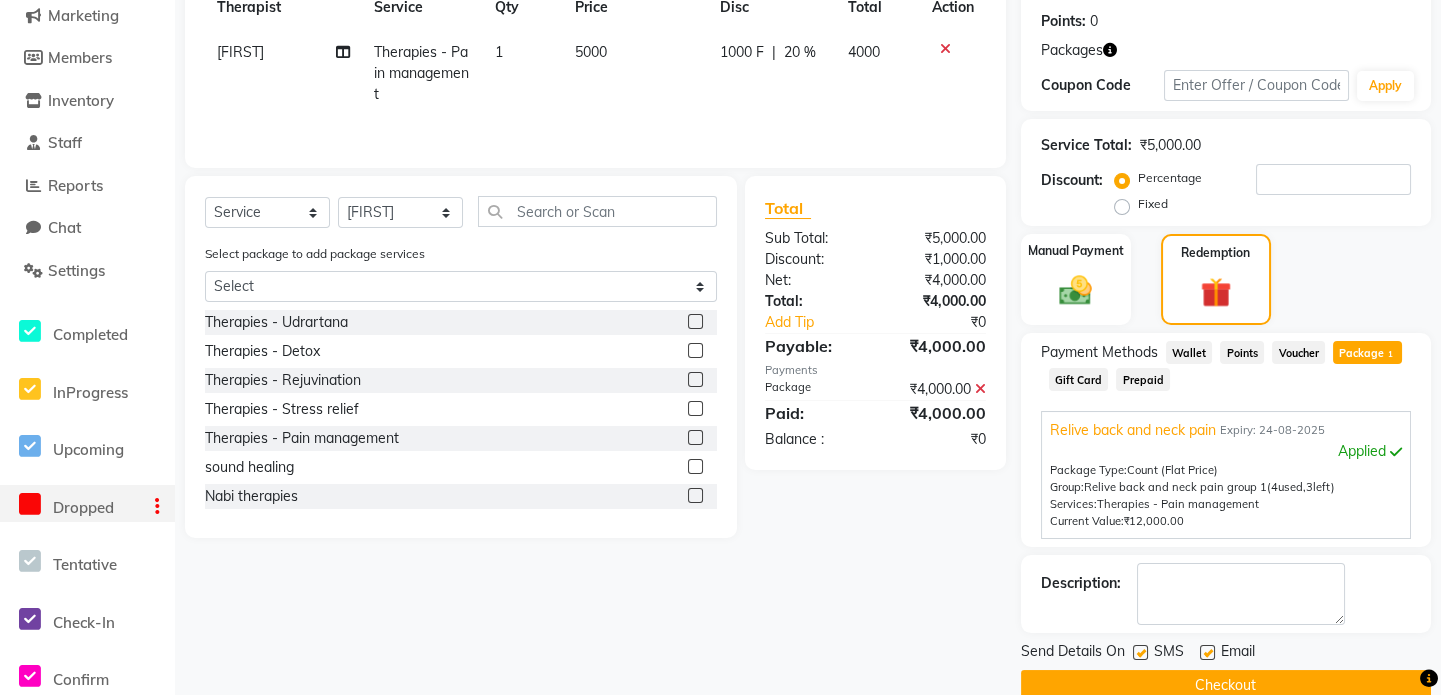 scroll, scrollTop: 333, scrollLeft: 0, axis: vertical 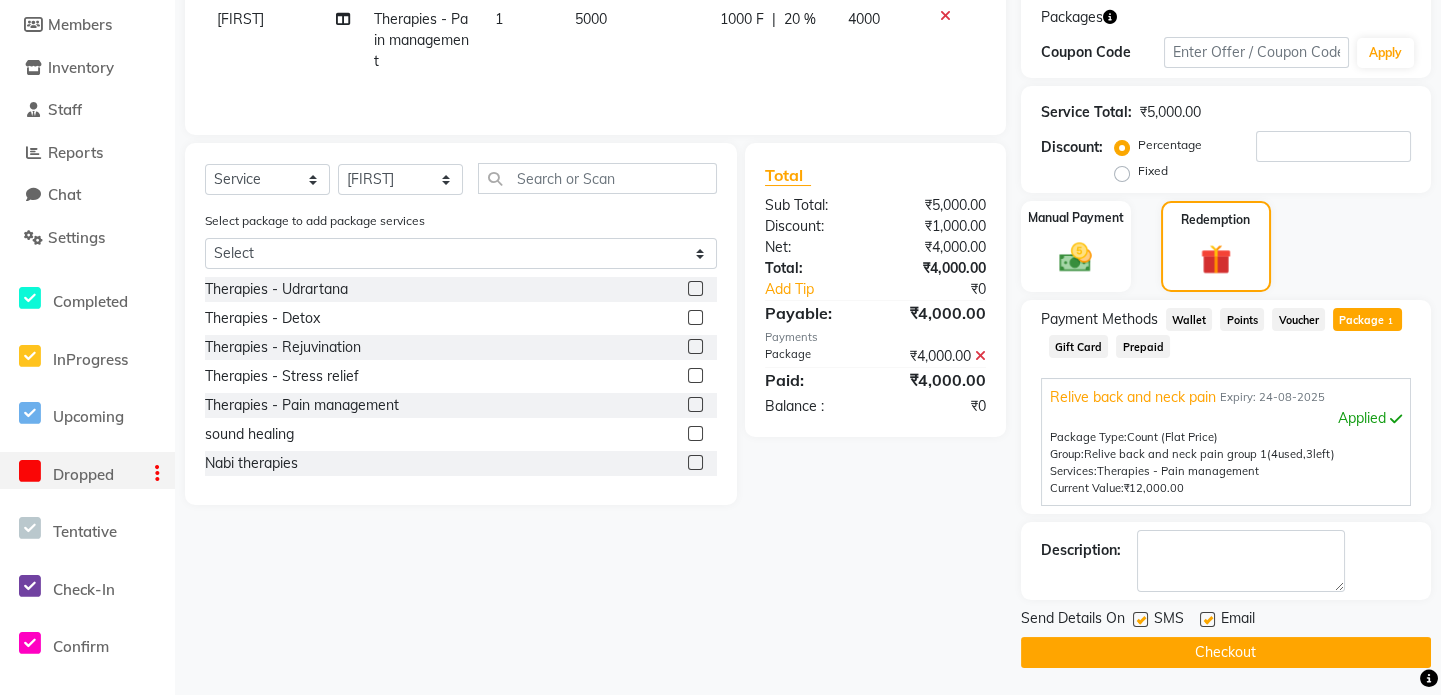 click on "Checkout" 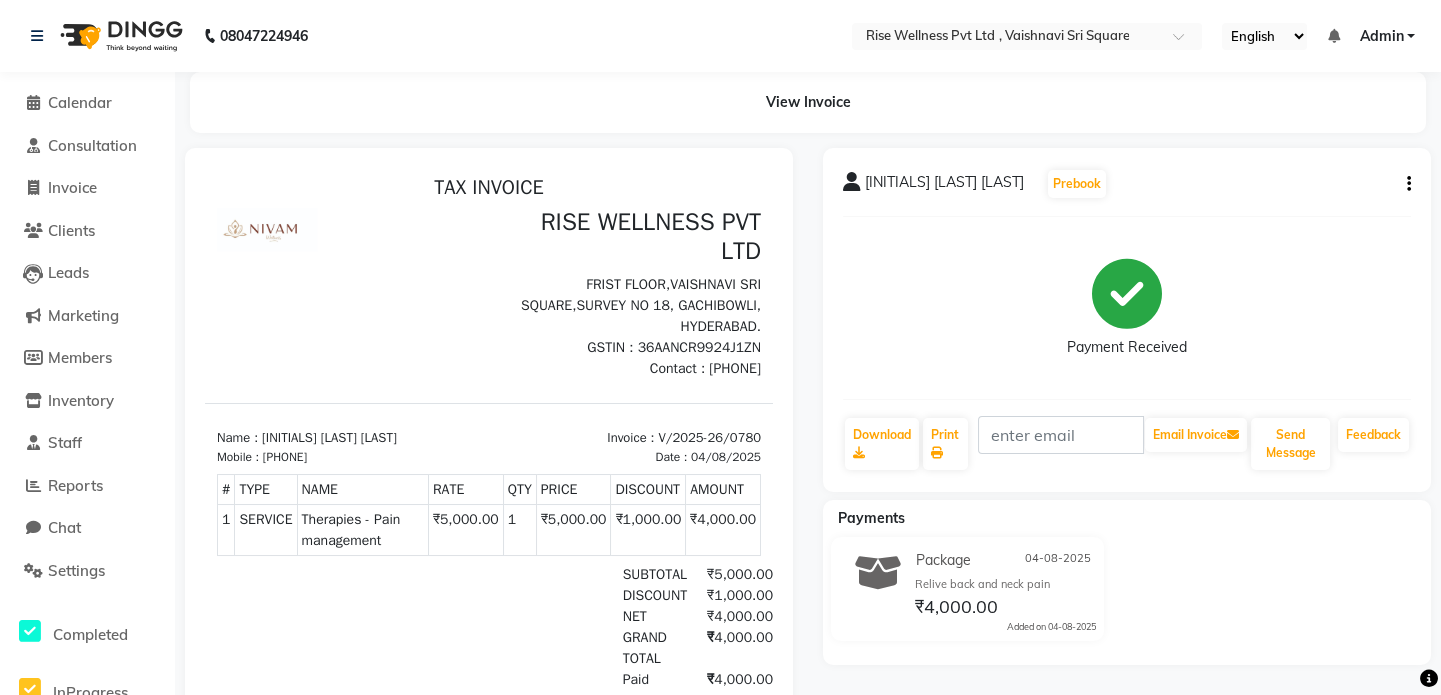 scroll, scrollTop: 186, scrollLeft: 0, axis: vertical 